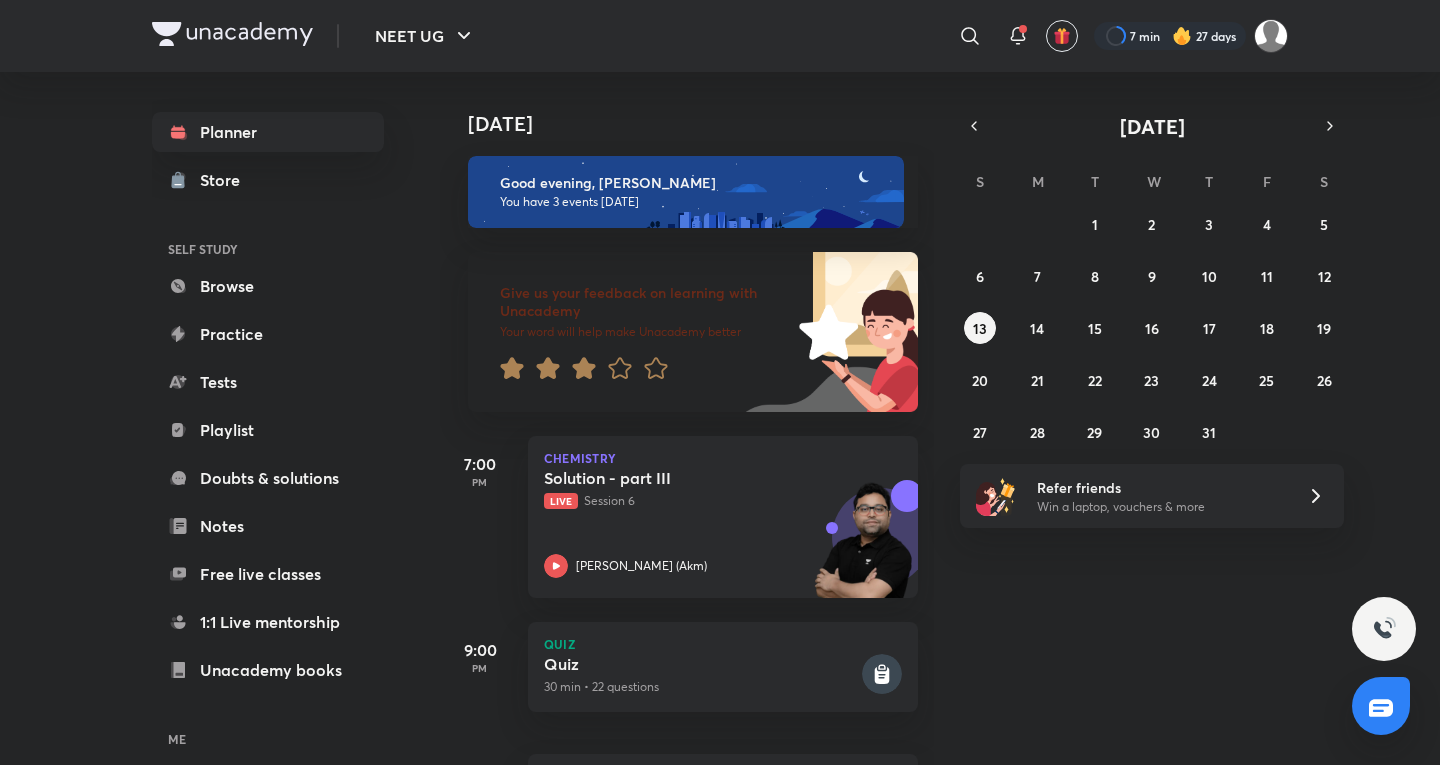 scroll, scrollTop: 0, scrollLeft: 0, axis: both 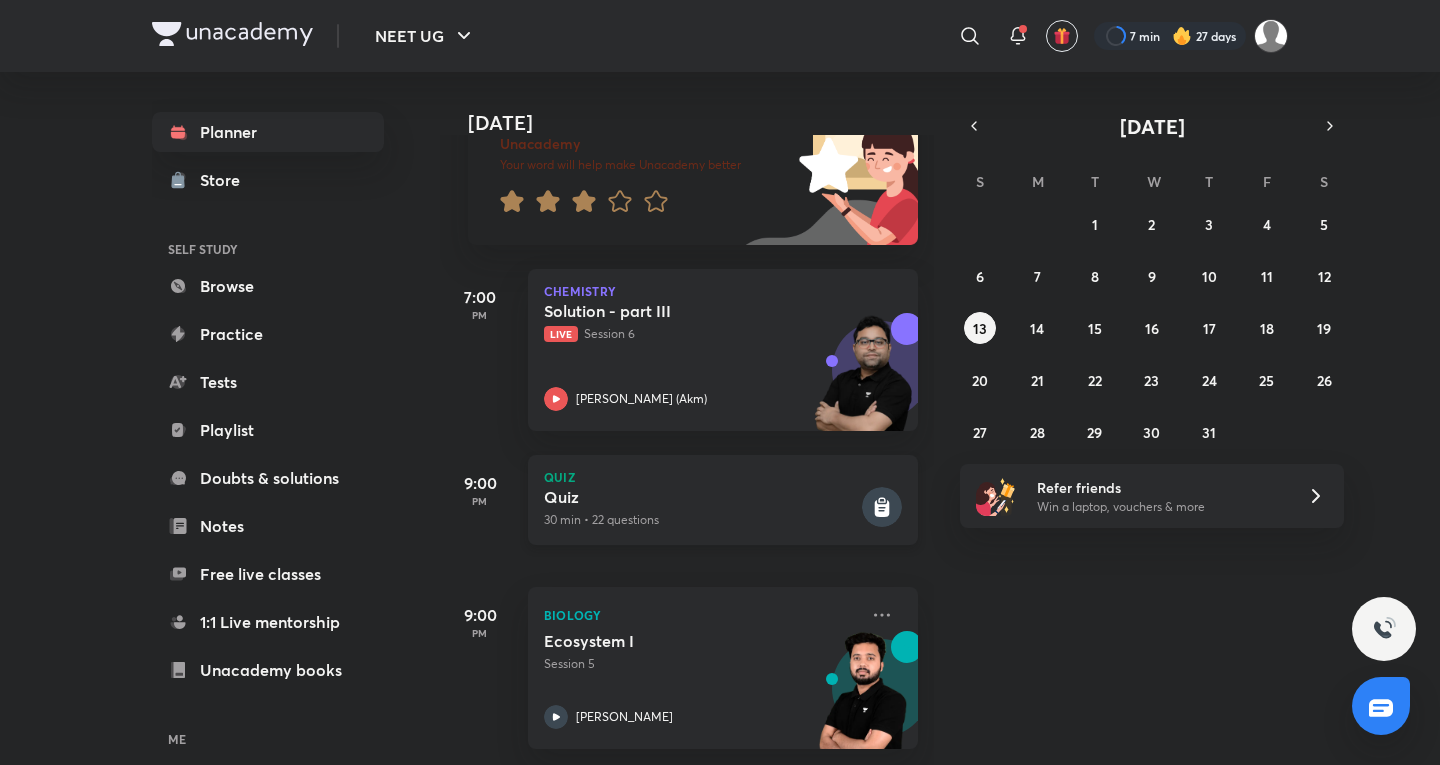 click on "Quiz 30 min • 22 questions" at bounding box center [701, 508] 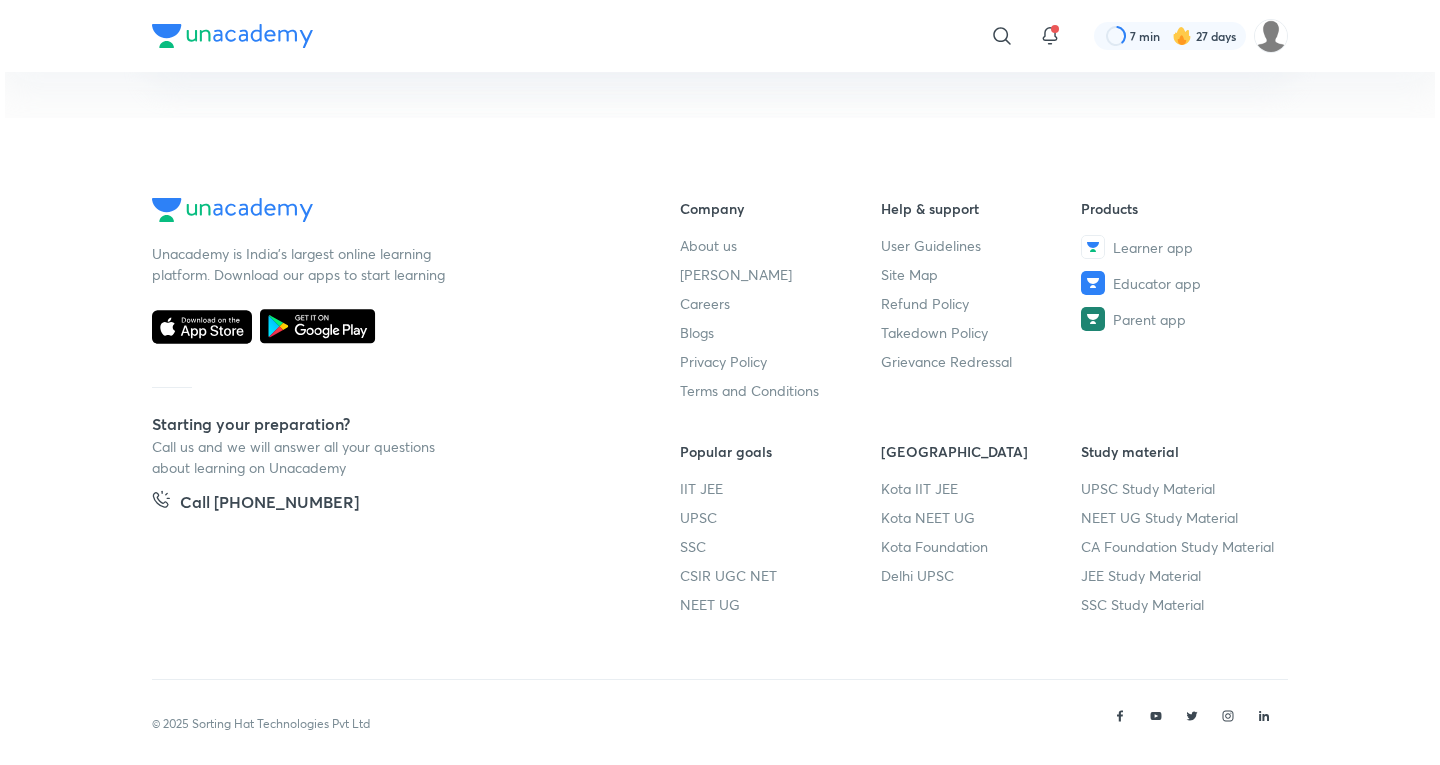 scroll, scrollTop: 0, scrollLeft: 0, axis: both 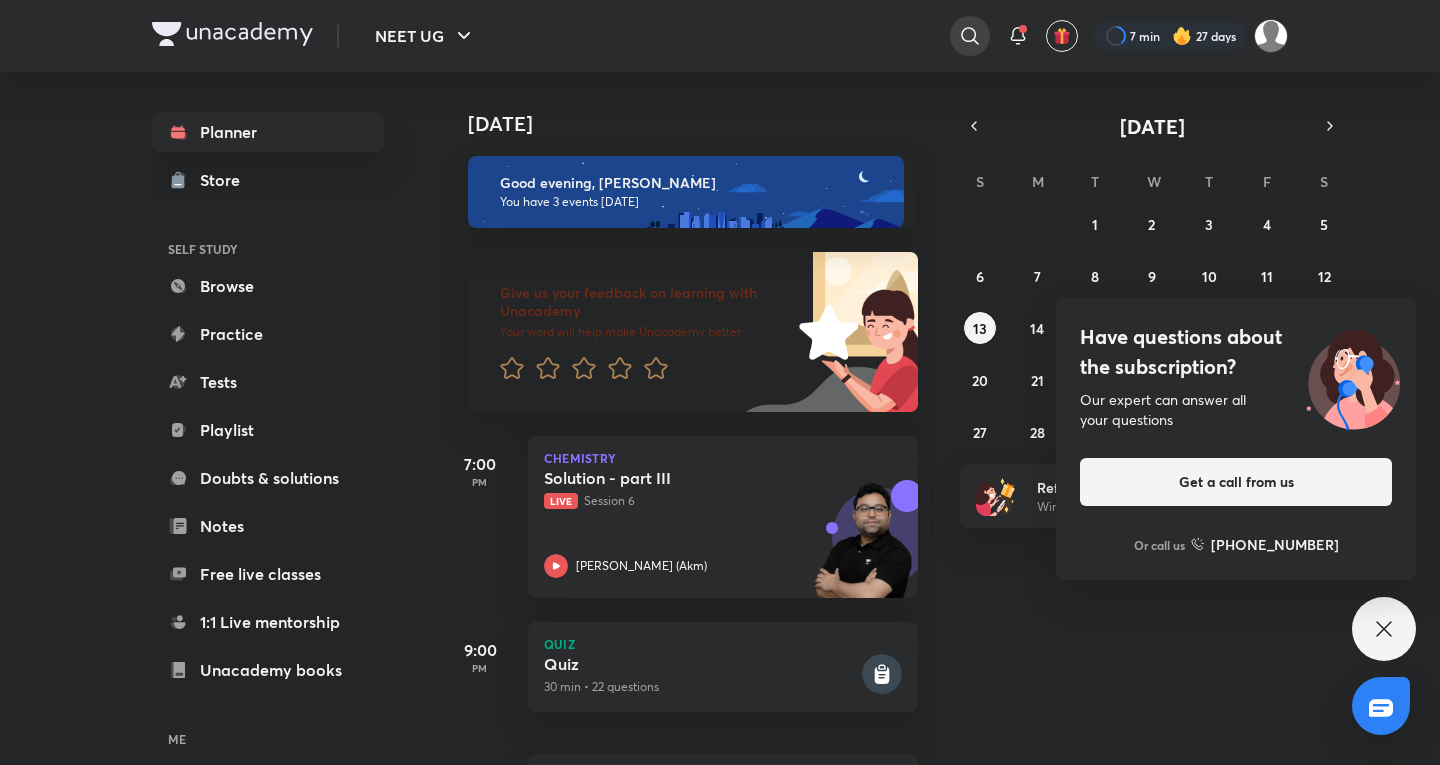 click 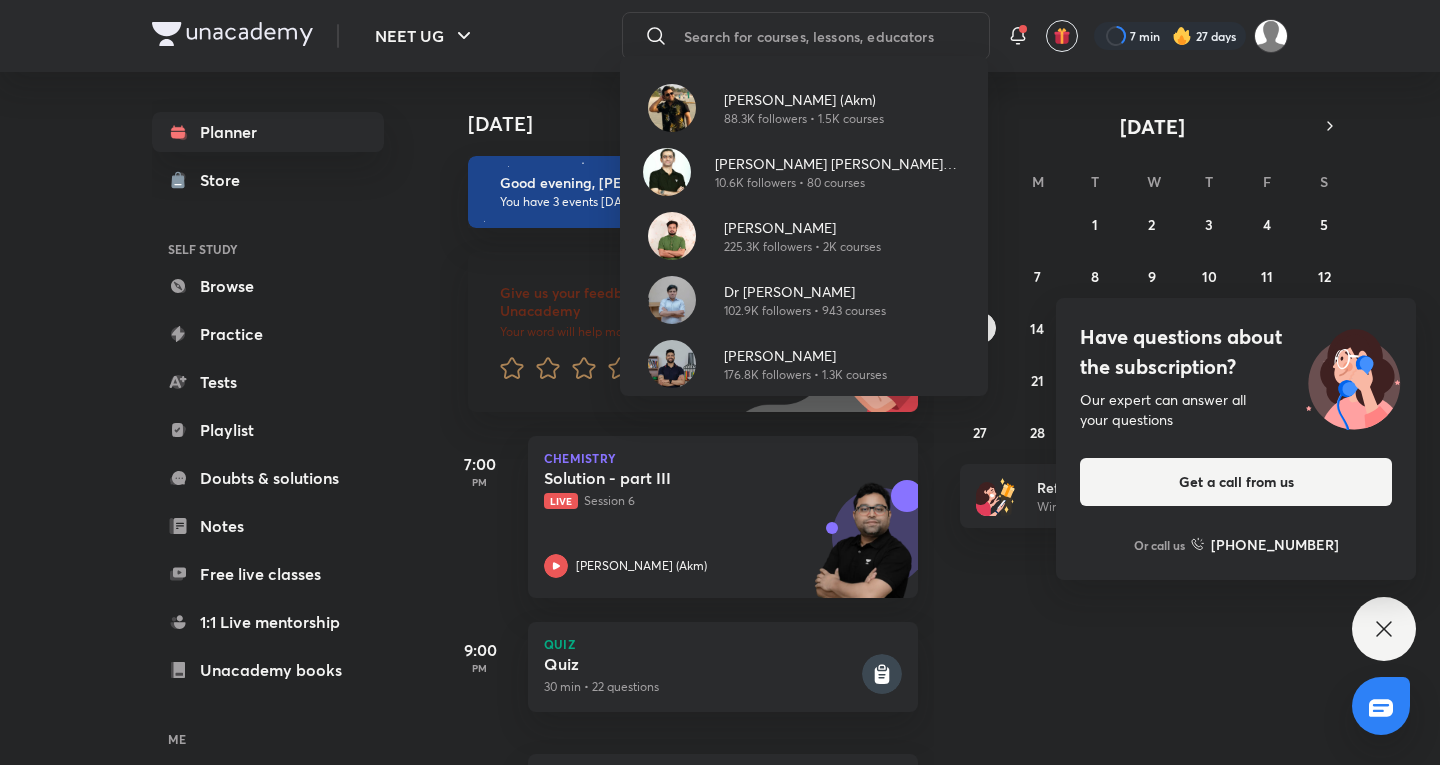 click on "Ajay Mishra (Akm) 88.3K followers • 1.5K courses Ajit Chandra Divedi (ACiD Sir) 10.6K followers • 80 courses Pranav Pundarik 225.3K followers • 2K courses Dr Amit Gupta 102.9K followers • 943 courses Prateek Jain 176.8K followers • 1.3K courses" at bounding box center (720, 382) 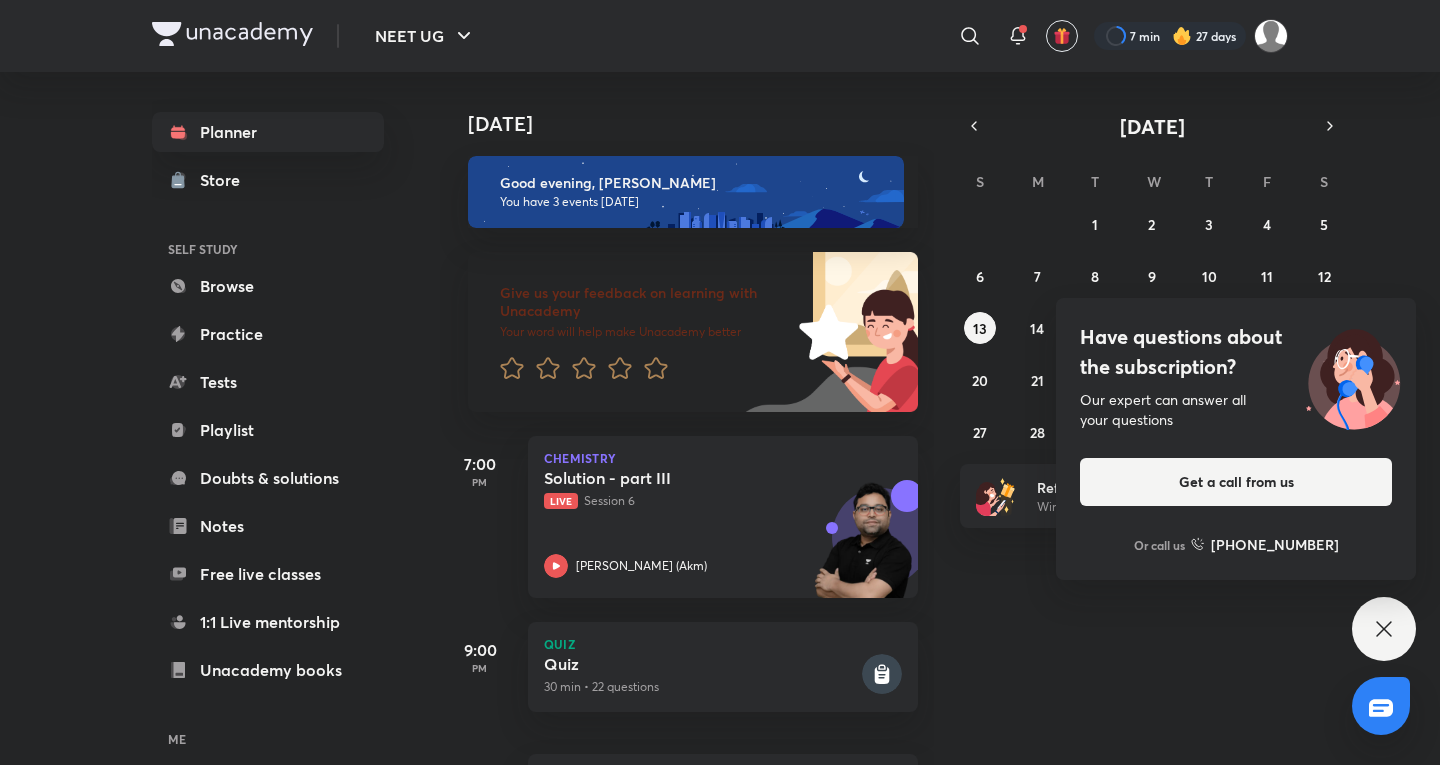 click on "Have questions about the subscription? Our expert can answer all your questions Get a call from us Or call us +91 8585858585" at bounding box center [1384, 629] 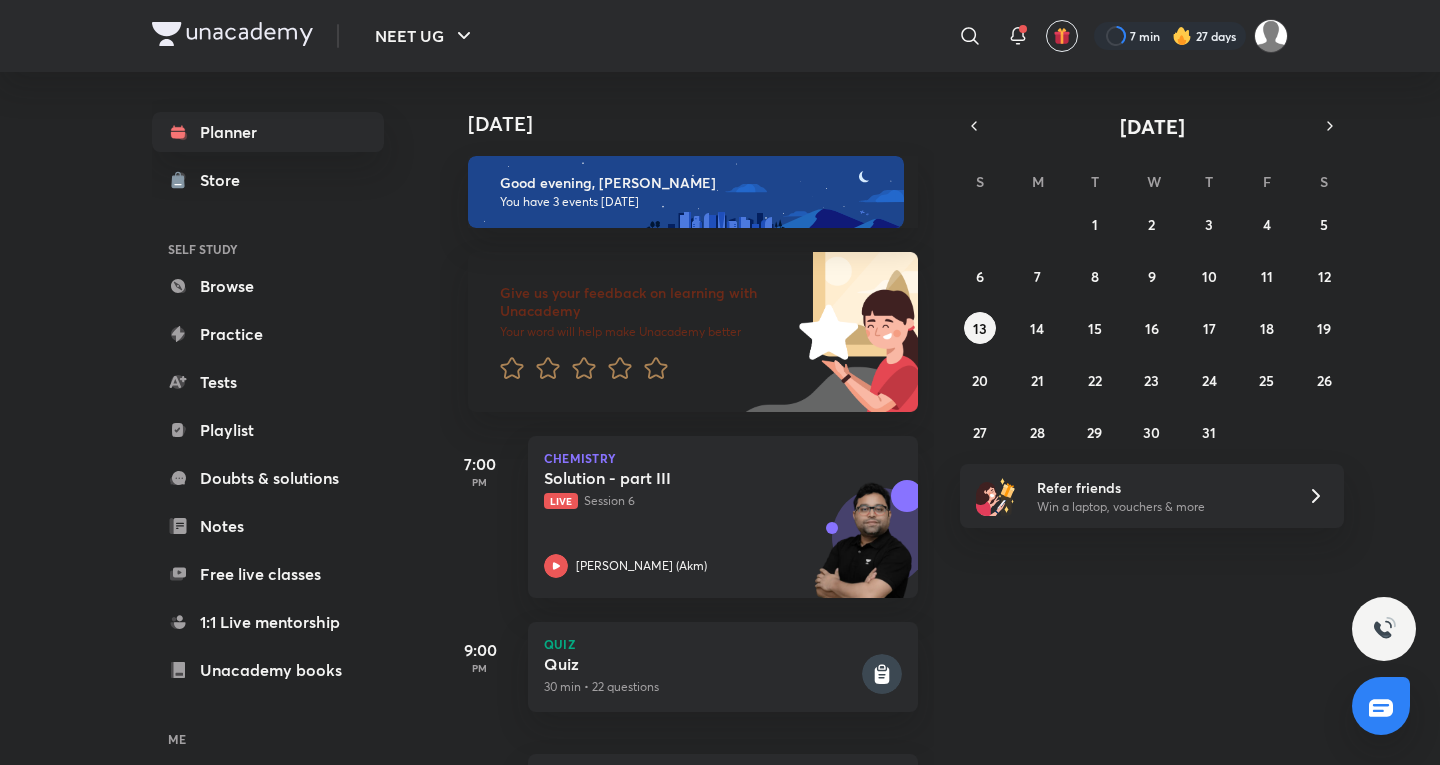 drag, startPoint x: 953, startPoint y: 638, endPoint x: 942, endPoint y: 640, distance: 11.18034 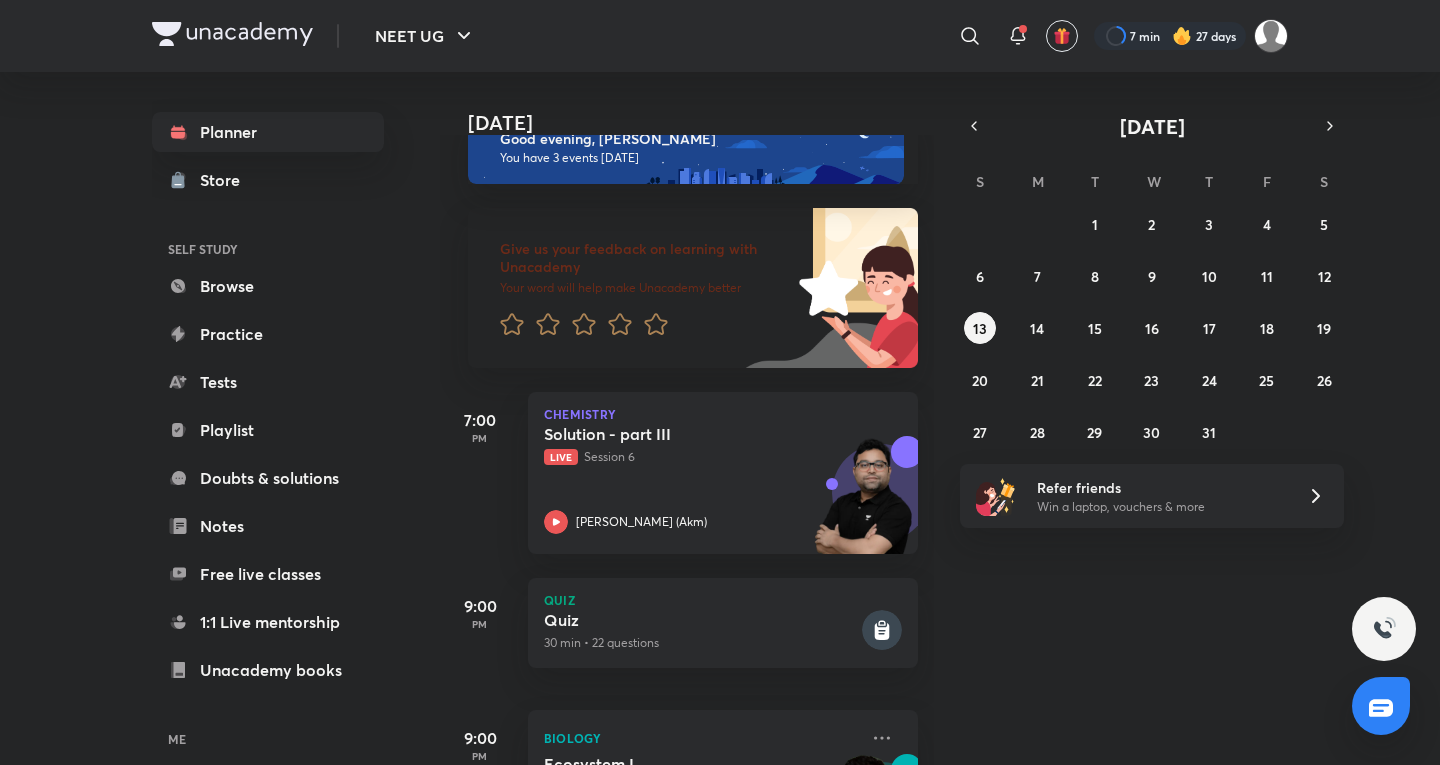 scroll, scrollTop: 0, scrollLeft: 0, axis: both 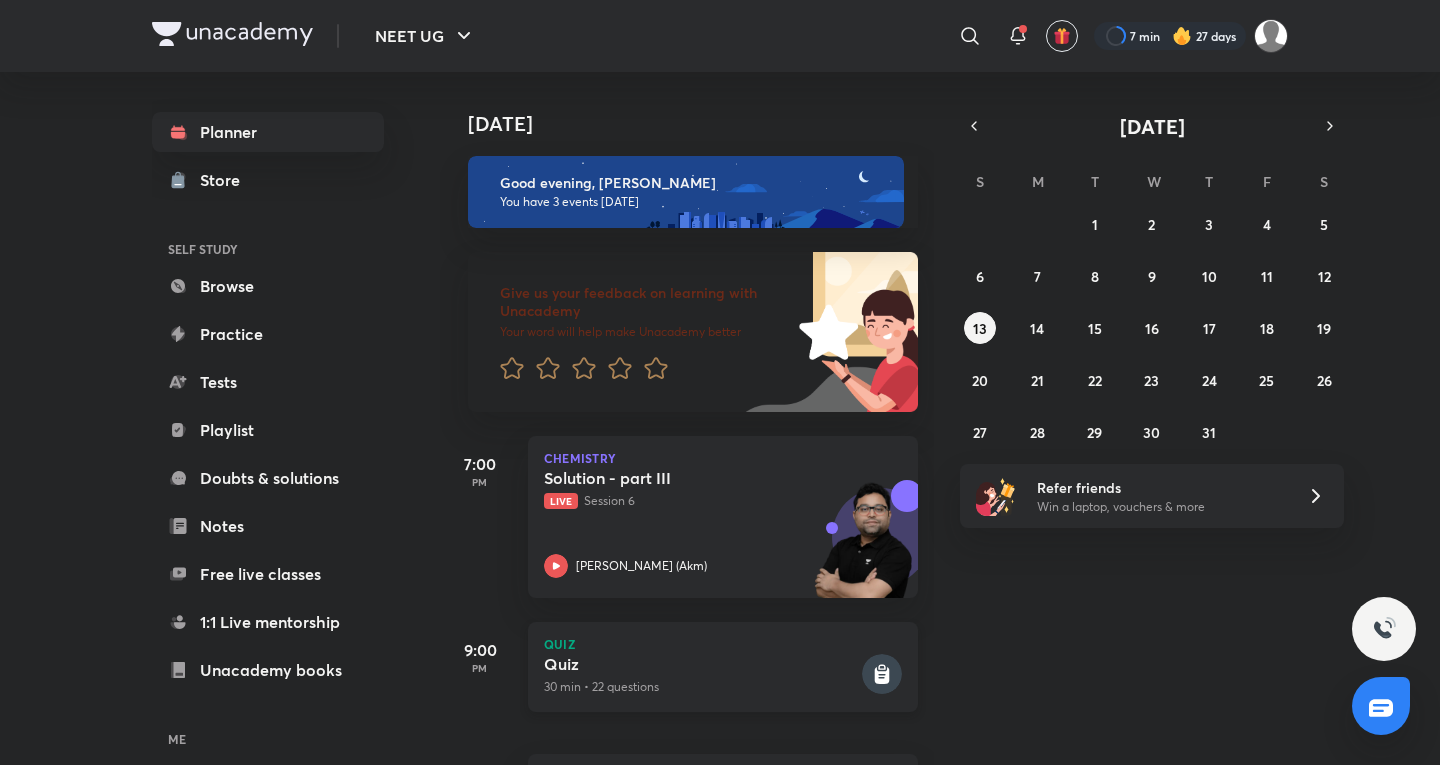 click on "Quiz" at bounding box center (723, 644) 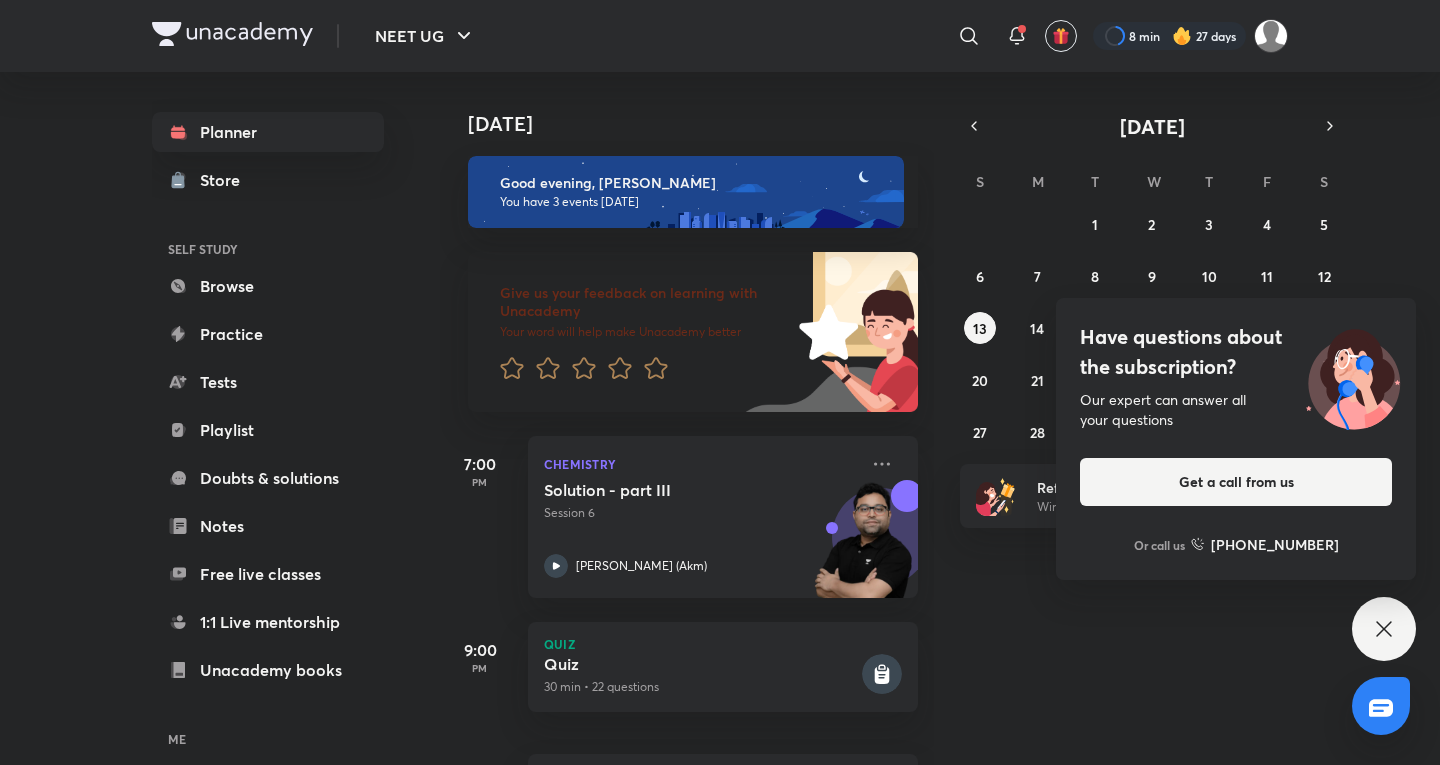 click on "Have questions about the subscription? Our expert can answer all your questions Get a call from us Or call us +91 8585858585" at bounding box center (1384, 629) 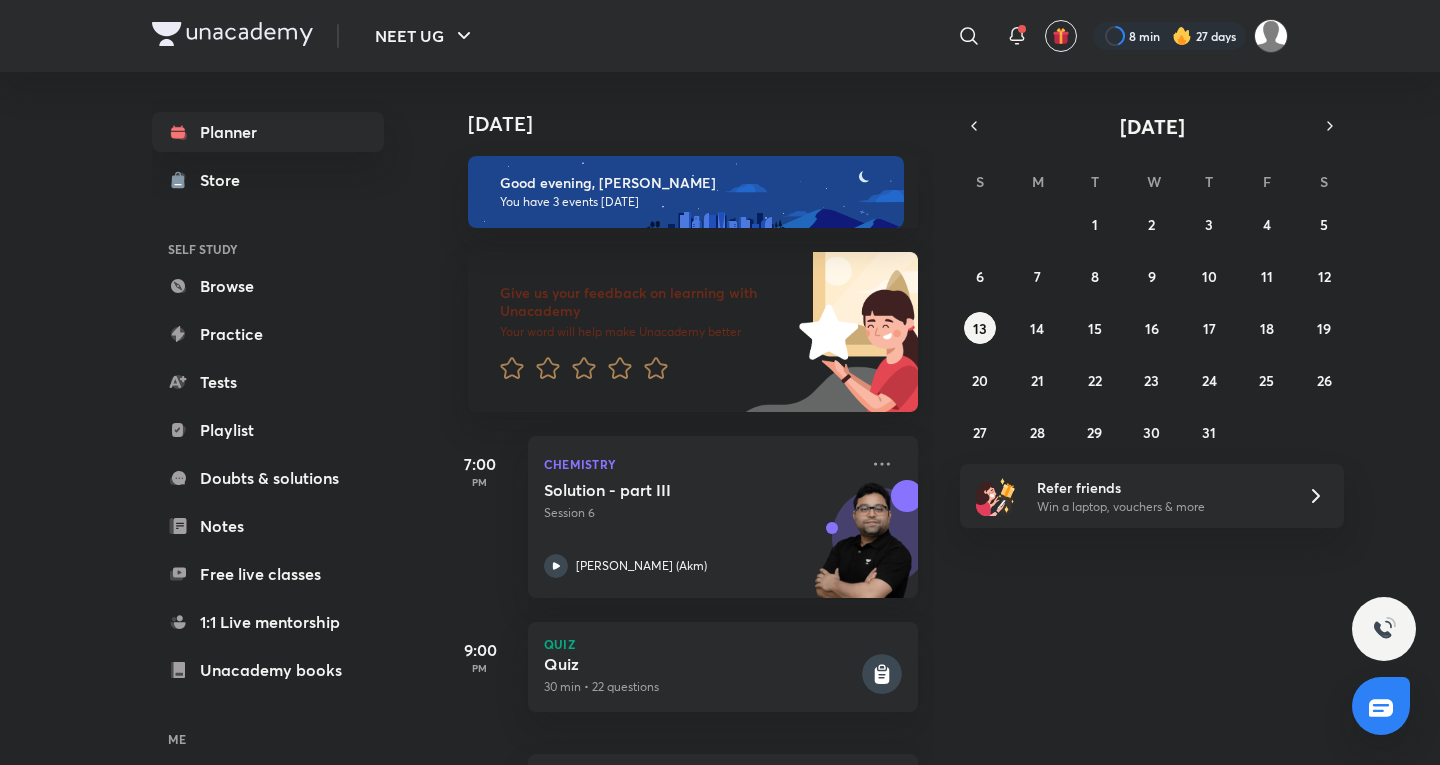 click at bounding box center (1182, 36) 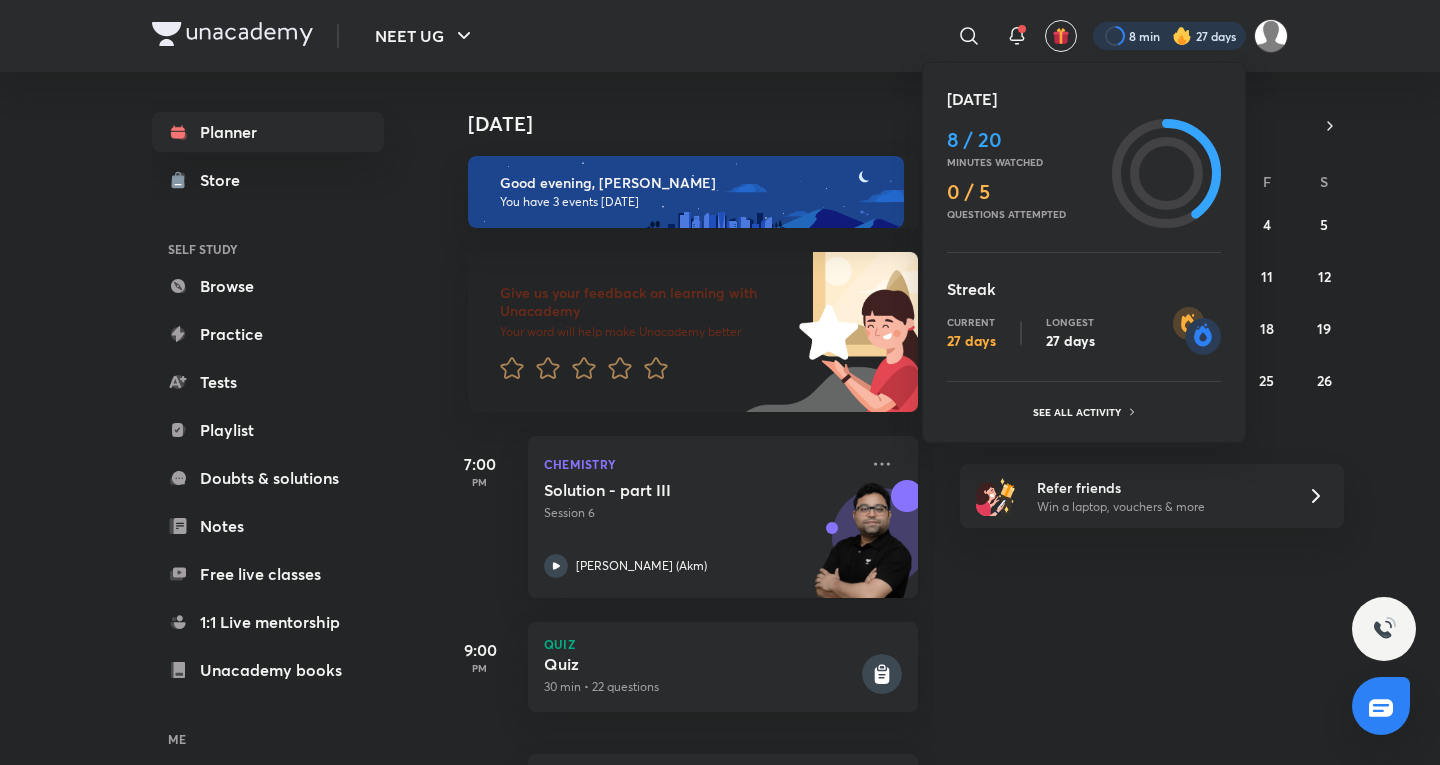 click at bounding box center (720, 382) 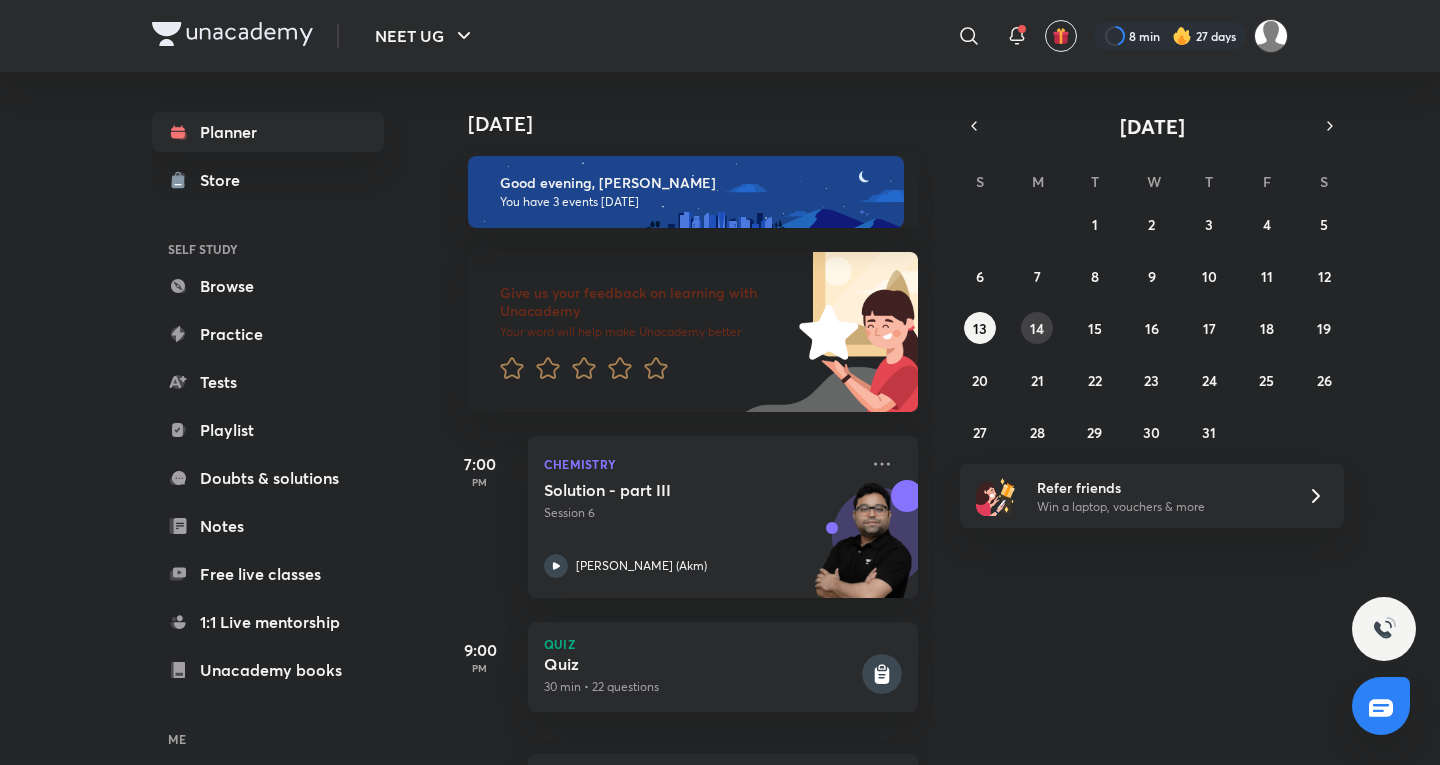 click on "14" at bounding box center [1037, 328] 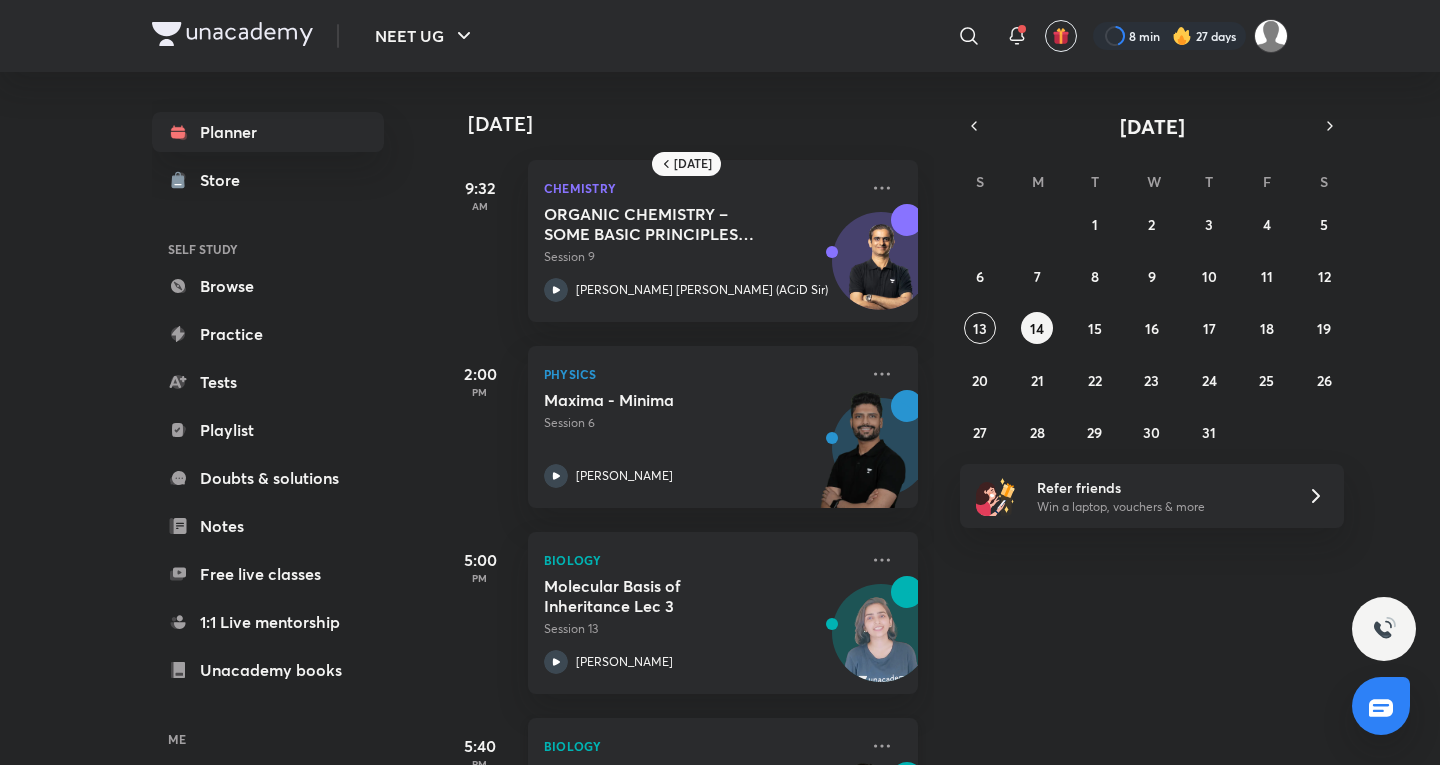 scroll, scrollTop: 332, scrollLeft: 0, axis: vertical 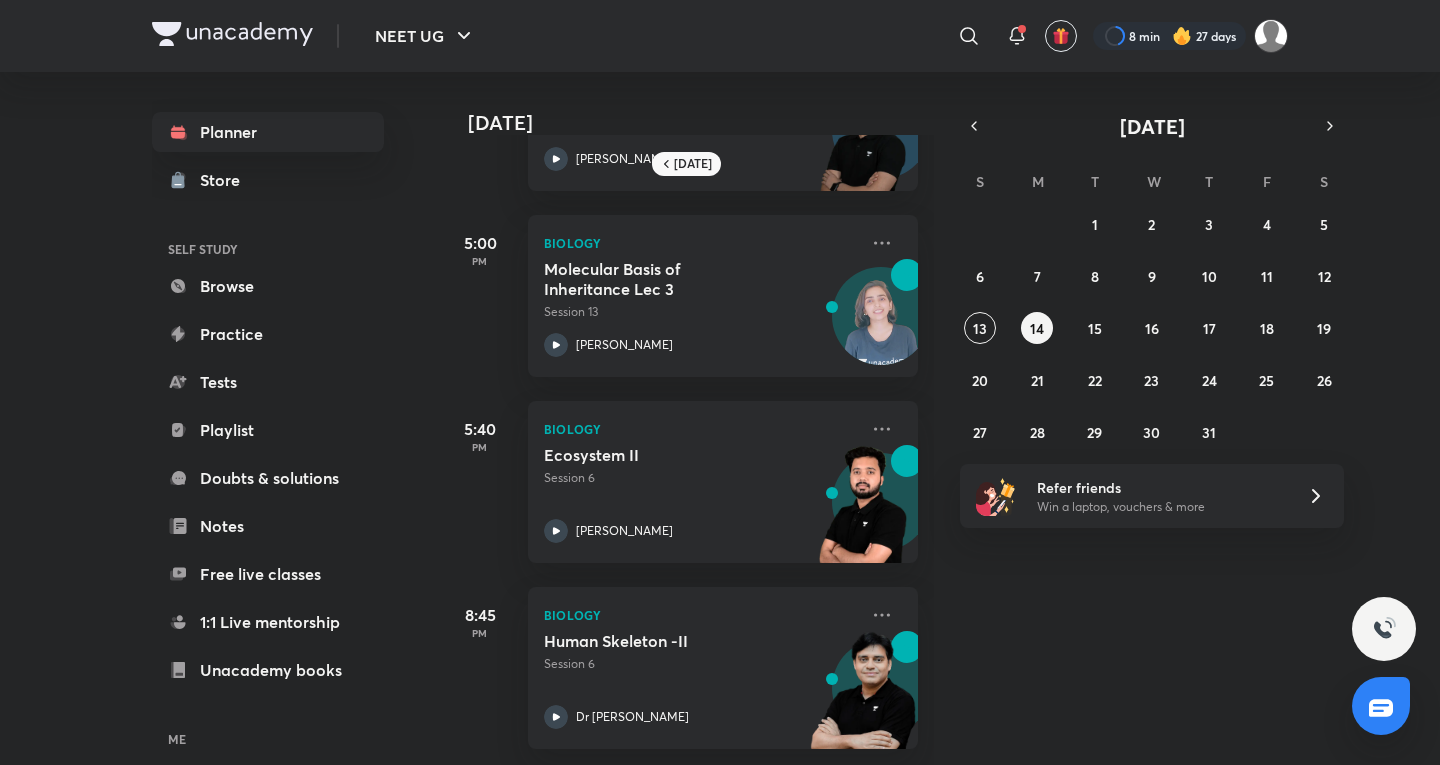 click on "Tomorrow 9:32 AM Chemistry ORGANIC CHEMISTRY – SOME BASIC PRINCIPLES AND TECHNIQUES (Classification And Nomenclature) - 7 Session 9 Ajit Chandra Divedi (ACiD Sir) 2:00 PM Physics Maxima - Minima Session 6 Prateek Jain 5:00 PM Biology Molecular Basis of Inheritance Lec 3 Session 13 Dr. Rakshita Singh 5:40 PM Biology Ecosystem II Session 6 Pranav Pundarik 8:45 PM Biology Human Skeleton -II Session 6 Dr Amit Gupta" at bounding box center (938, 418) 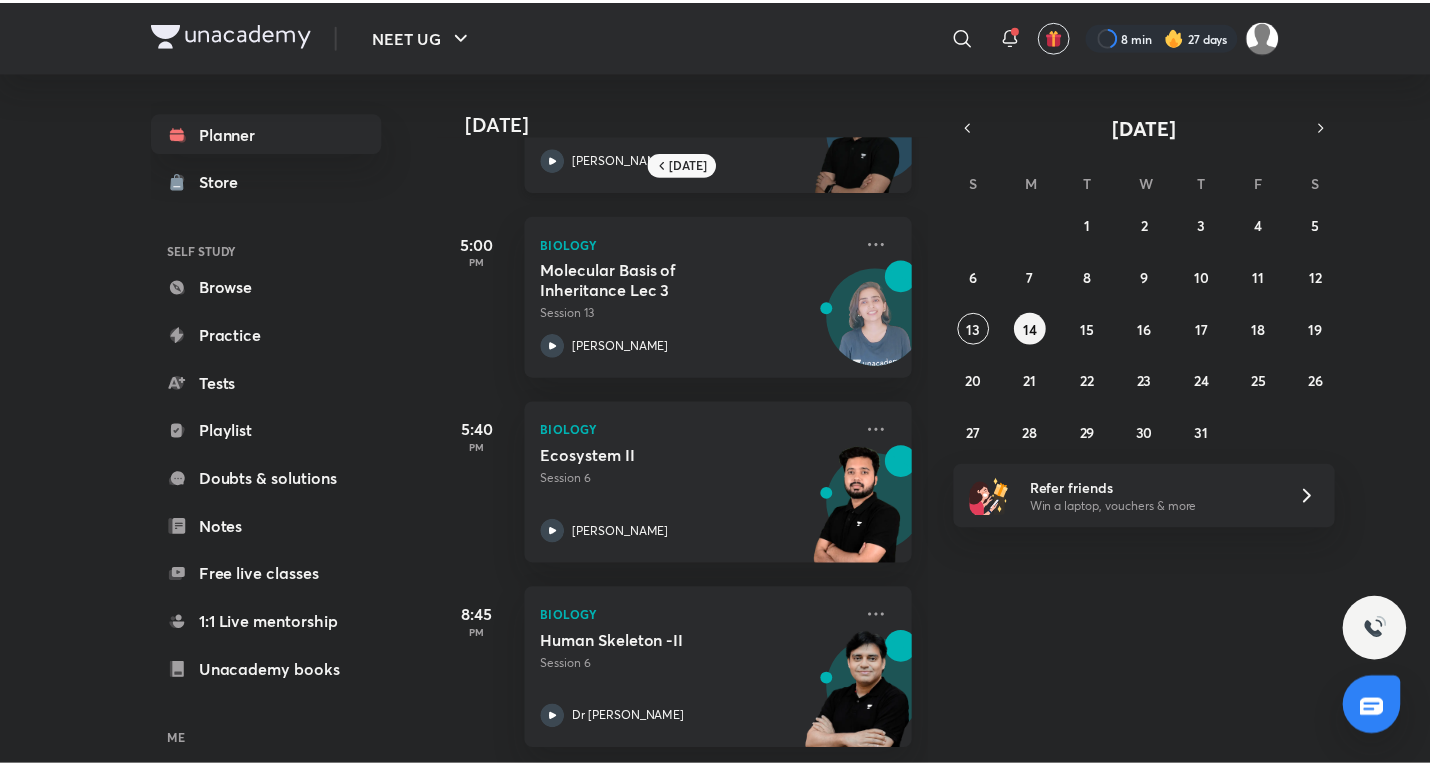 scroll, scrollTop: 0, scrollLeft: 0, axis: both 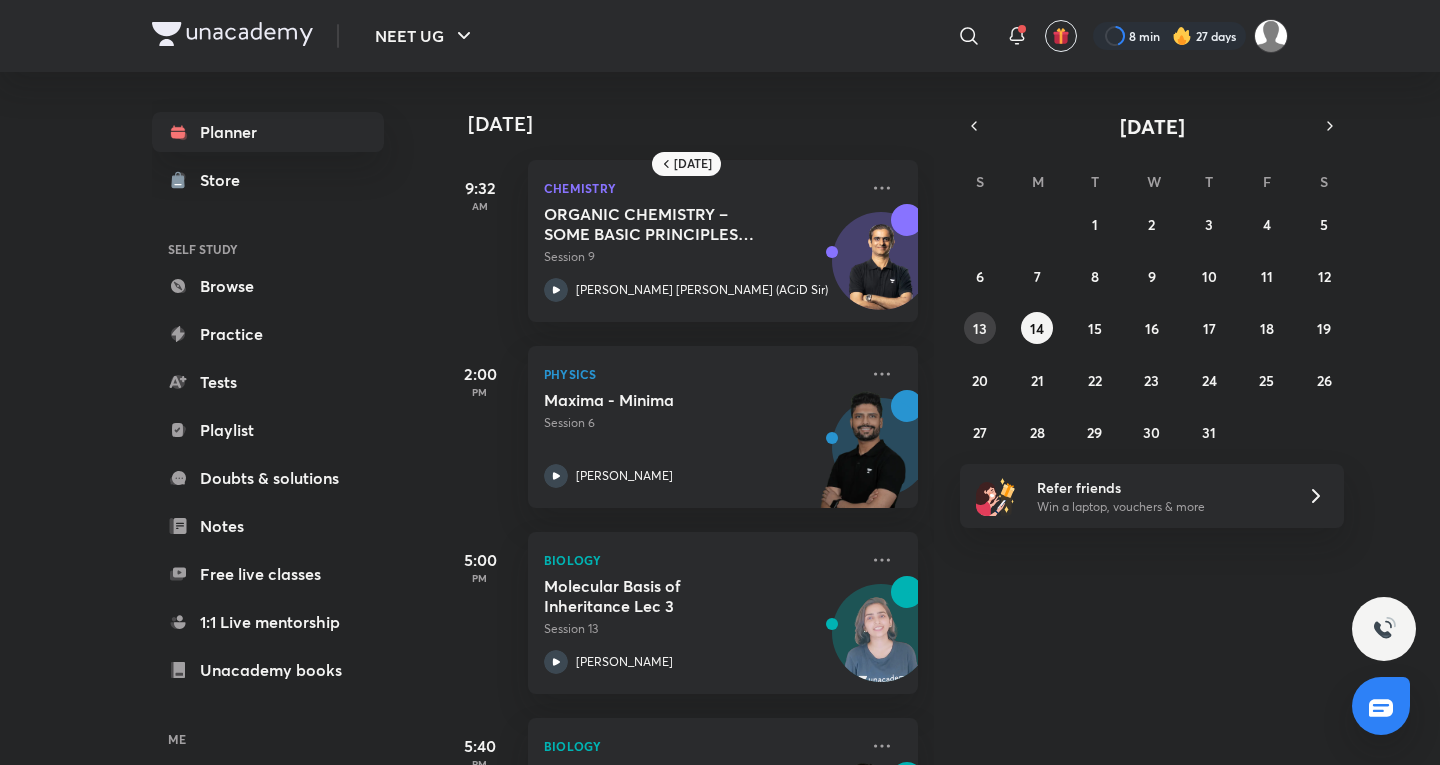 click on "29 30 1 2 3 4 5 6 7 8 9 10 11 12 13 14 15 16 17 18 19 20 21 22 23 24 25 26 27 28 29 30 31 1 2" at bounding box center (1152, 328) 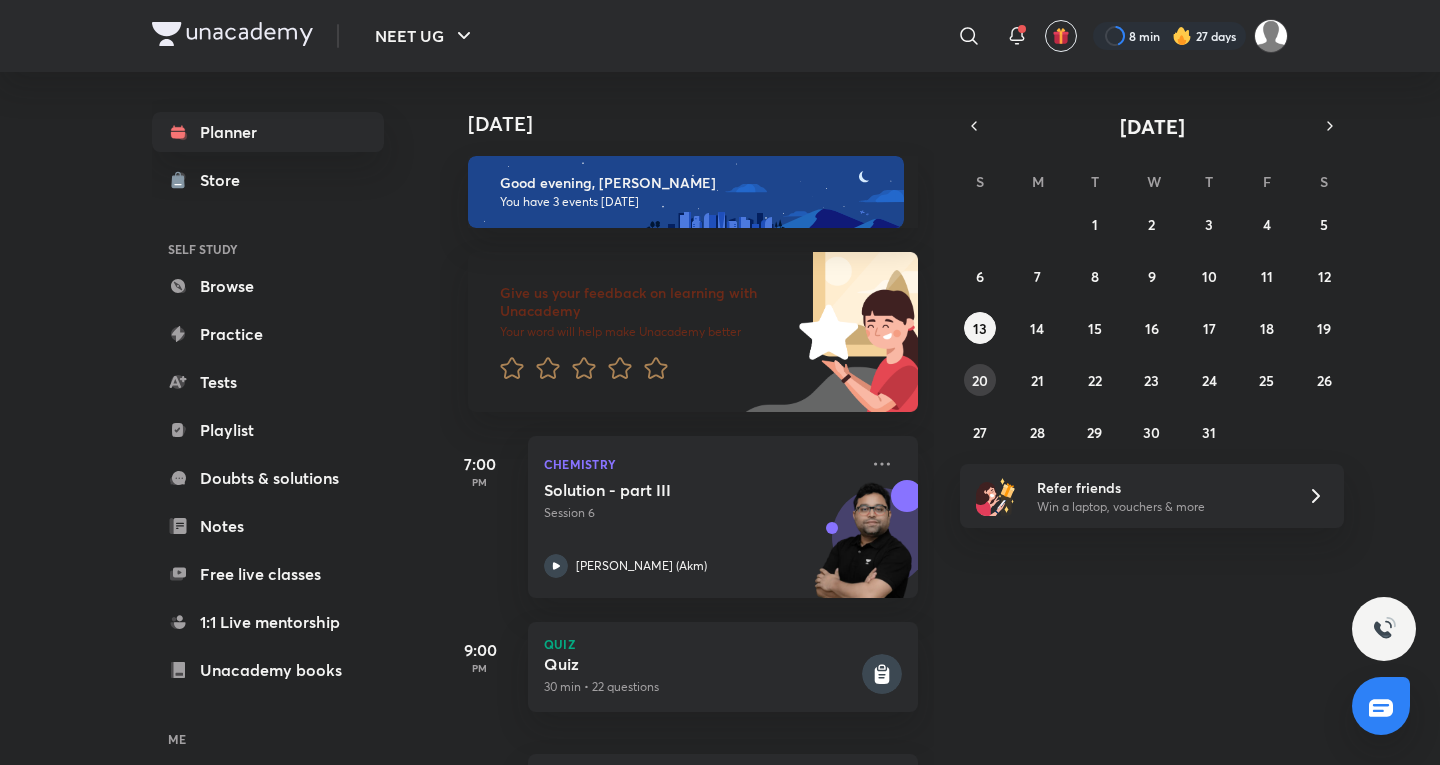 click on "20" at bounding box center [980, 380] 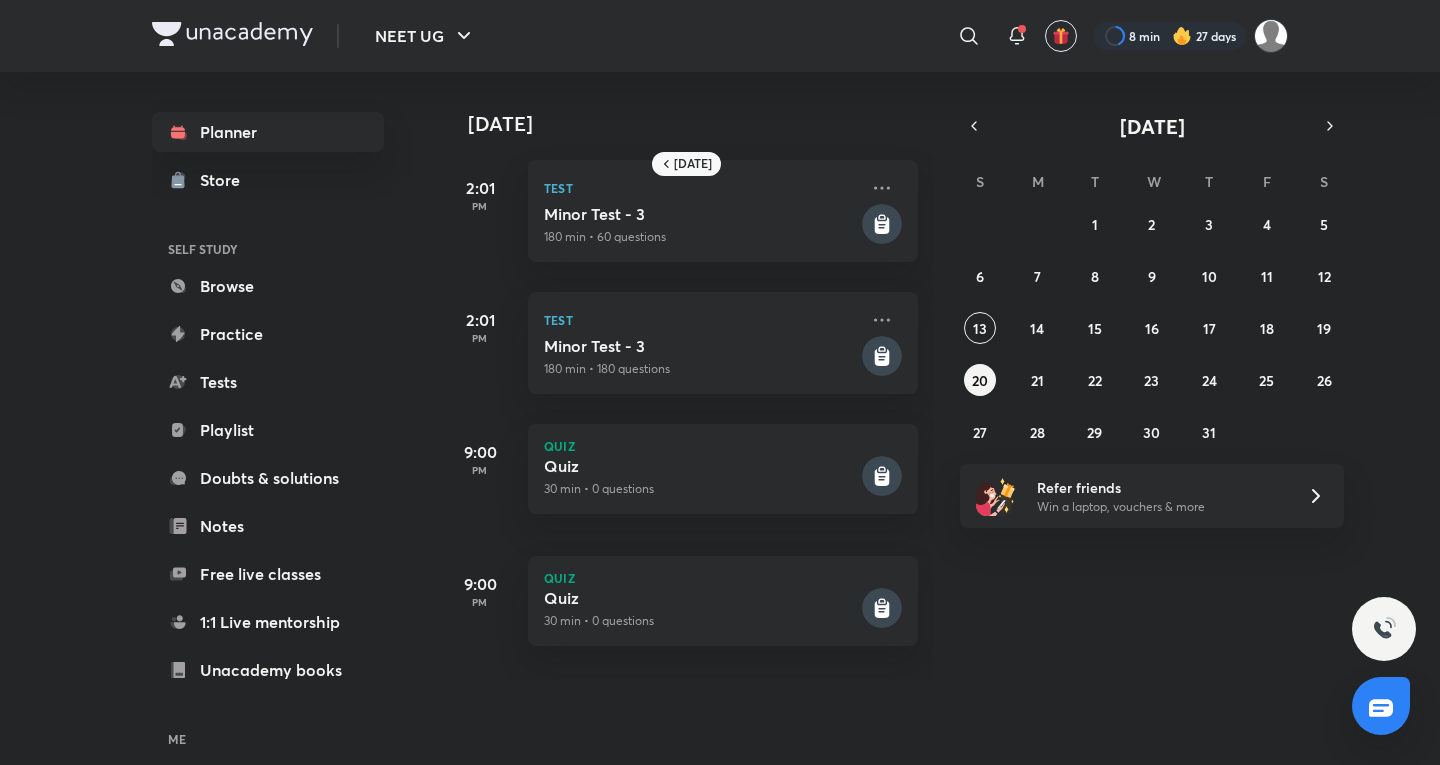 click on "29 30 1 2 3 4 5 6 7 8 9 10 11 12 13 14 15 16 17 18 19 20 21 22 23 24 25 26 27 28 29 30 31 1 2" at bounding box center [1152, 328] 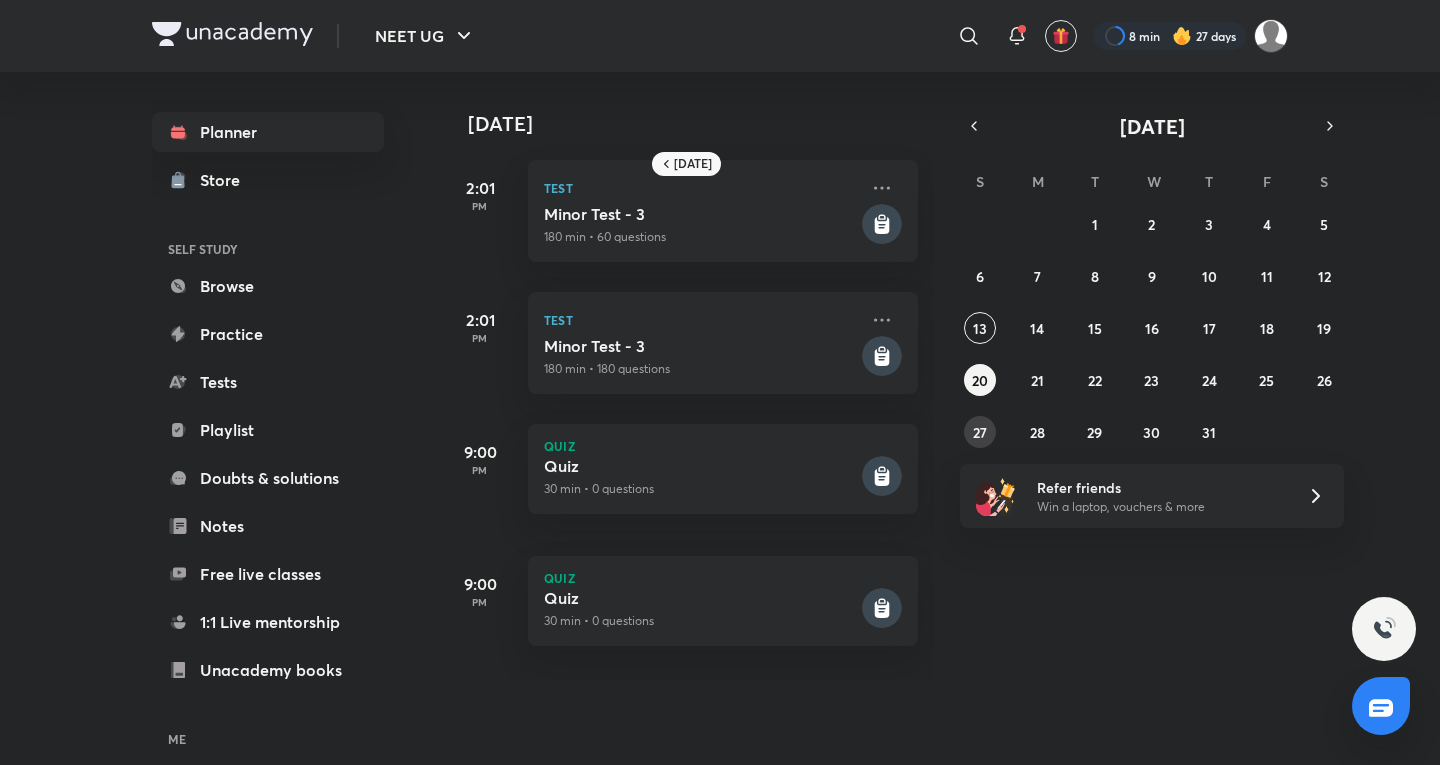 click on "27" at bounding box center [980, 432] 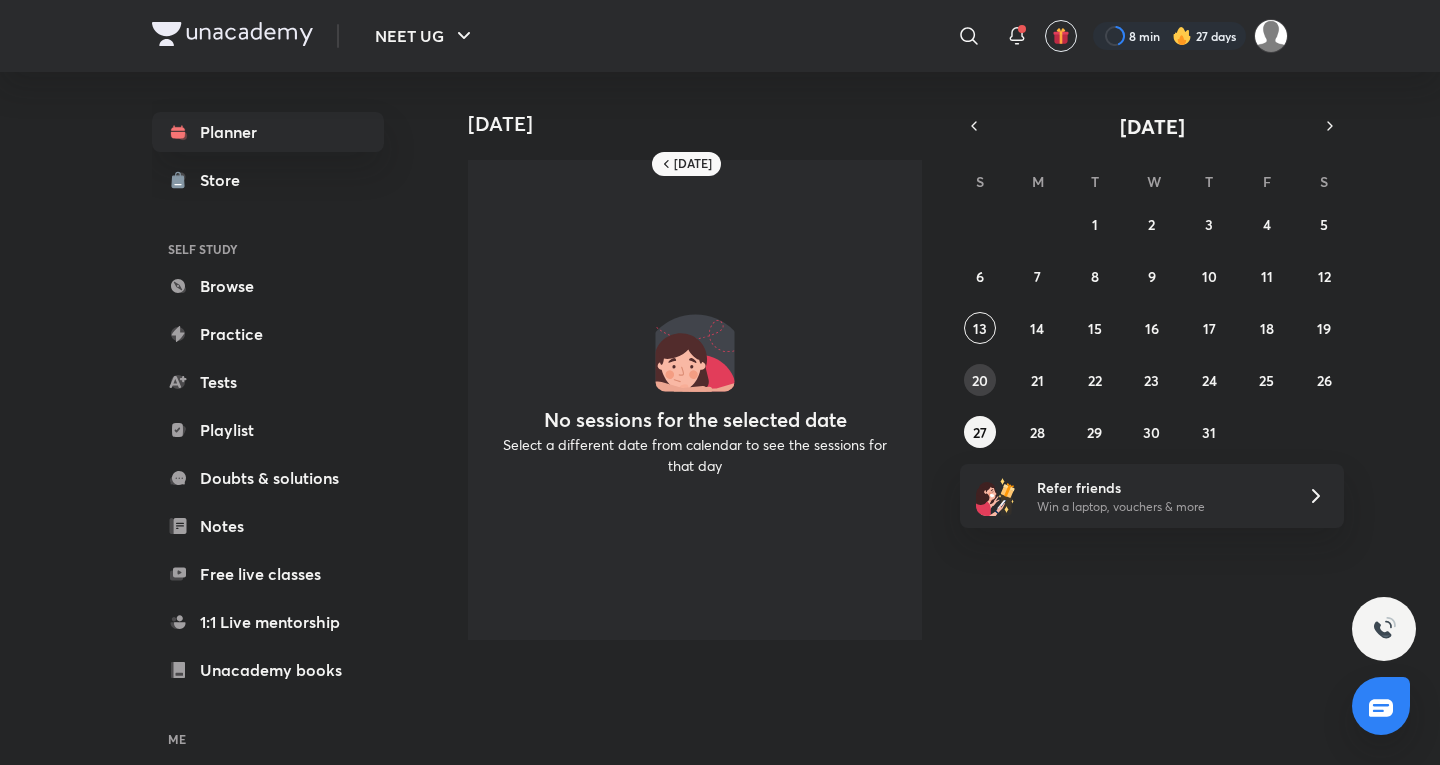 click on "20" at bounding box center [980, 380] 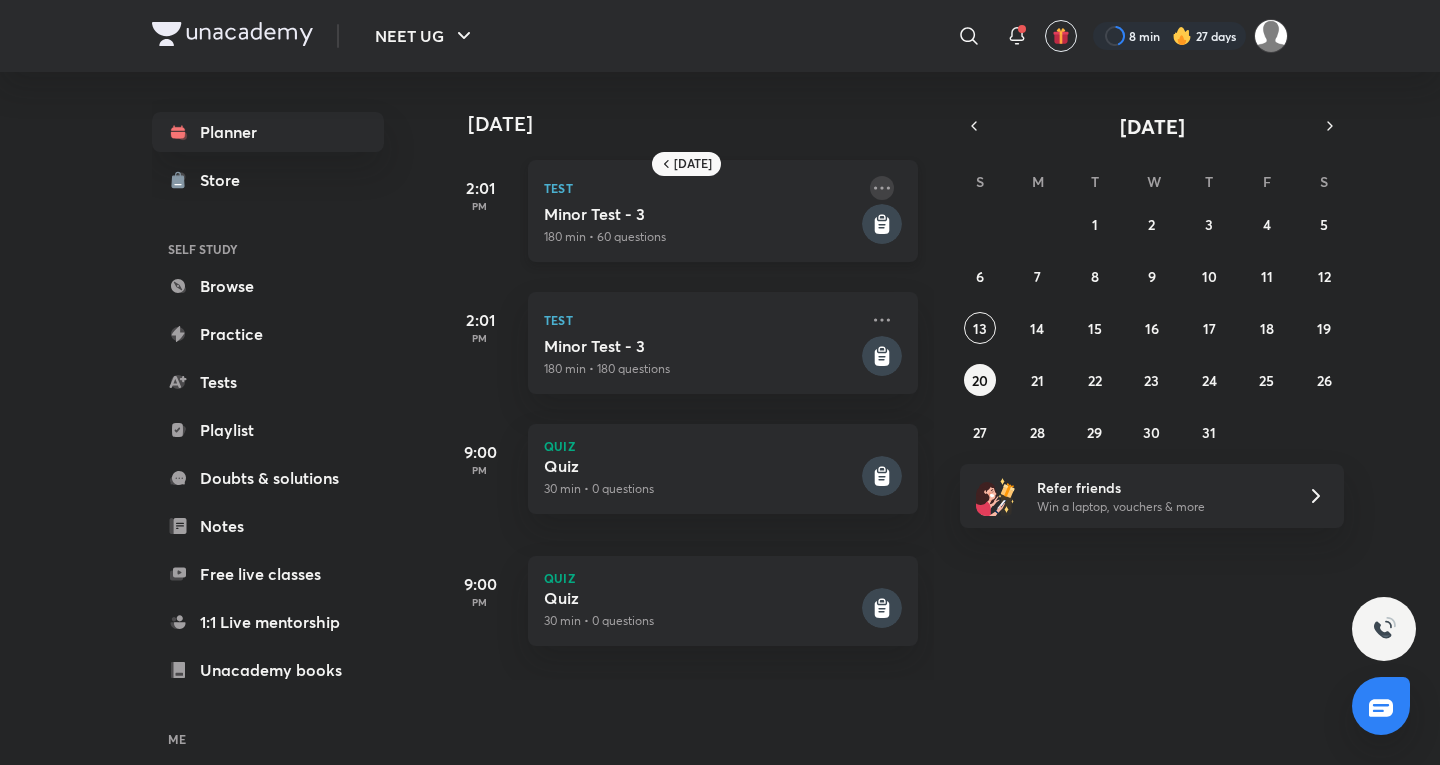 click 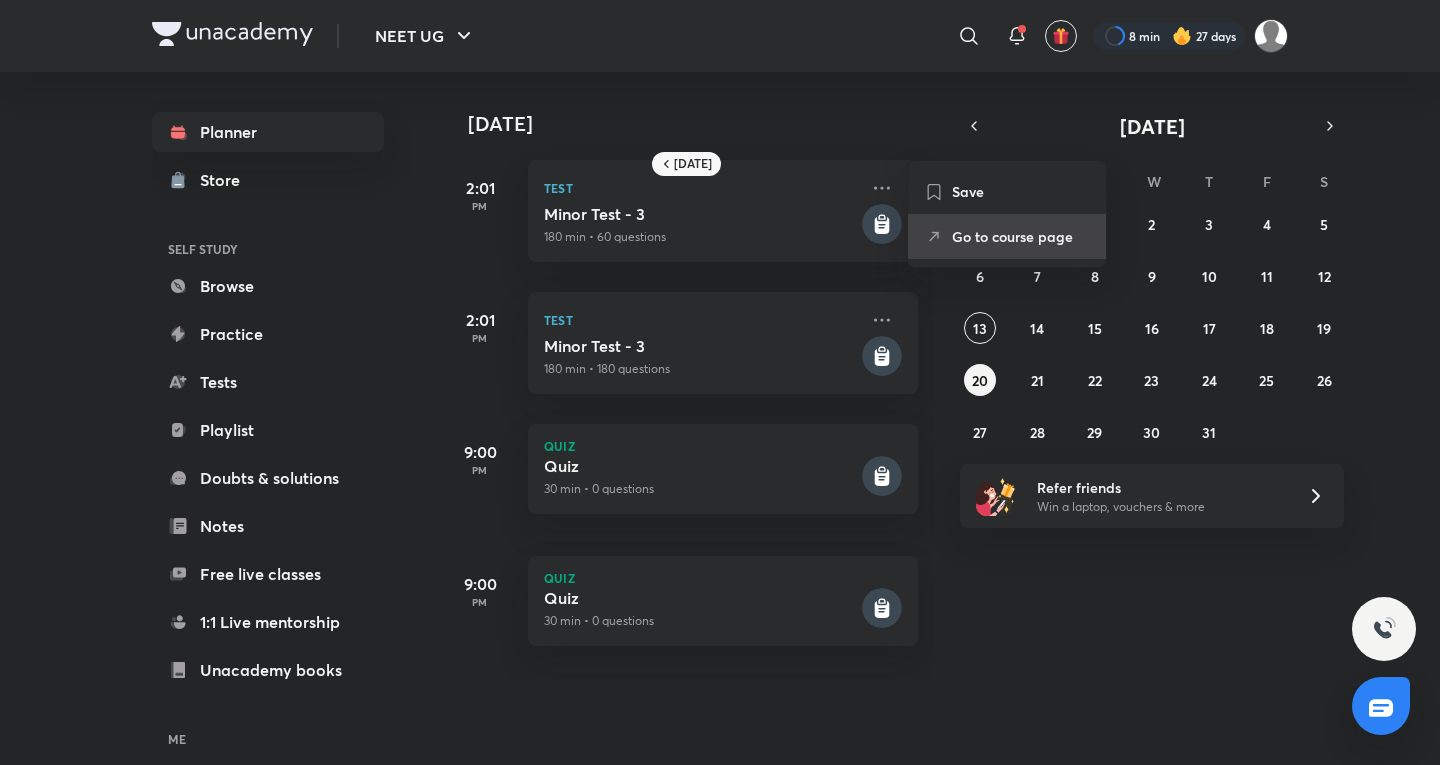 click on "Go to course page" at bounding box center [1007, 236] 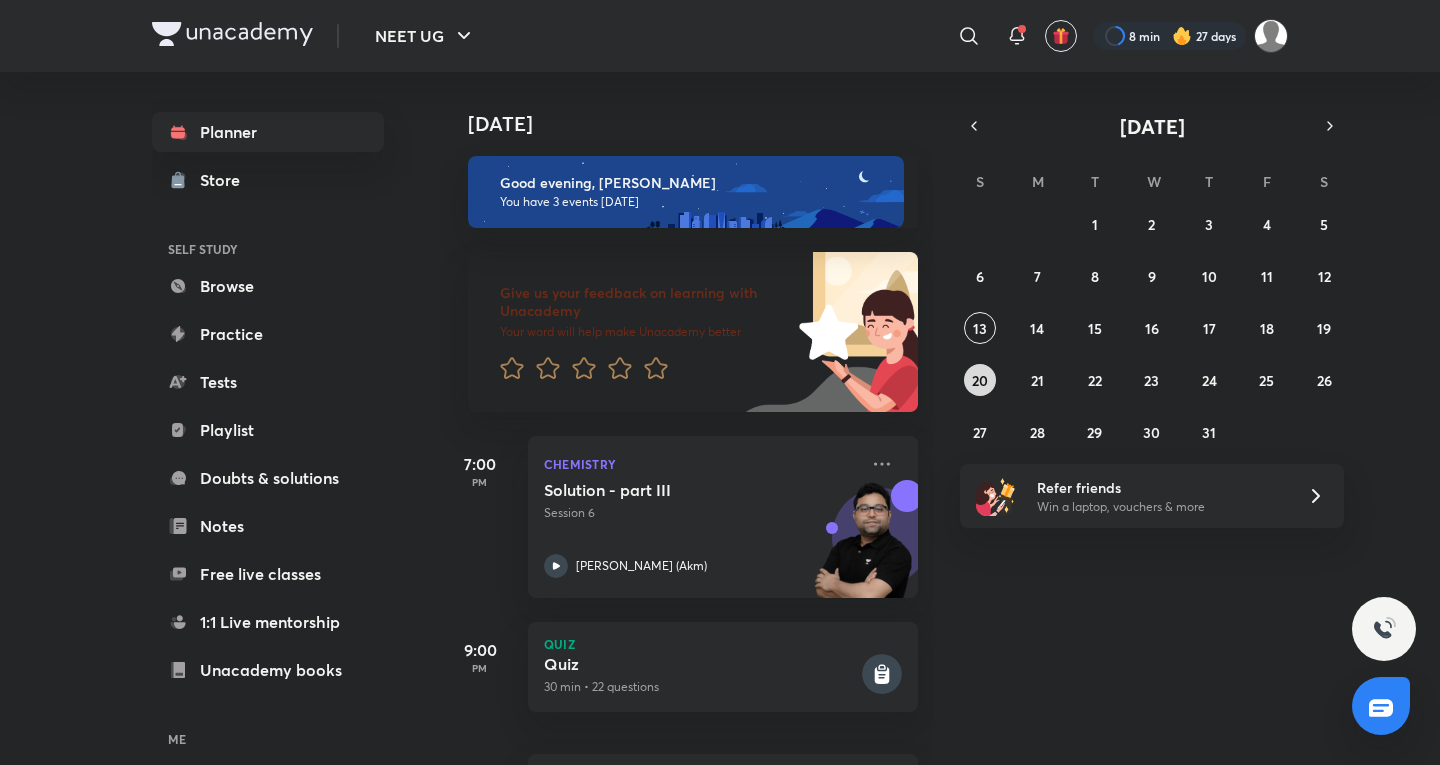 click on "20" at bounding box center [980, 380] 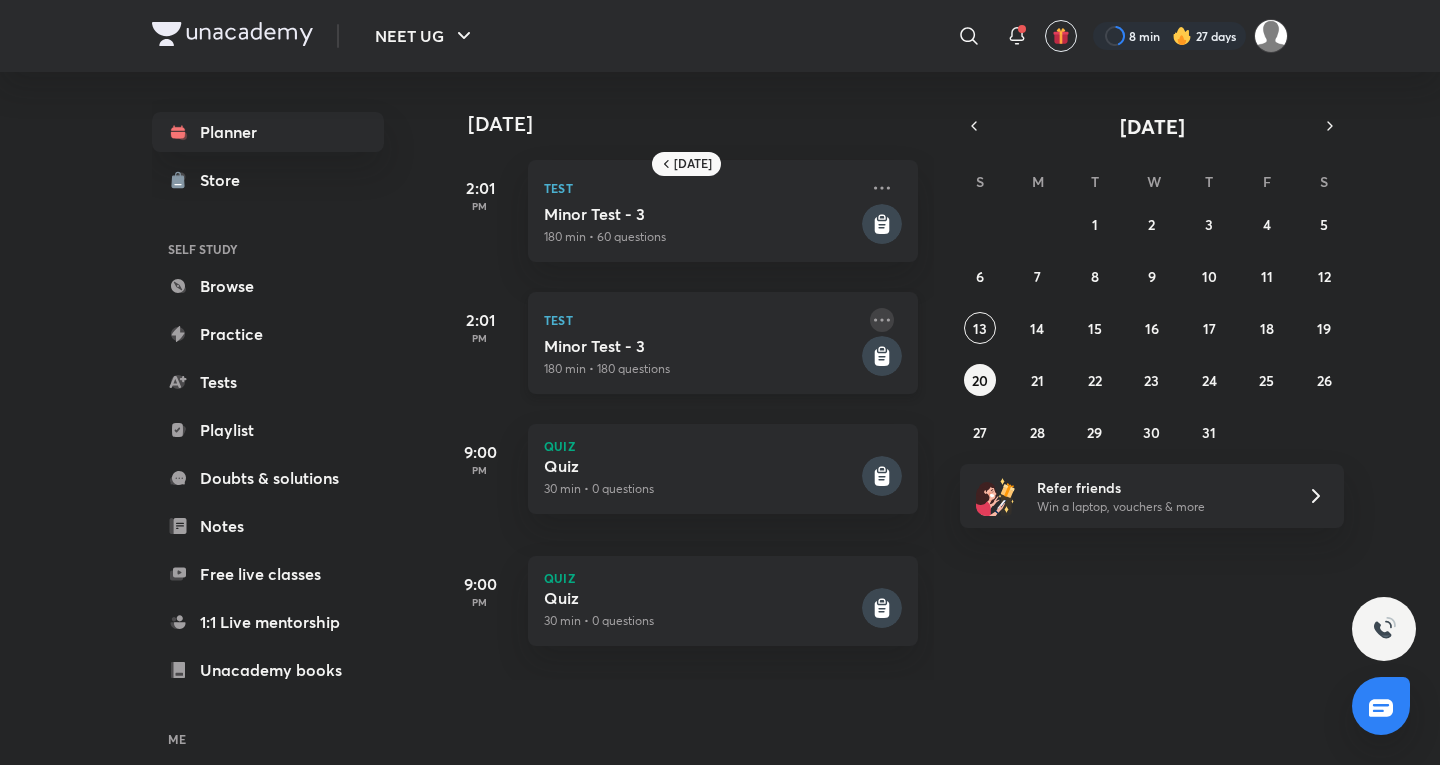 click 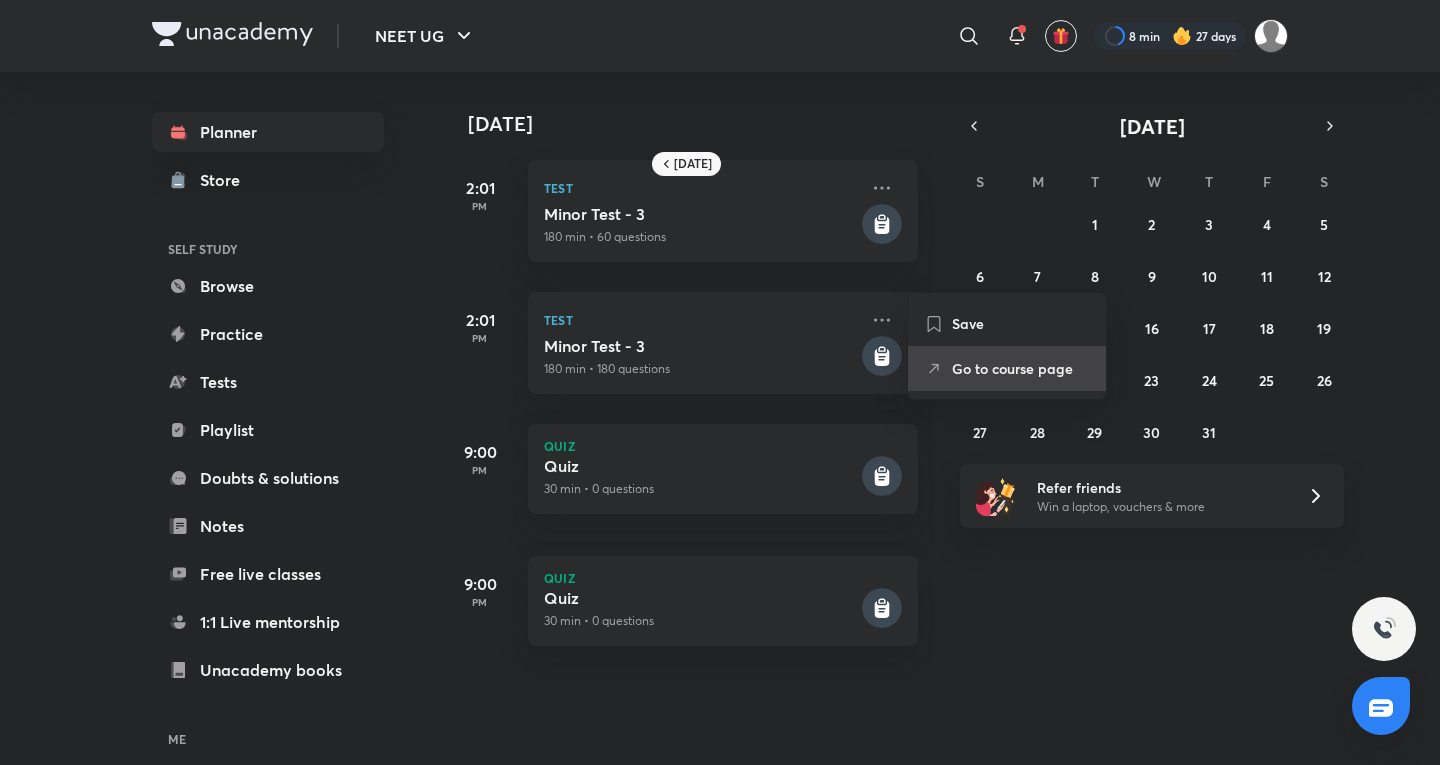 click on "Go to course page" at bounding box center (1021, 368) 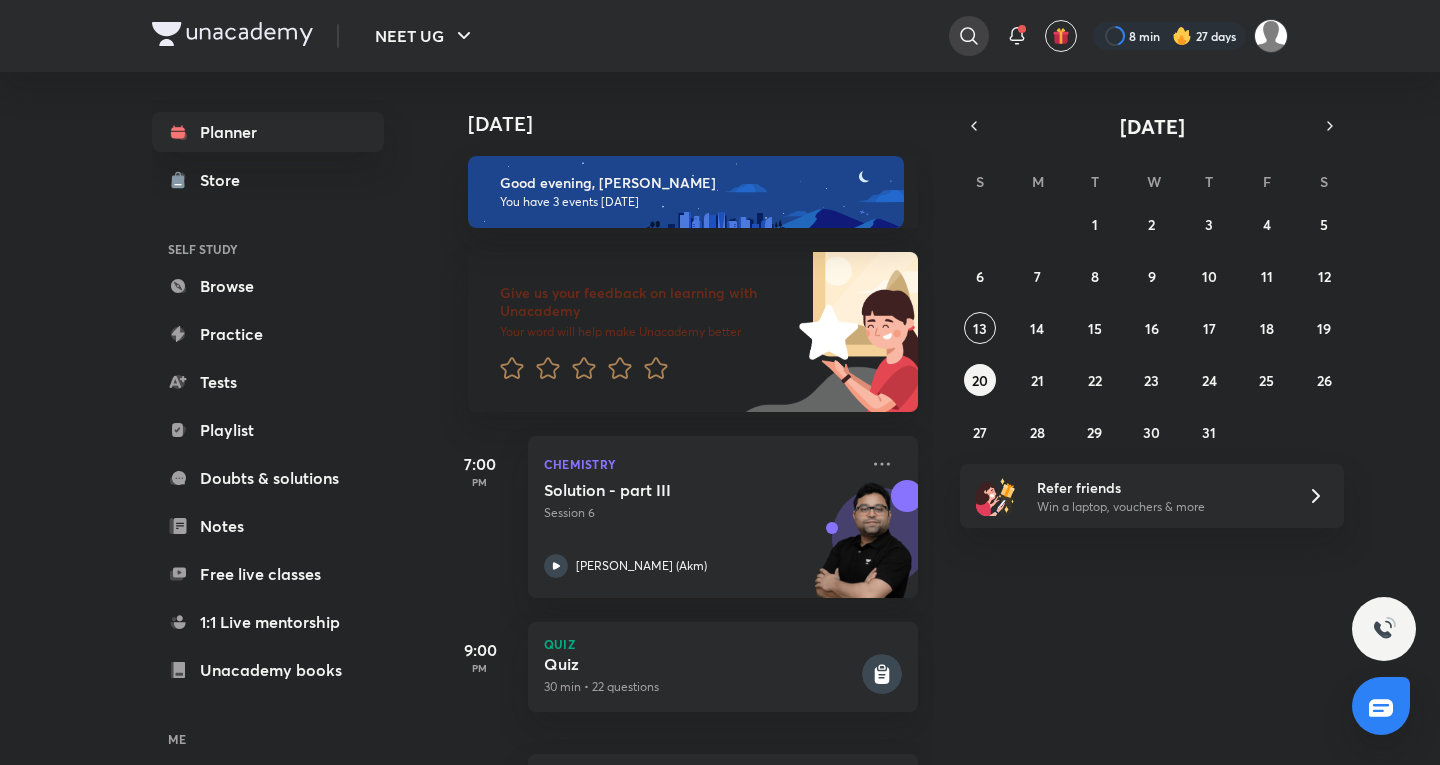 click 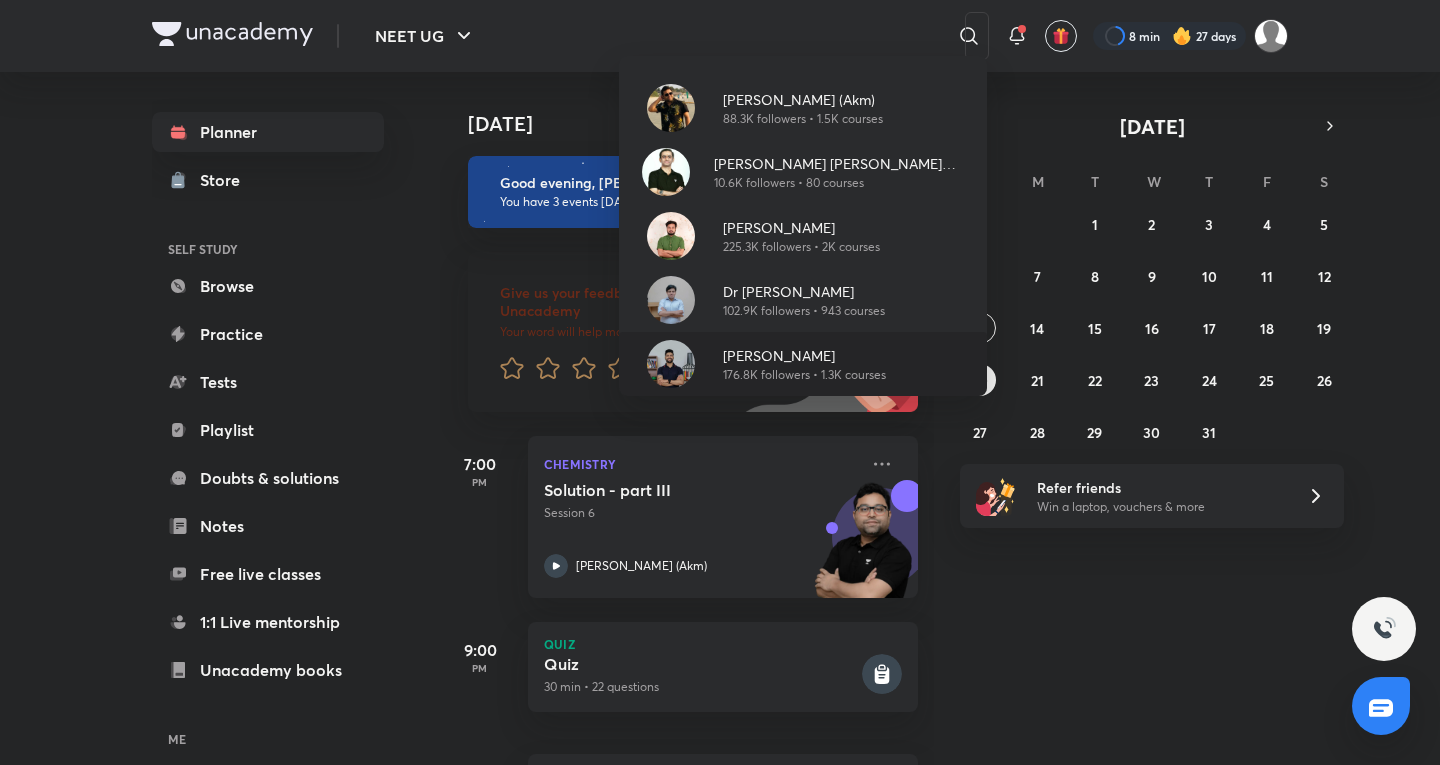 click on "176.8K followers • 1.3K courses" at bounding box center (804, 375) 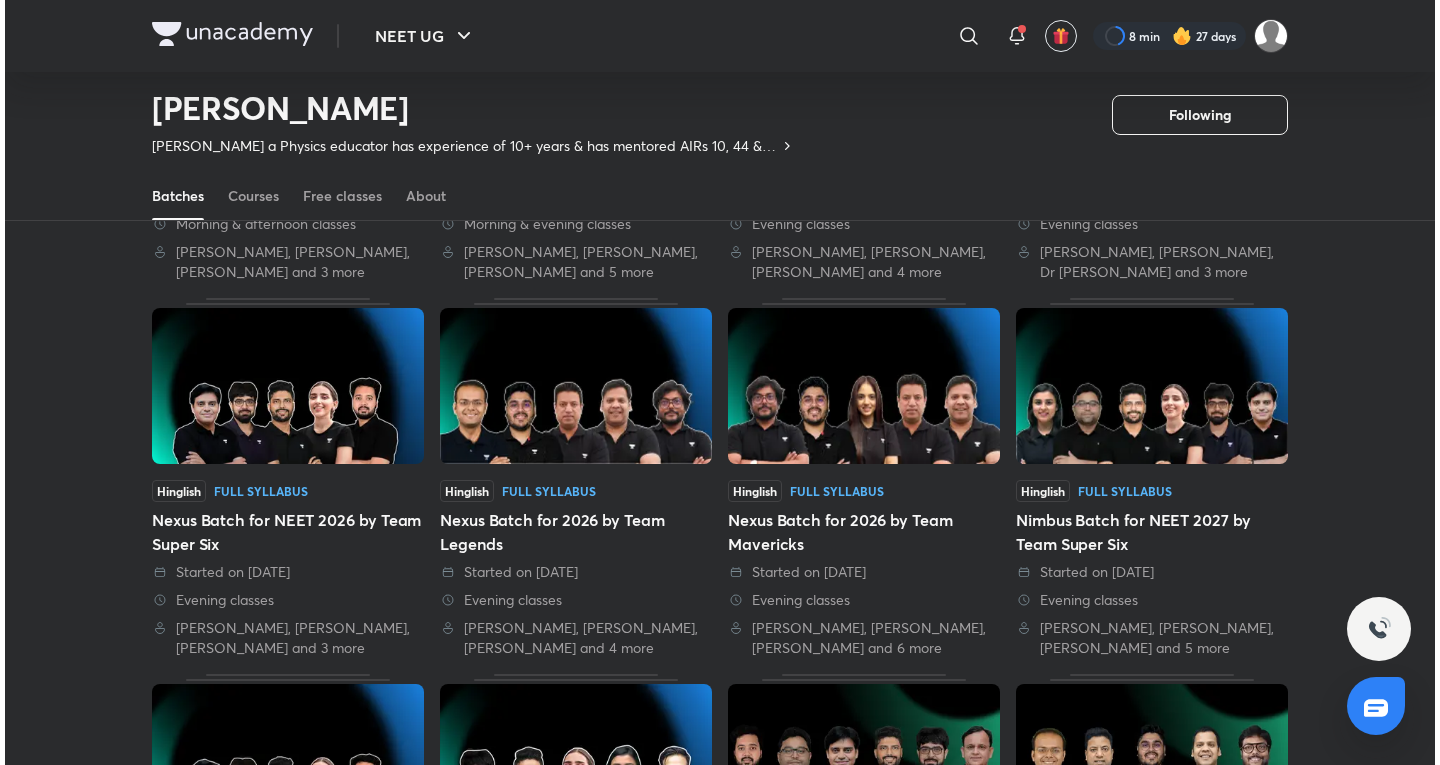 scroll, scrollTop: 0, scrollLeft: 0, axis: both 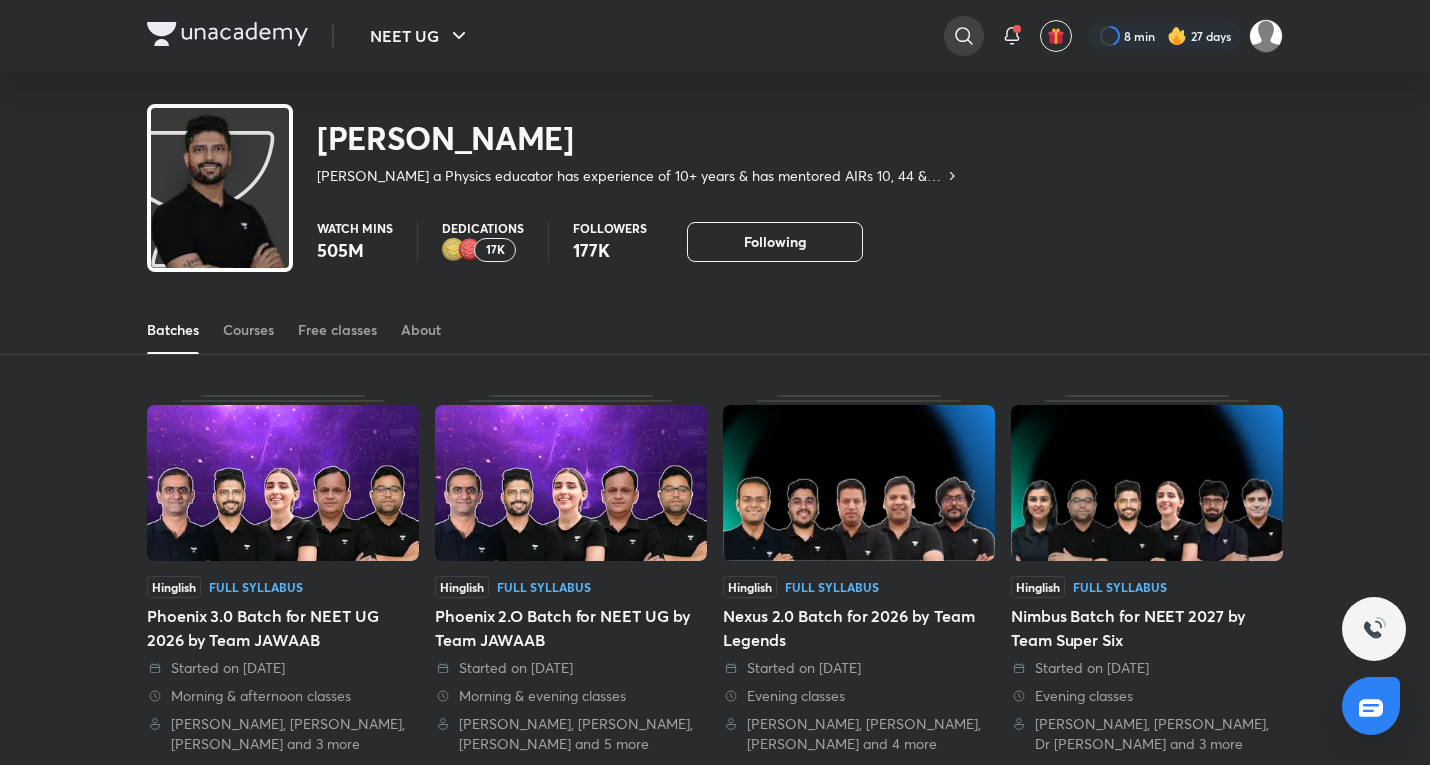 click 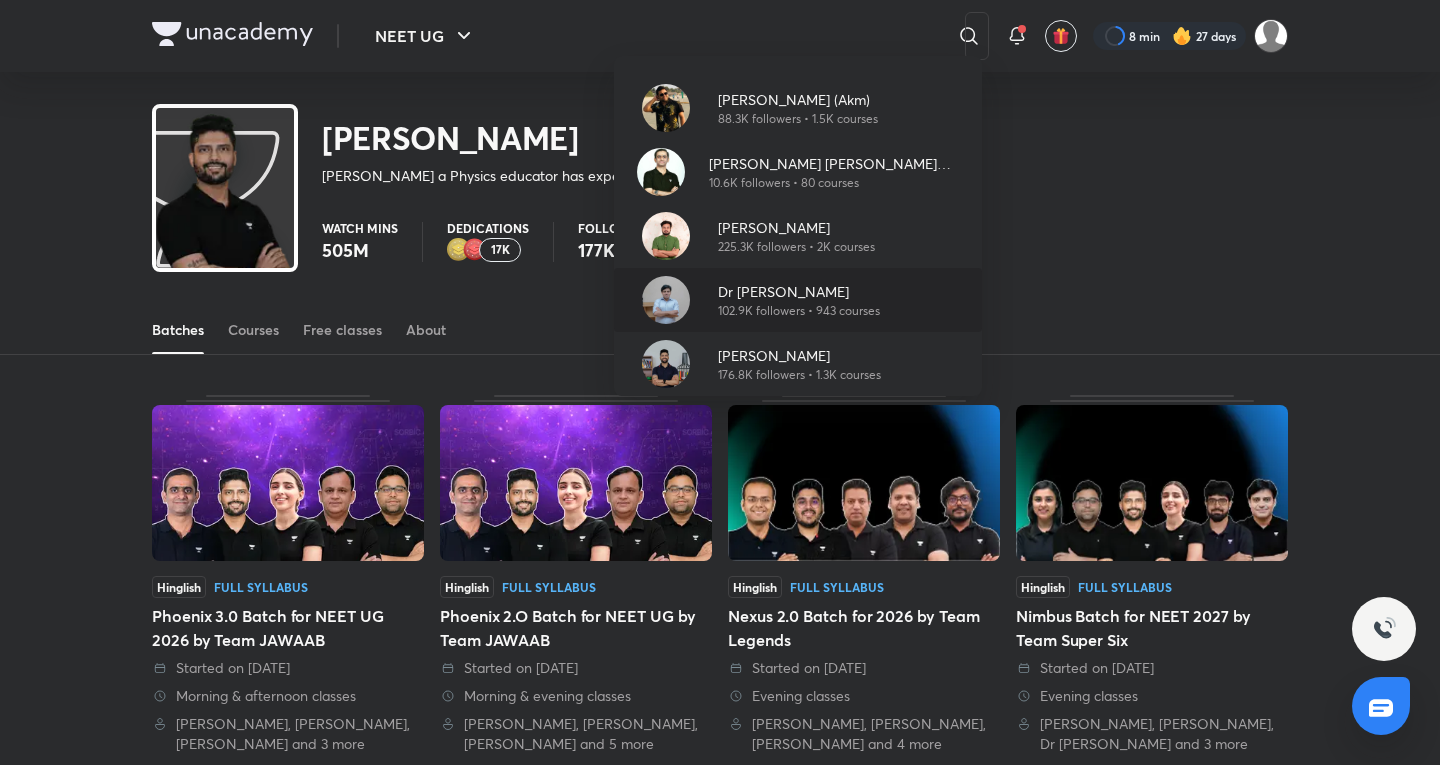 click on "Dr [PERSON_NAME]" at bounding box center (799, 291) 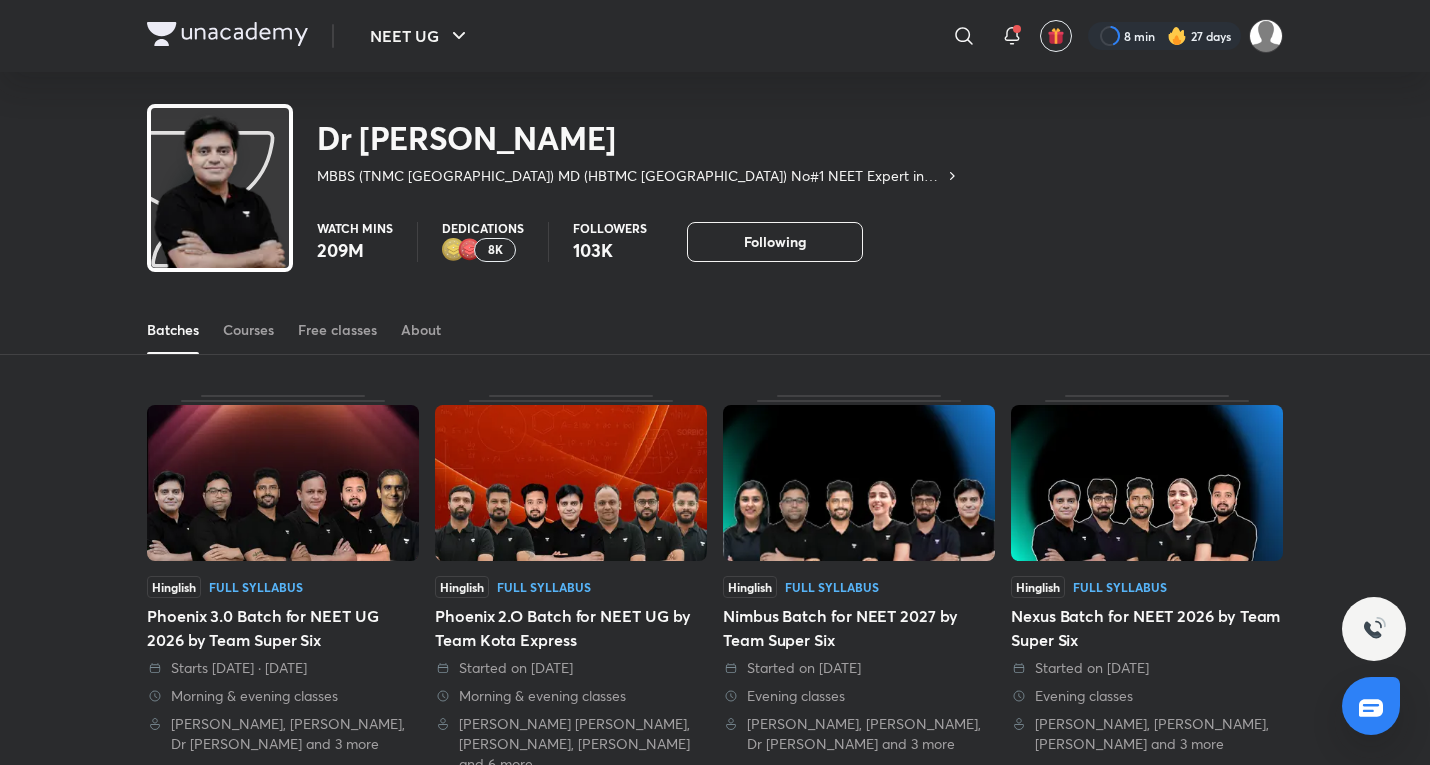 click at bounding box center [283, 483] 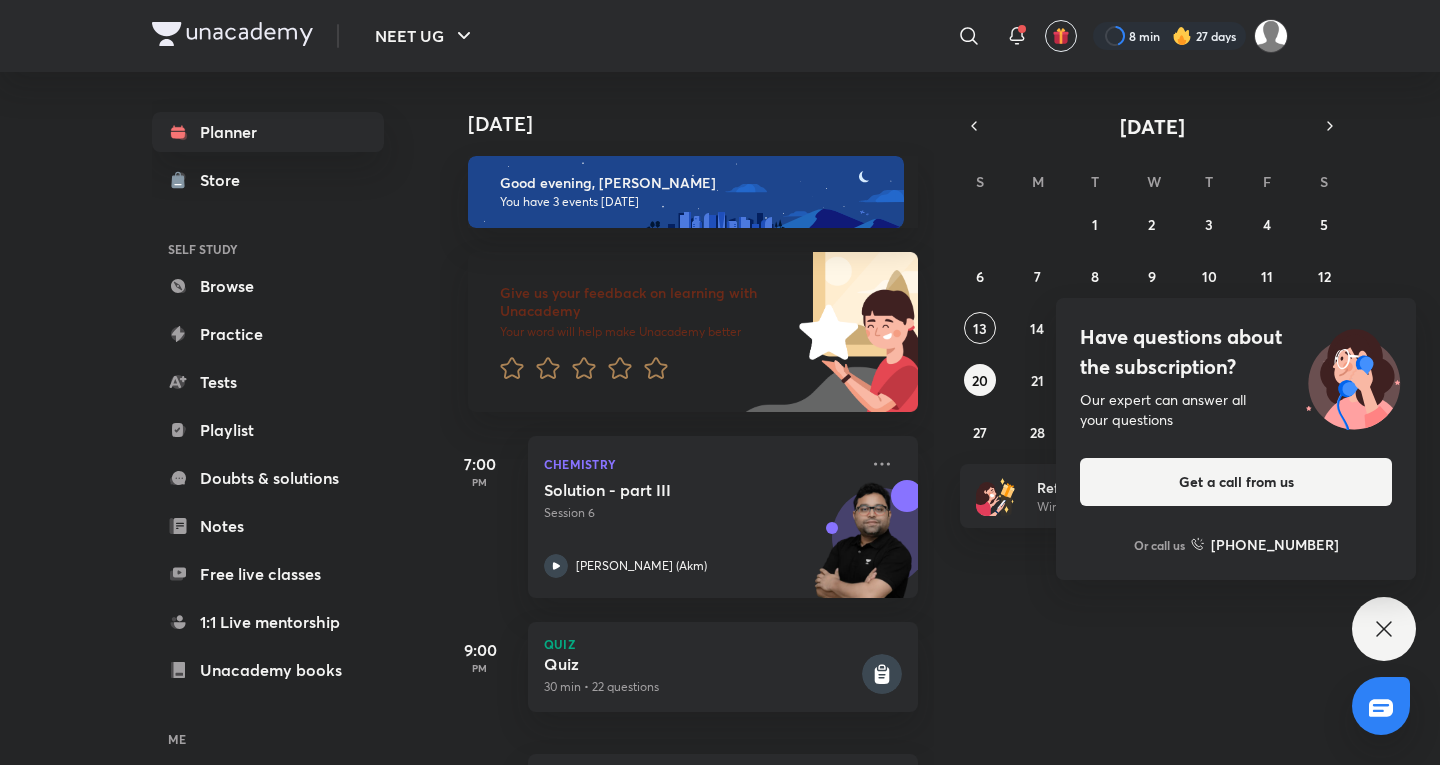 click on "Have questions about the subscription? Our expert can answer all your questions Get a call from us Or call us +91 8585858585" at bounding box center [1384, 629] 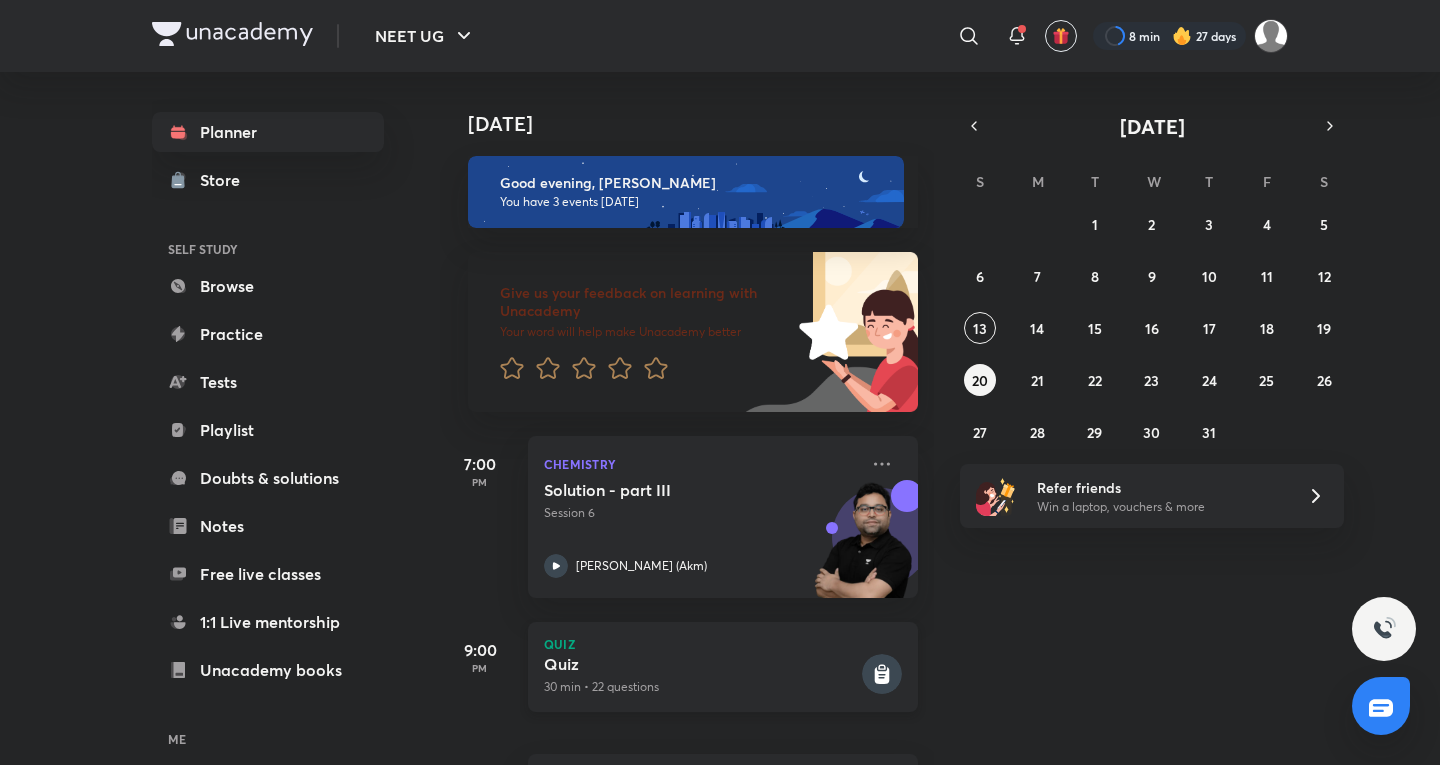click on "Quiz" at bounding box center [723, 644] 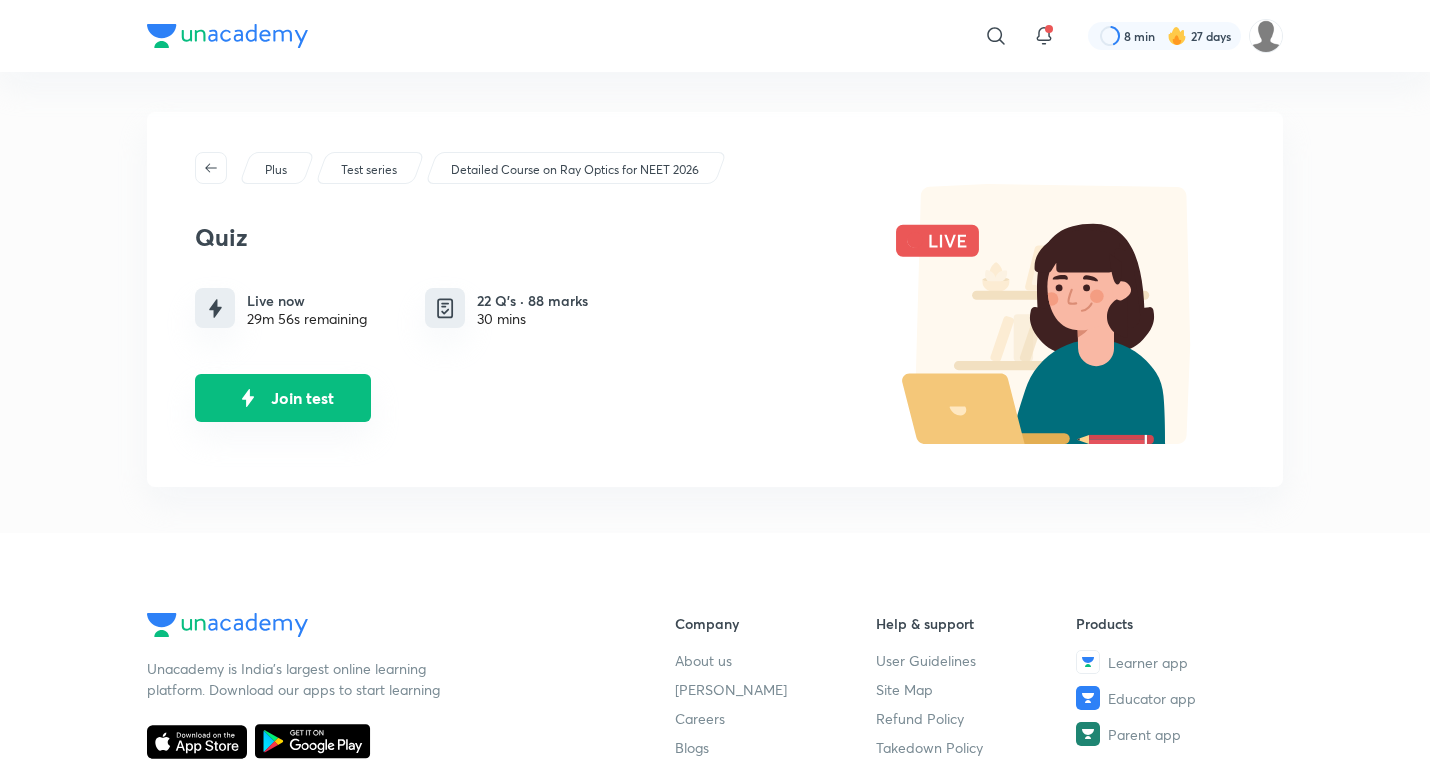 click on "Join test" at bounding box center [283, 398] 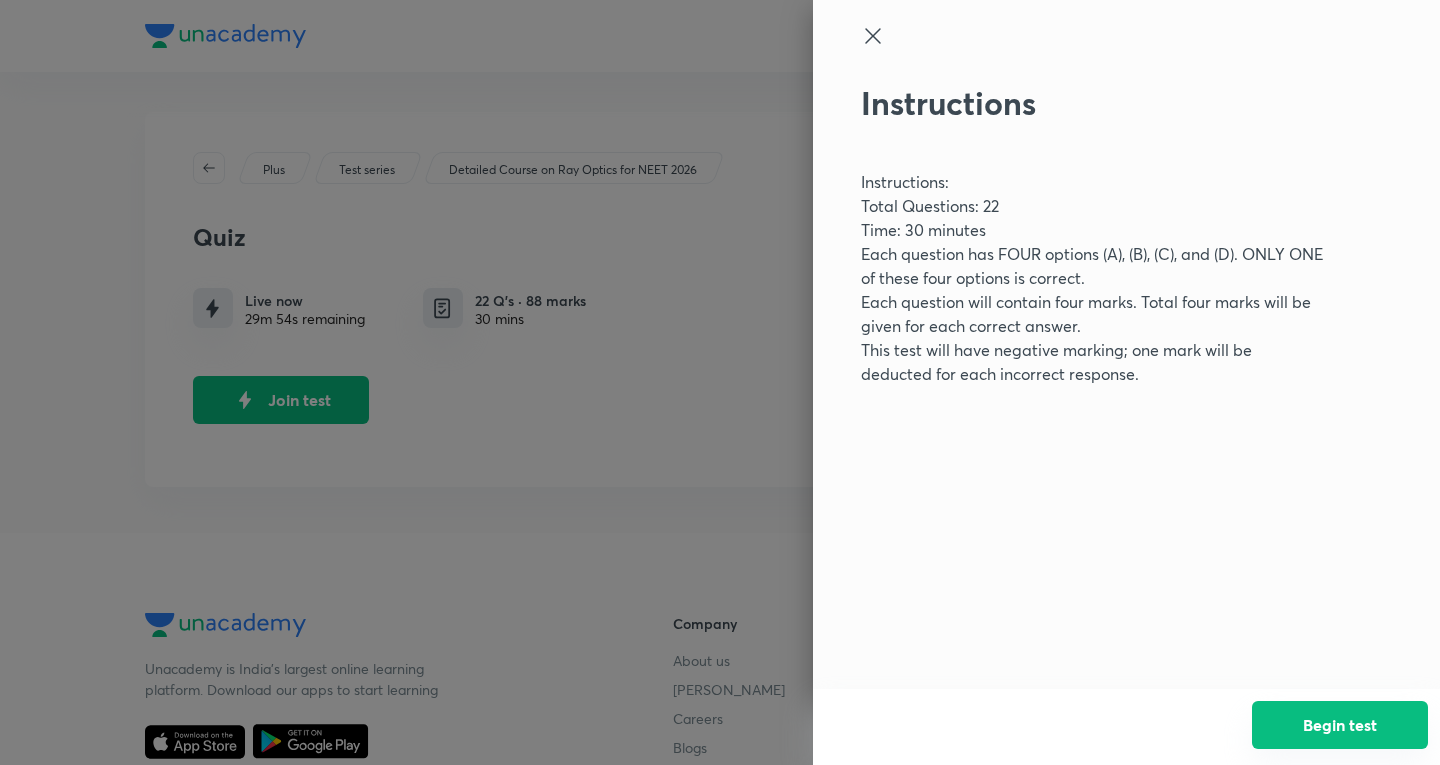 click on "Begin test" at bounding box center (1340, 725) 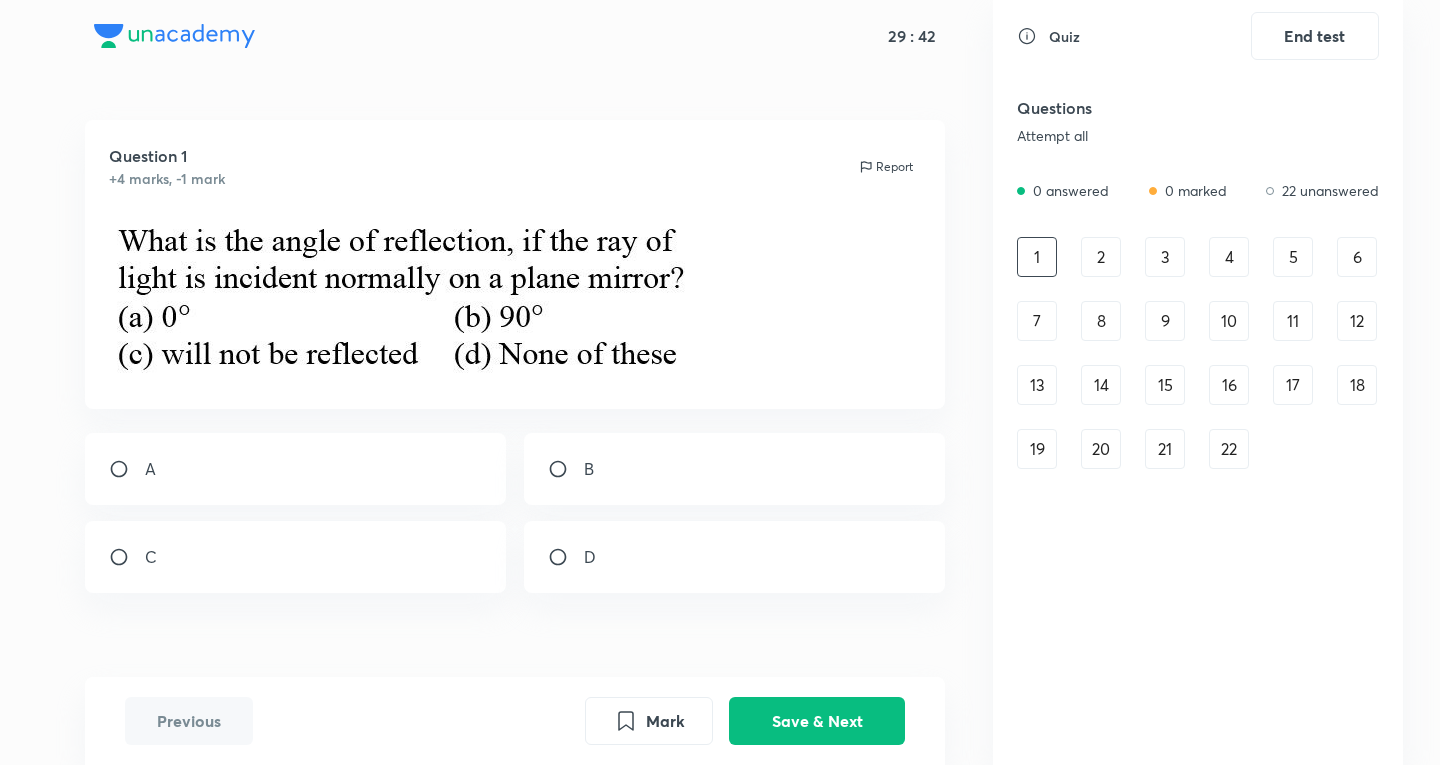 click on "A" at bounding box center [296, 469] 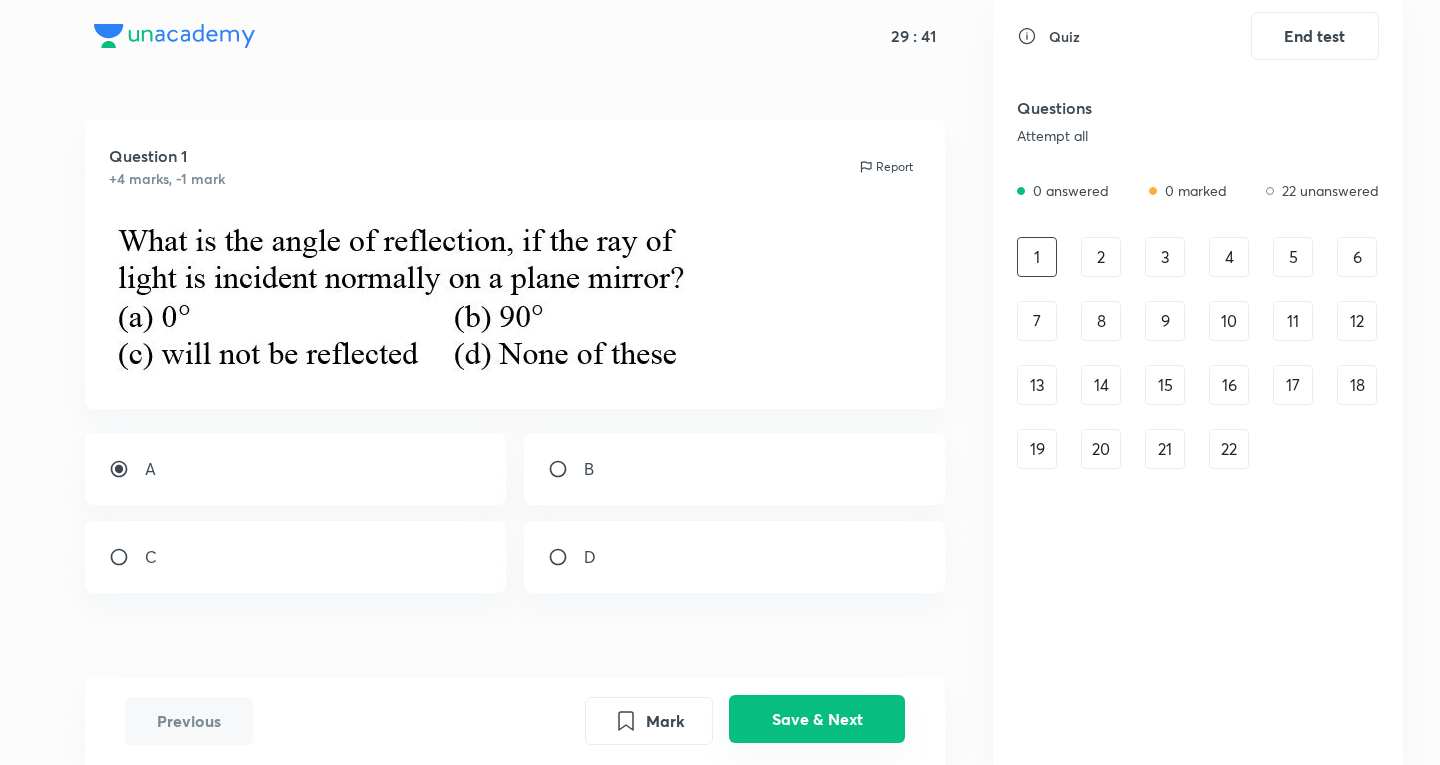 click on "Save & Next" at bounding box center [817, 719] 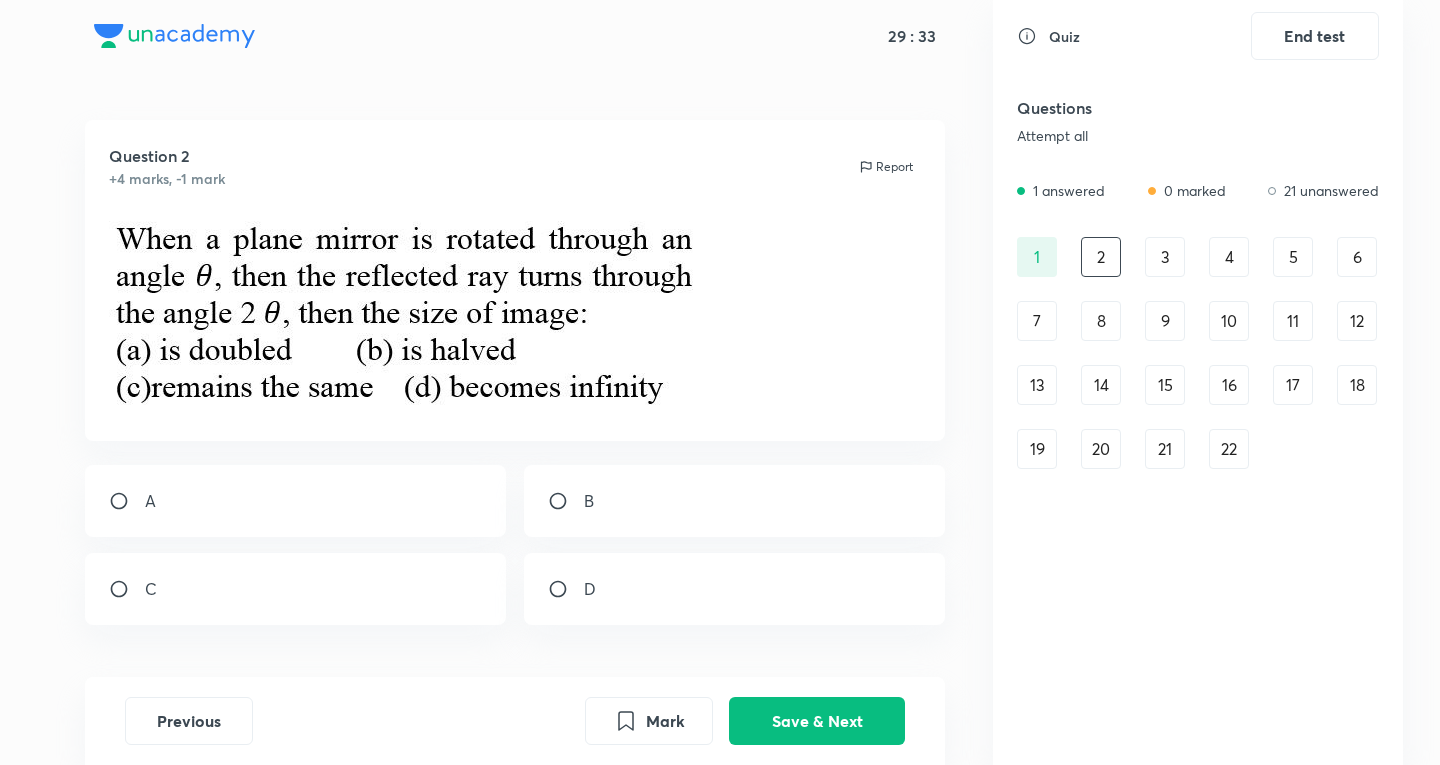click on "C" at bounding box center [296, 589] 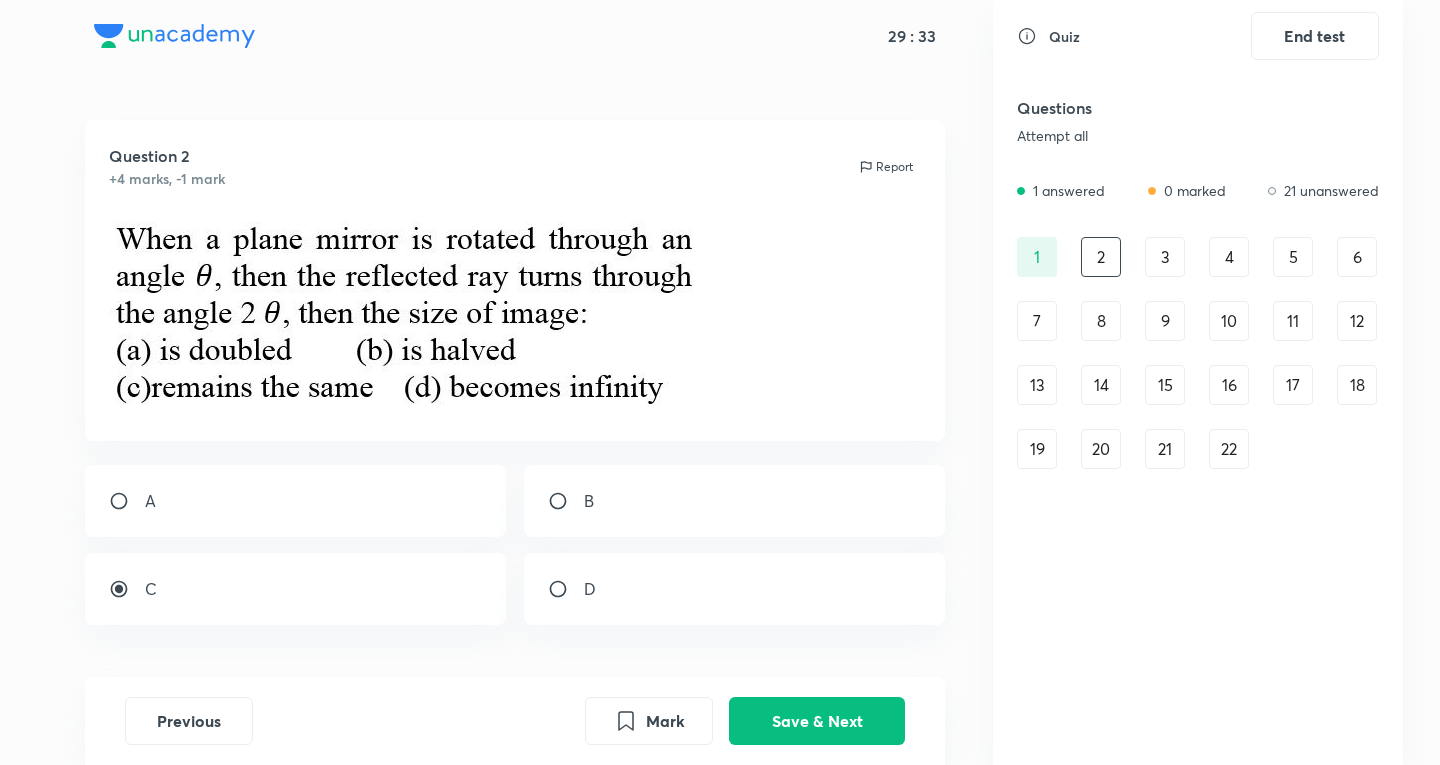 radio on "true" 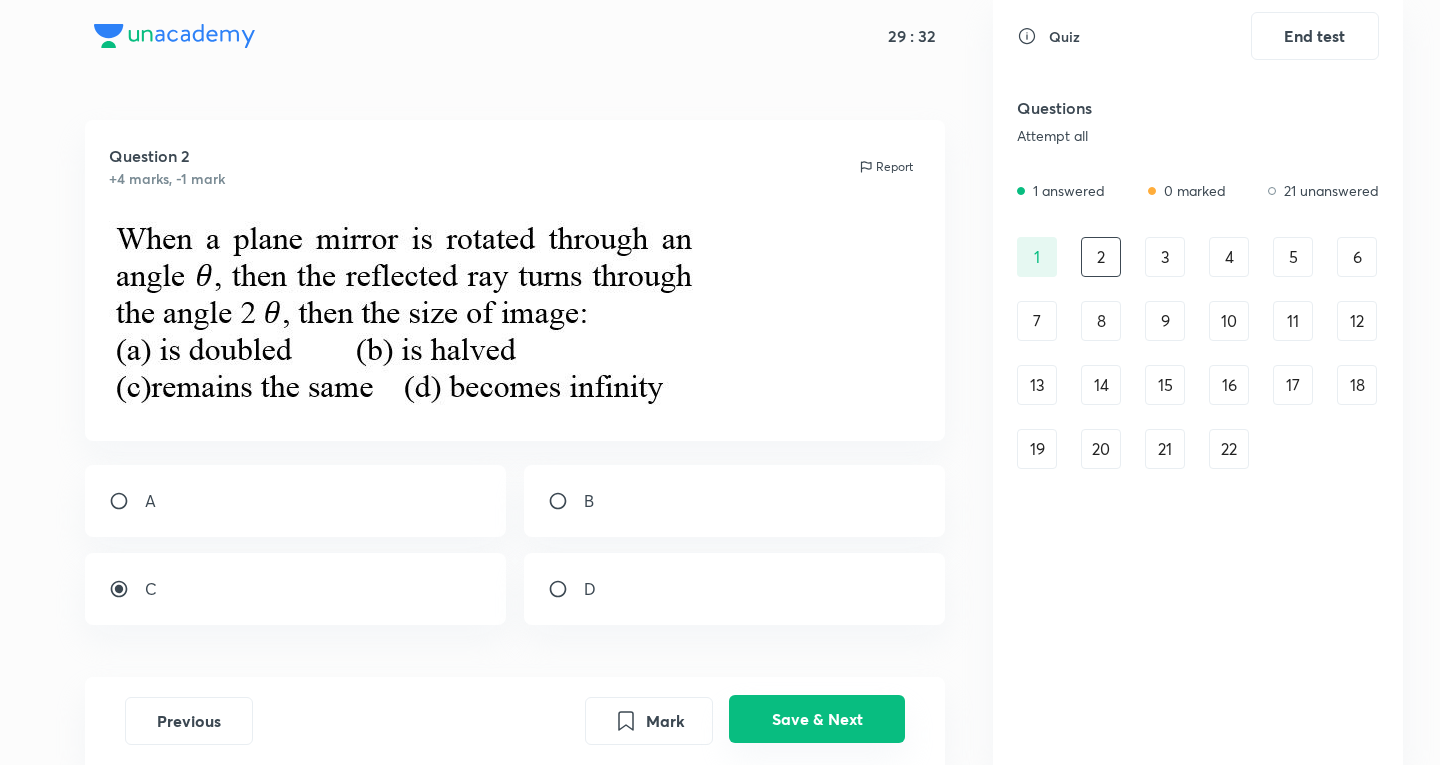 click on "Save & Next" at bounding box center (817, 719) 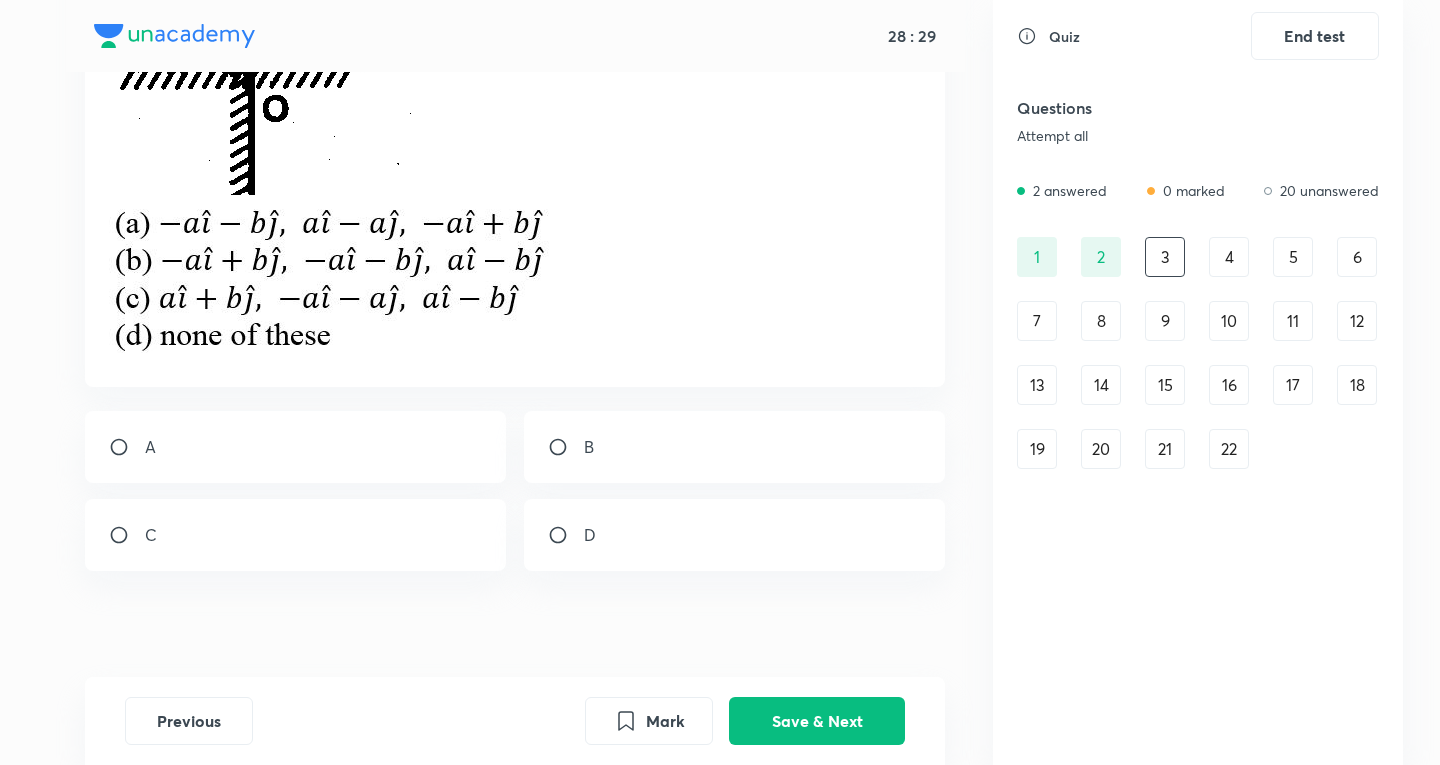 scroll, scrollTop: 490, scrollLeft: 0, axis: vertical 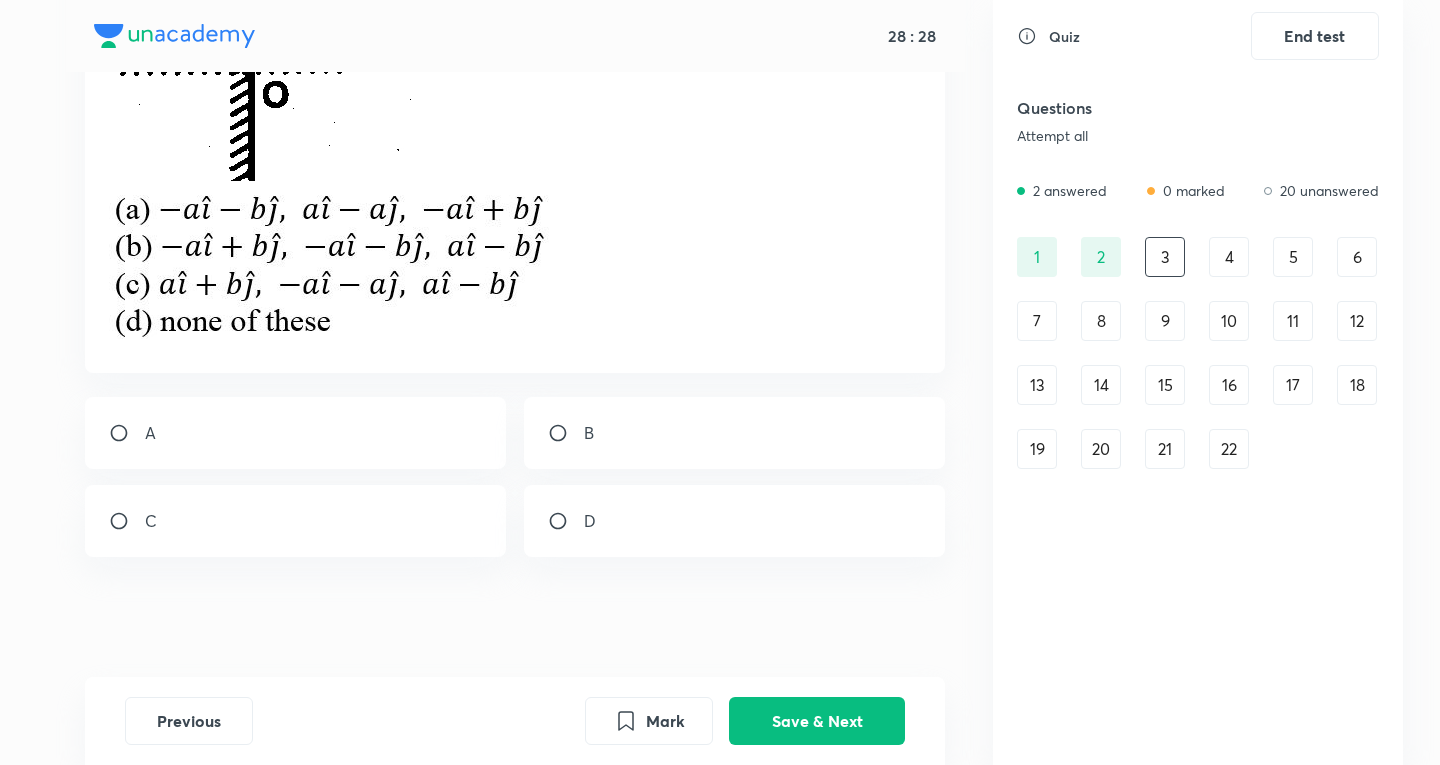 click on "B" at bounding box center (735, 433) 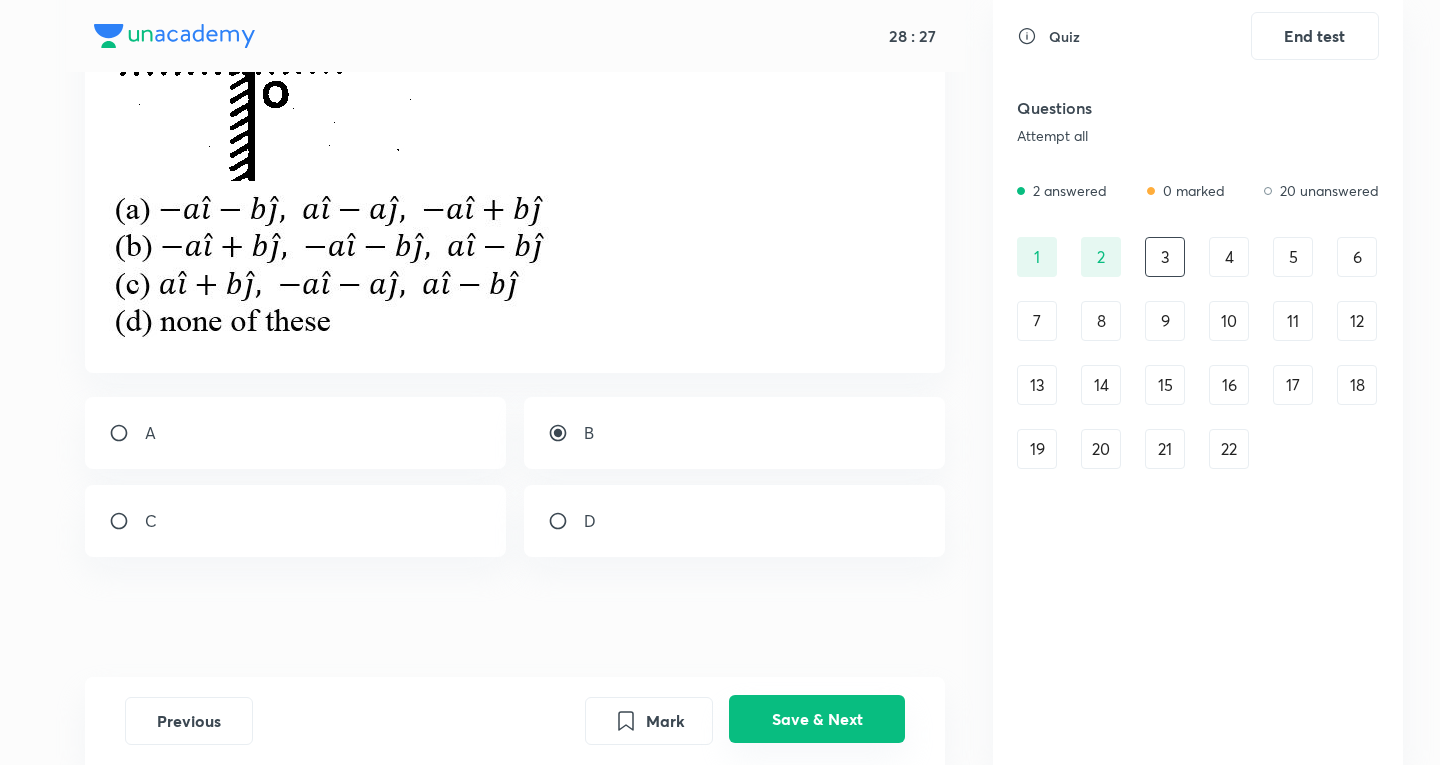 click on "Save & Next" at bounding box center (817, 719) 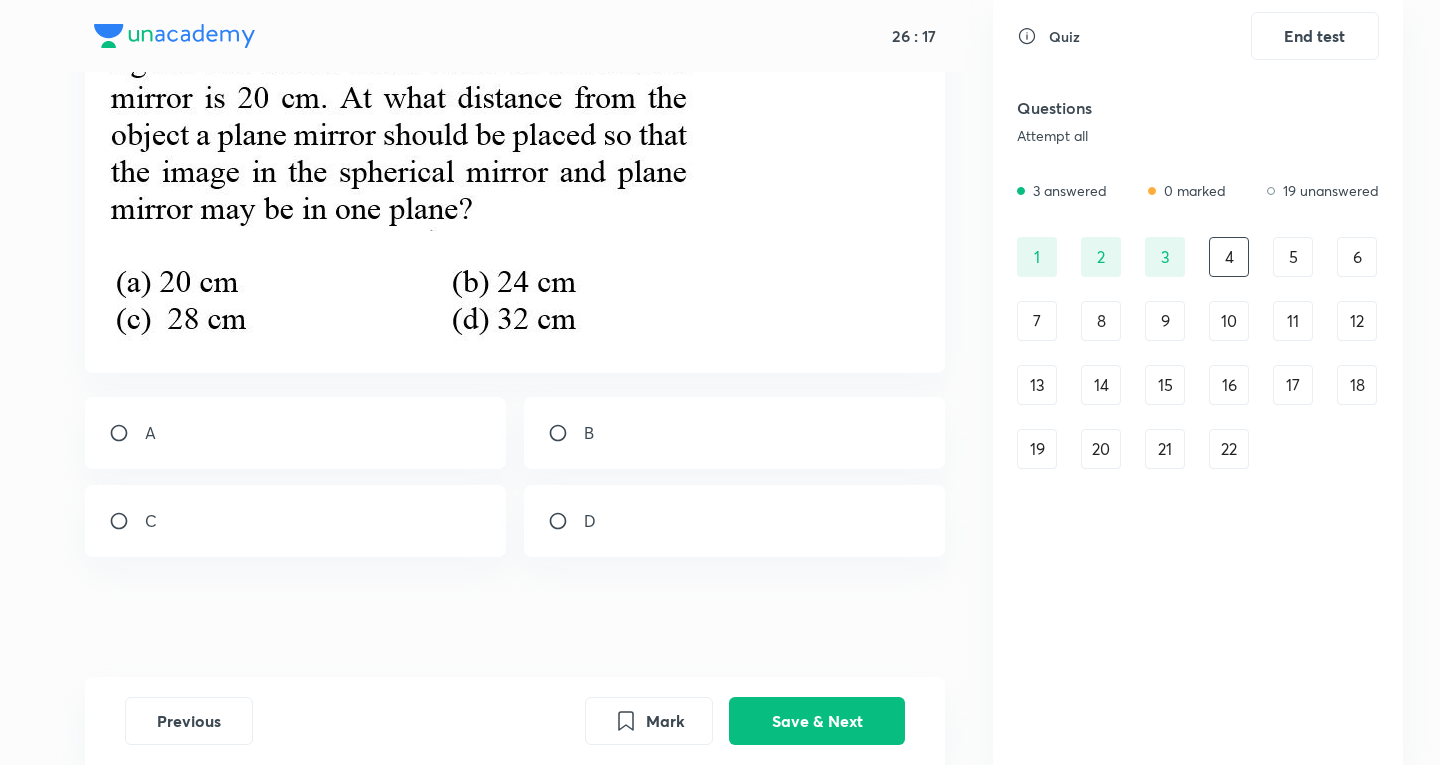 scroll, scrollTop: 429, scrollLeft: 0, axis: vertical 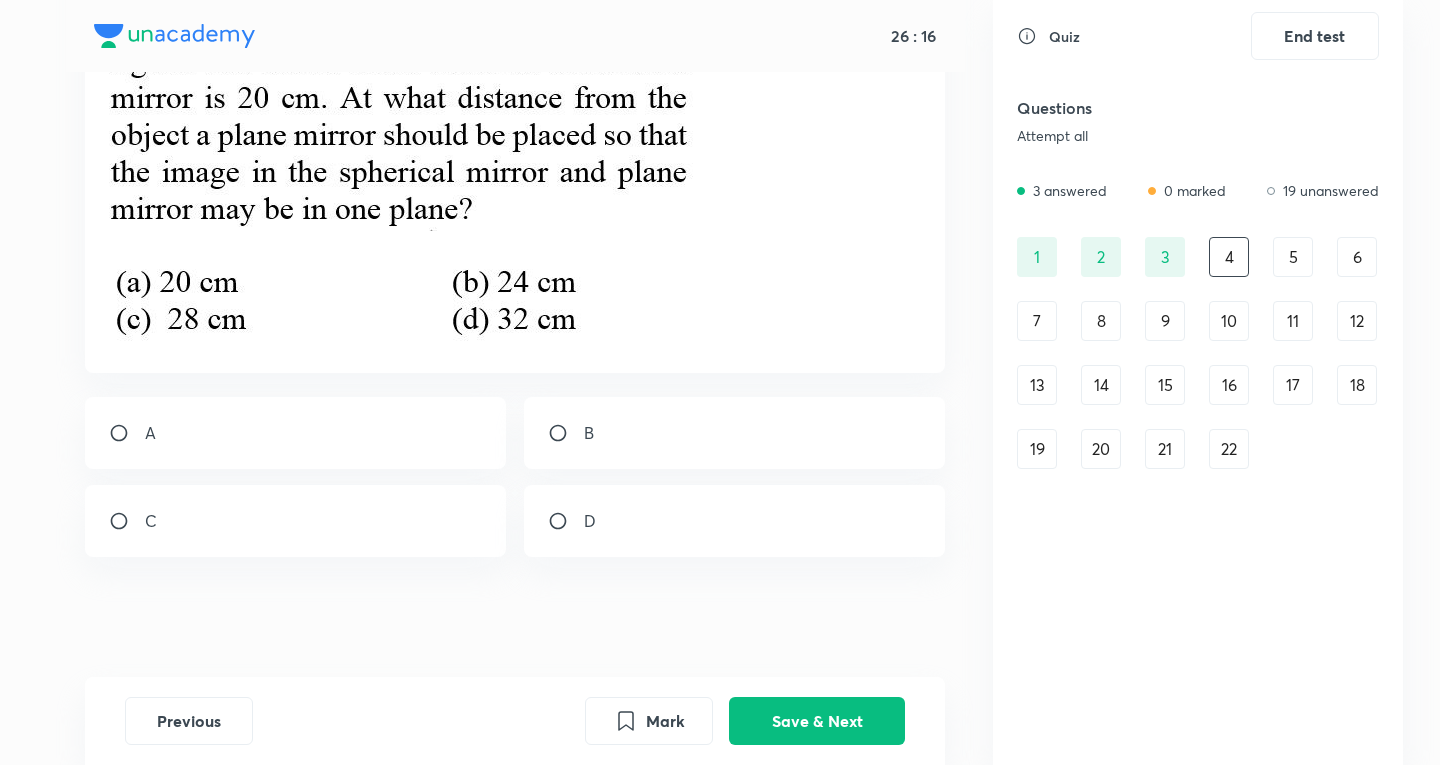 click on "B" at bounding box center (735, 433) 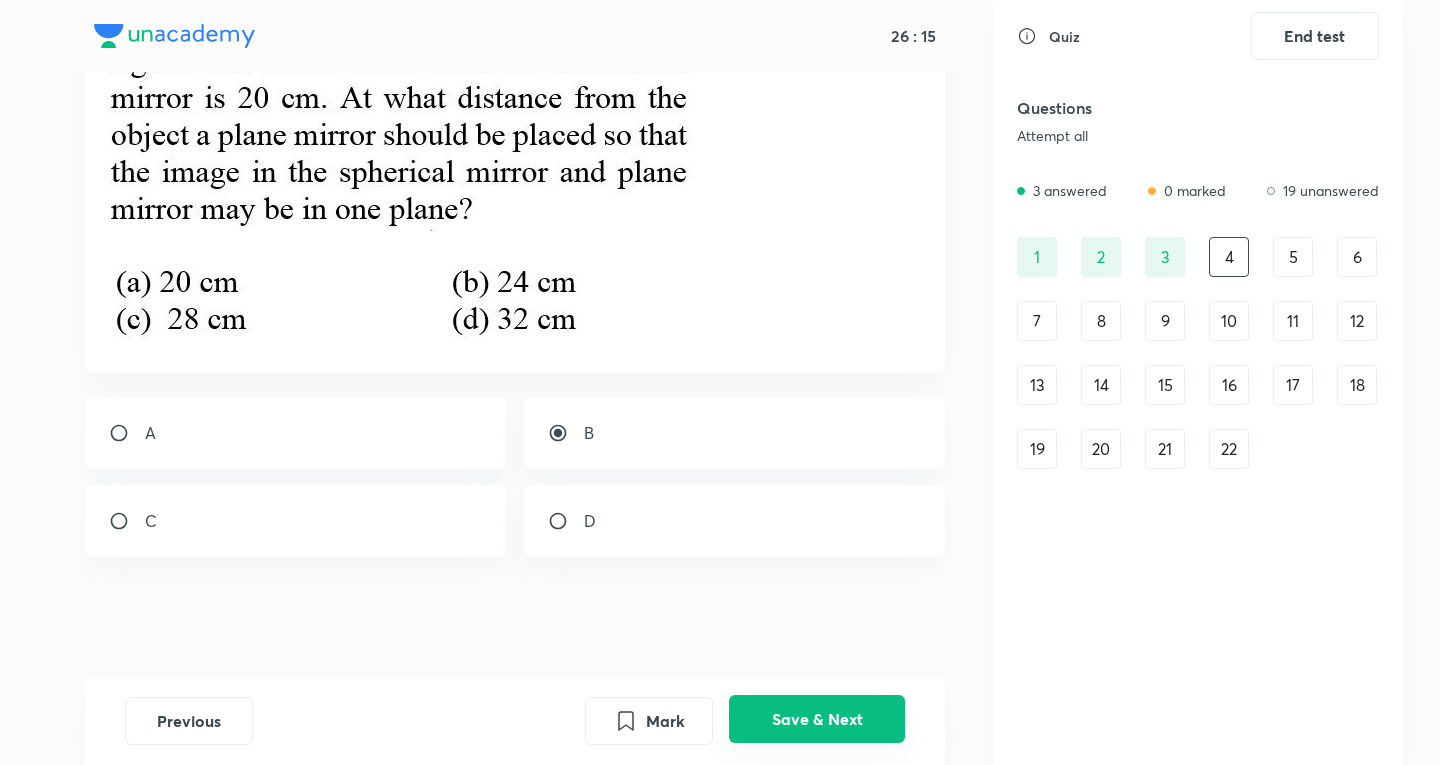 click on "Save & Next" at bounding box center (817, 719) 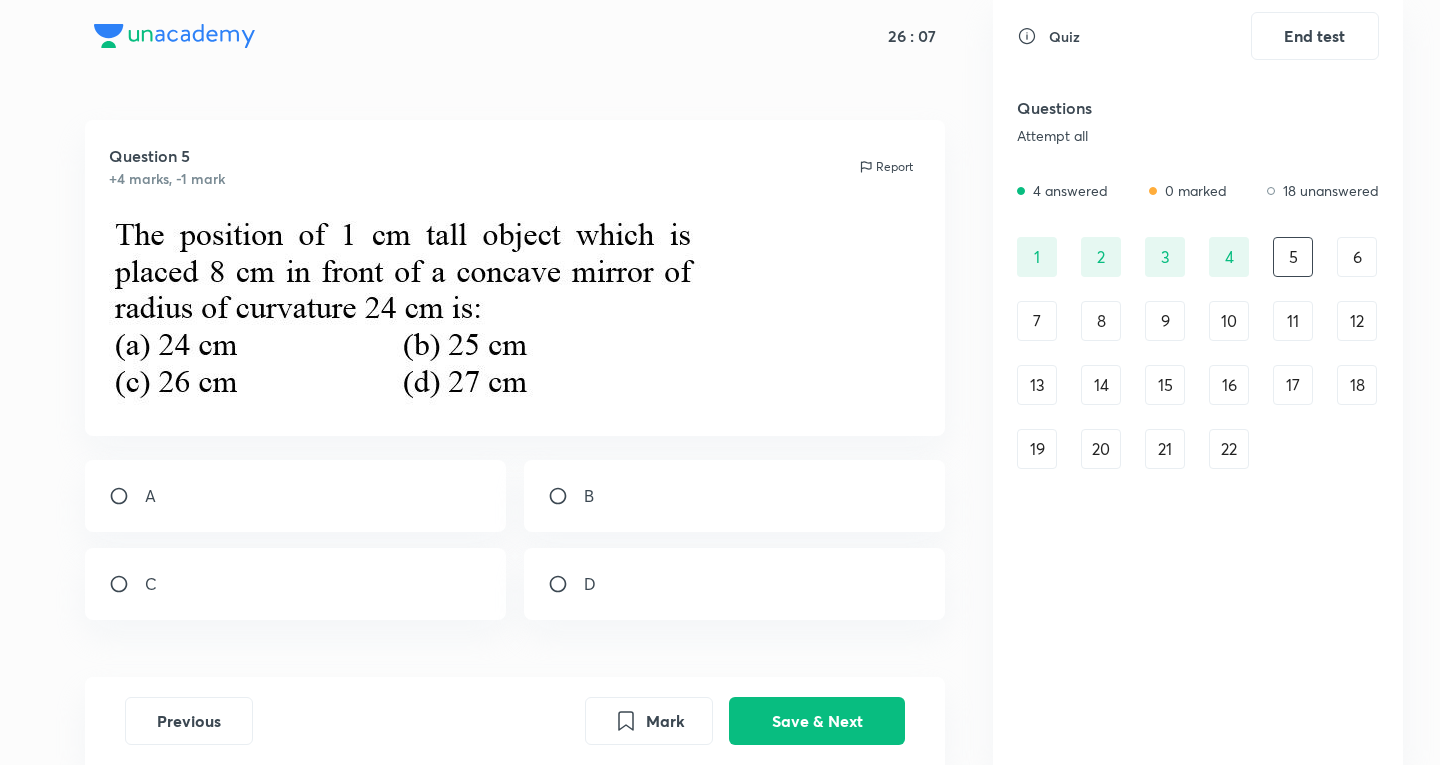 click on "1 2 3 4 5 6 7 8 9 10 11 12 13 14 15 16 17 18 19 20 21 22" at bounding box center [1198, 353] 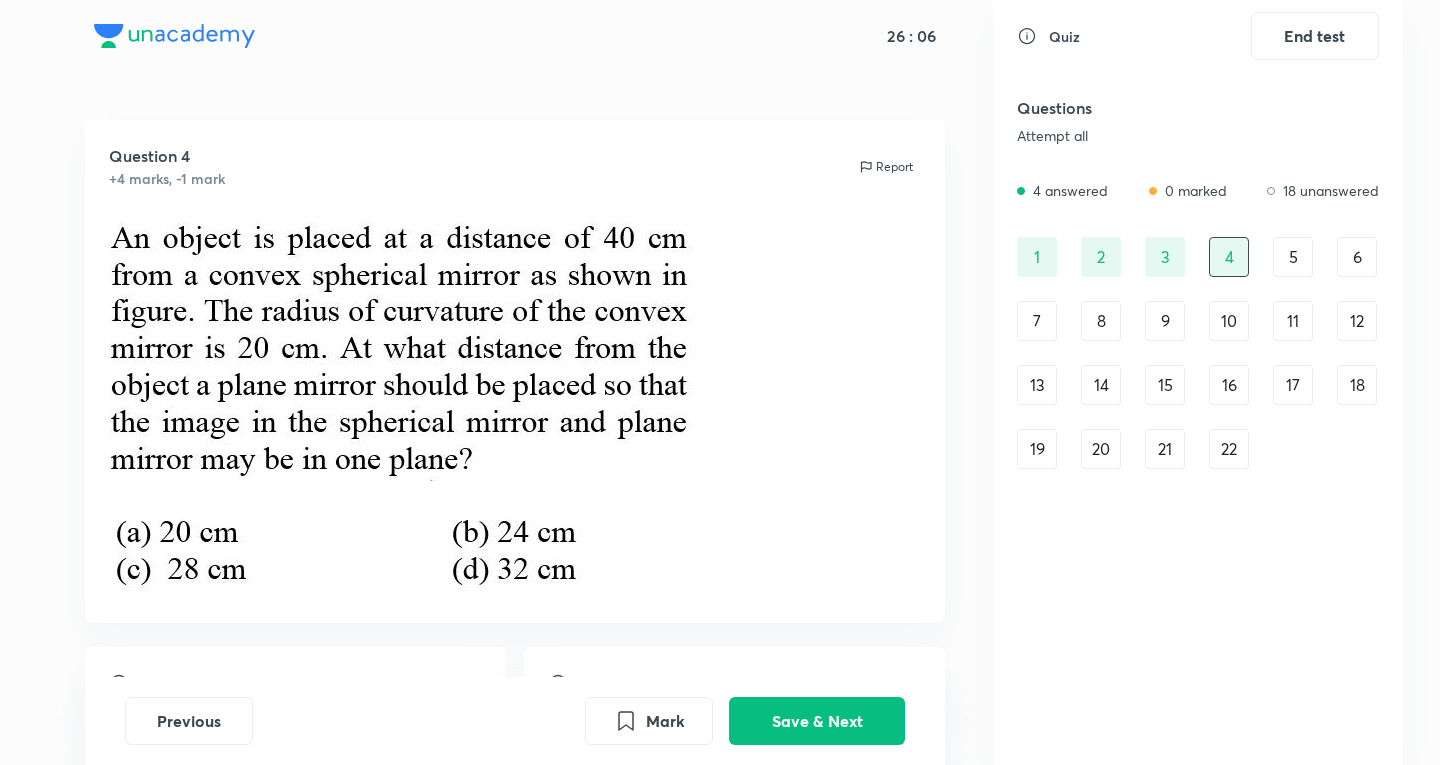 click on "5" at bounding box center (1293, 257) 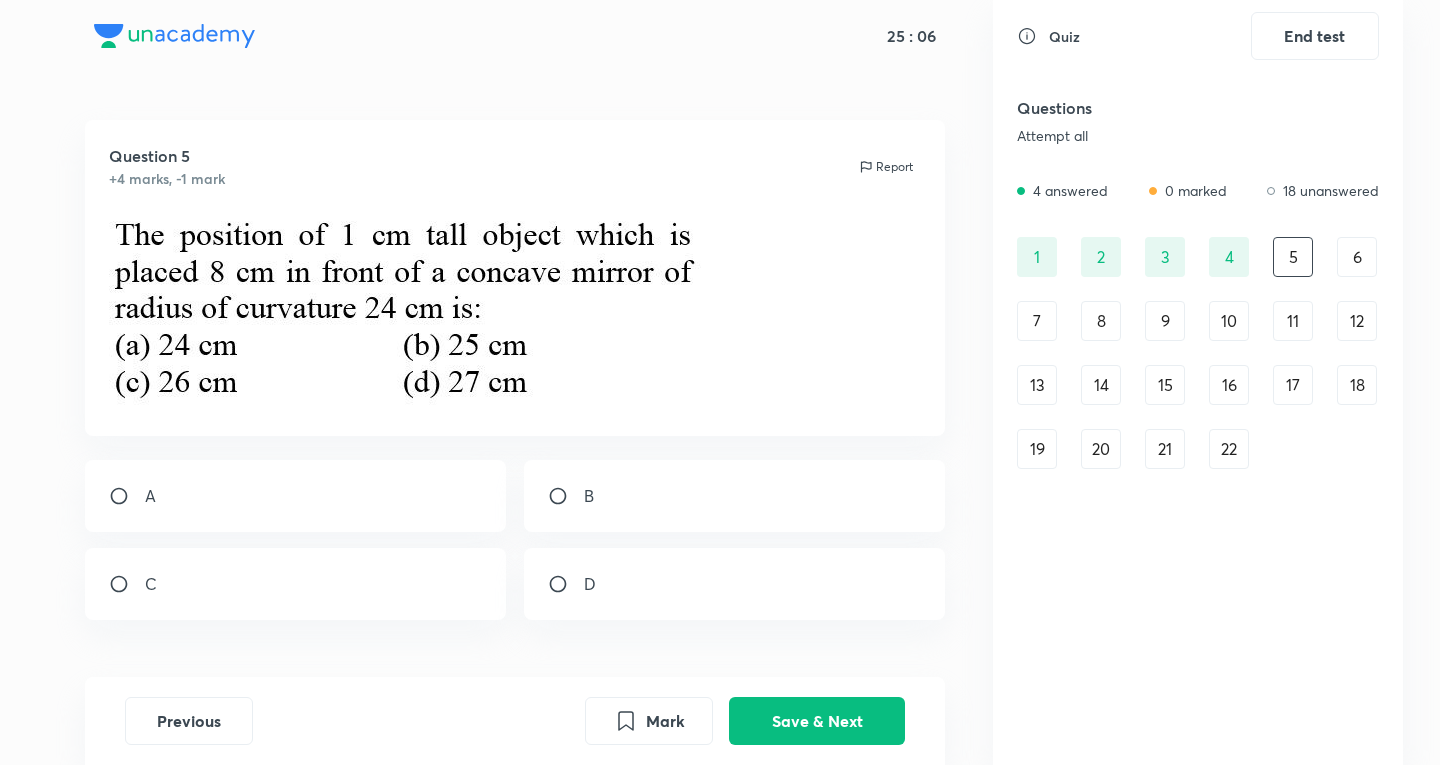 click on "A" at bounding box center [296, 496] 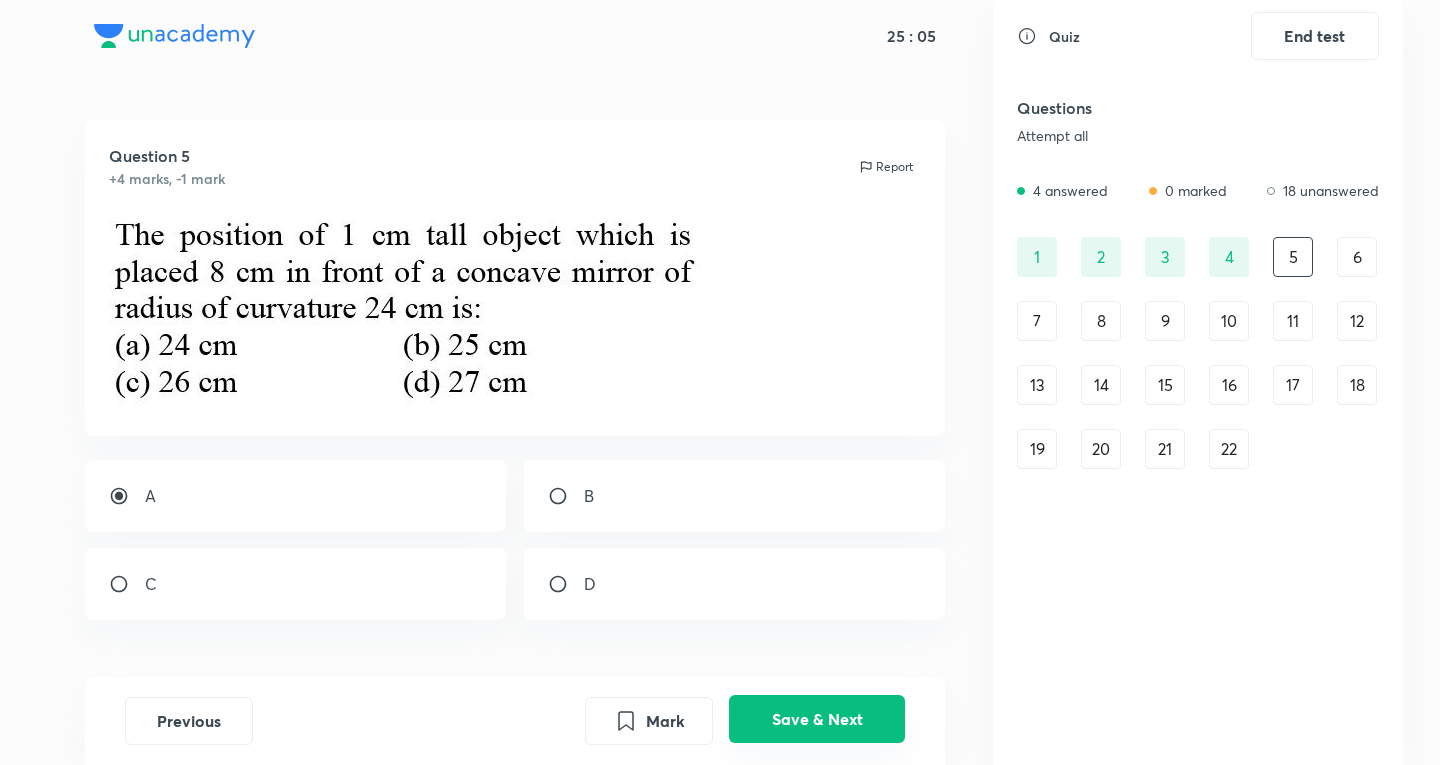 click on "Save & Next" at bounding box center [817, 719] 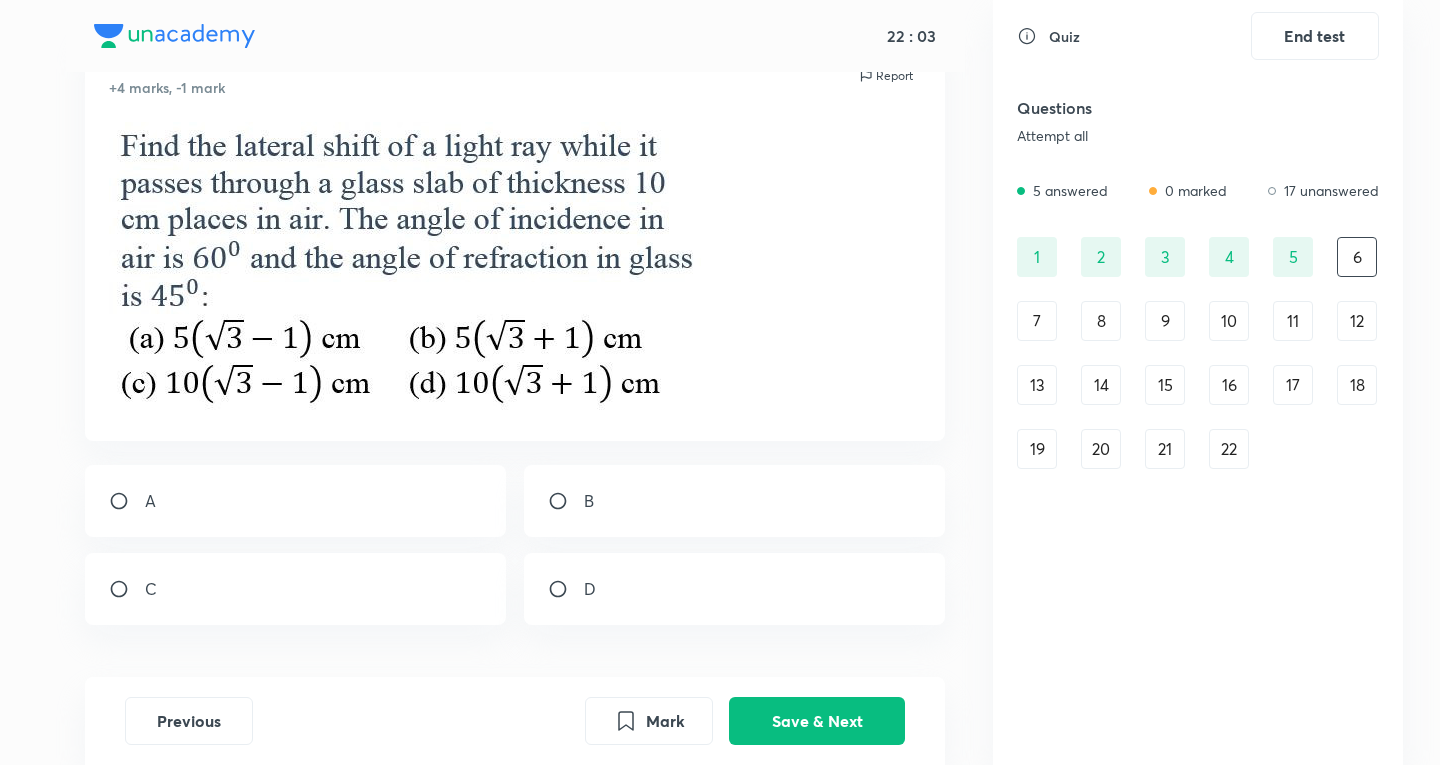 scroll, scrollTop: 159, scrollLeft: 0, axis: vertical 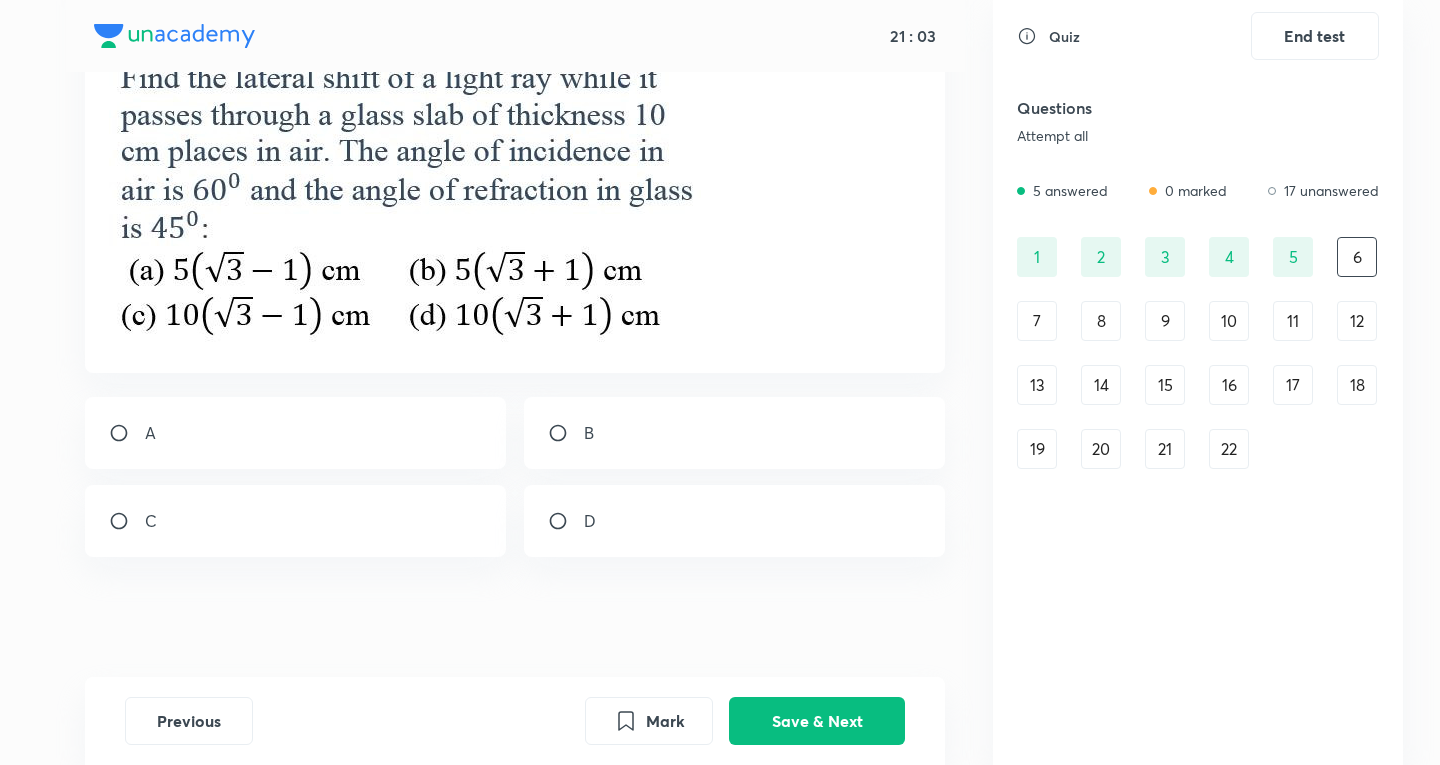 click on "7" at bounding box center [1037, 321] 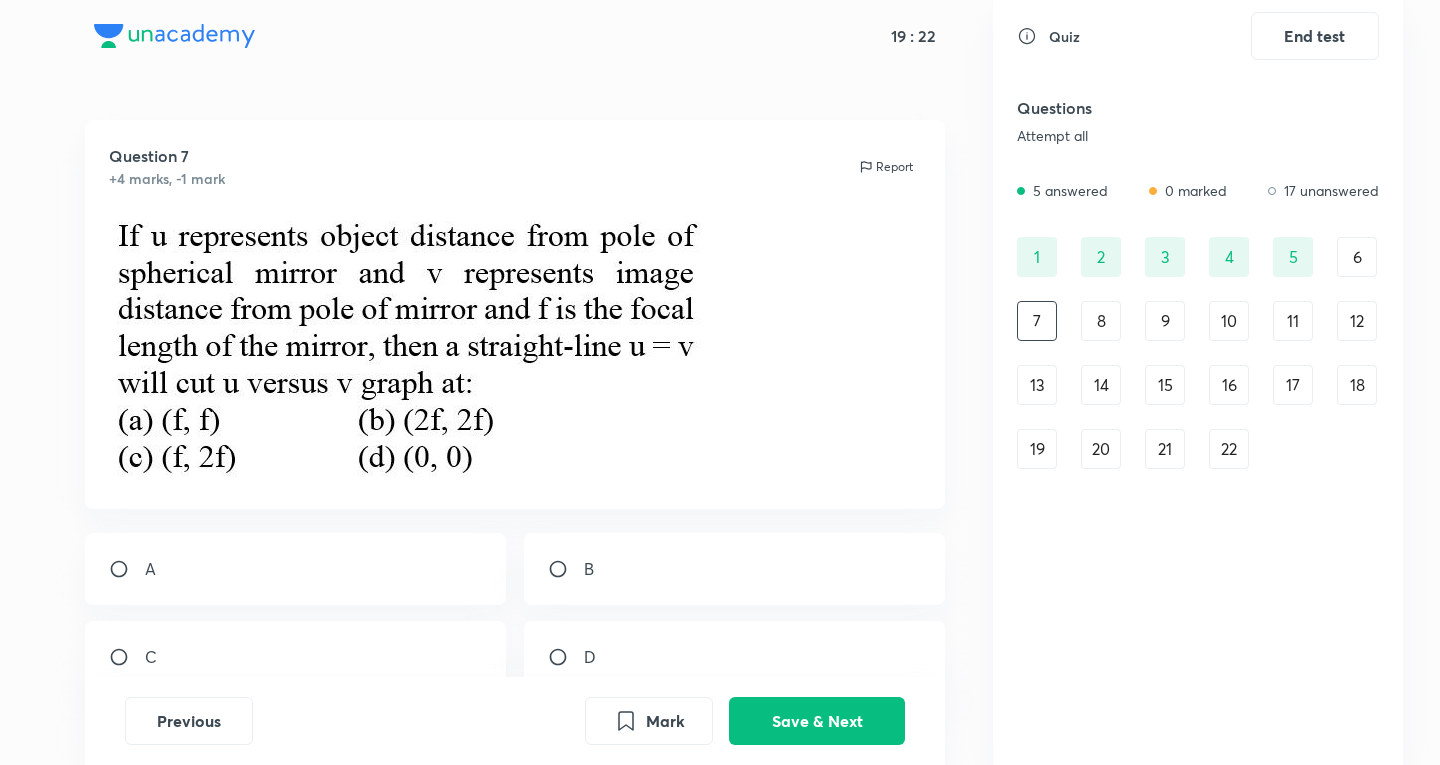click at bounding box center [566, 657] 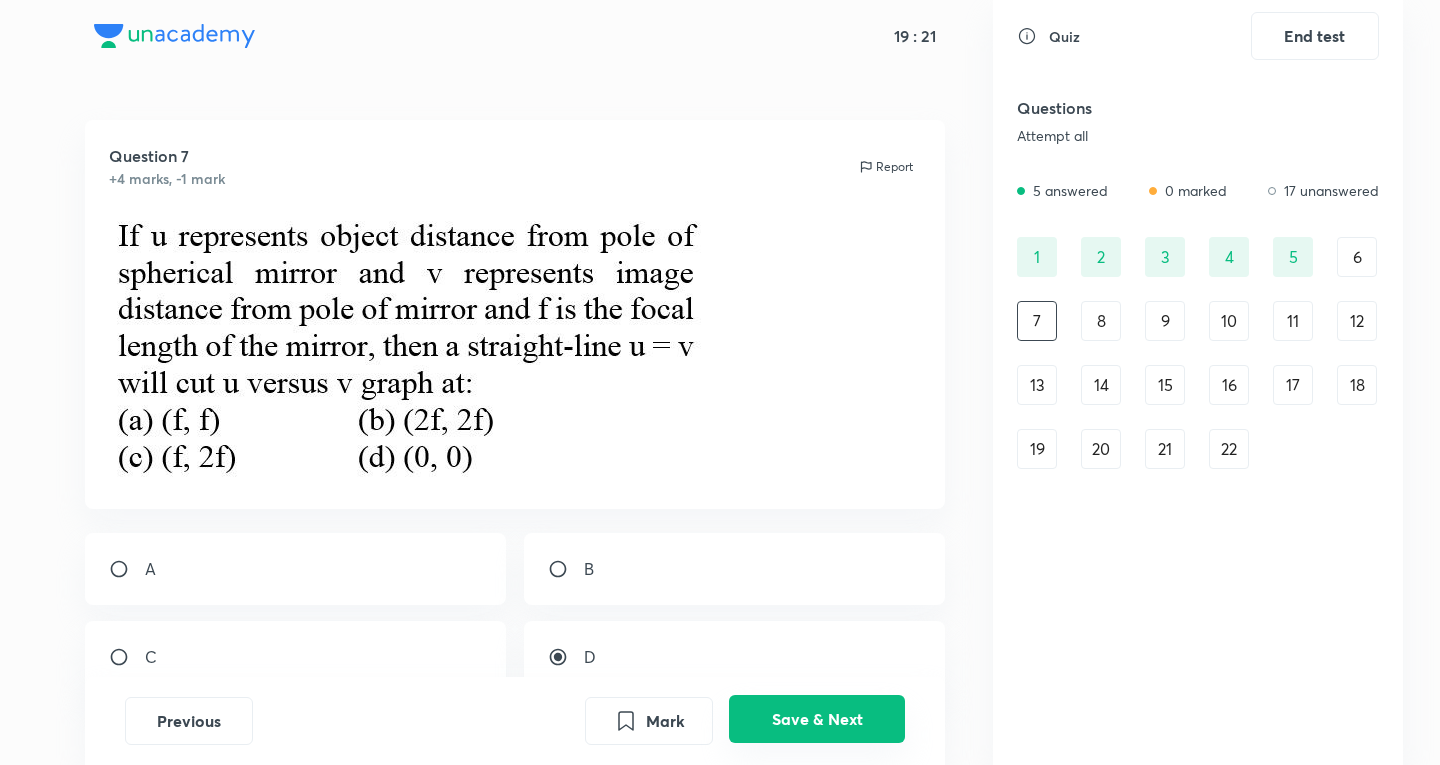 click on "Save & Next" at bounding box center [817, 719] 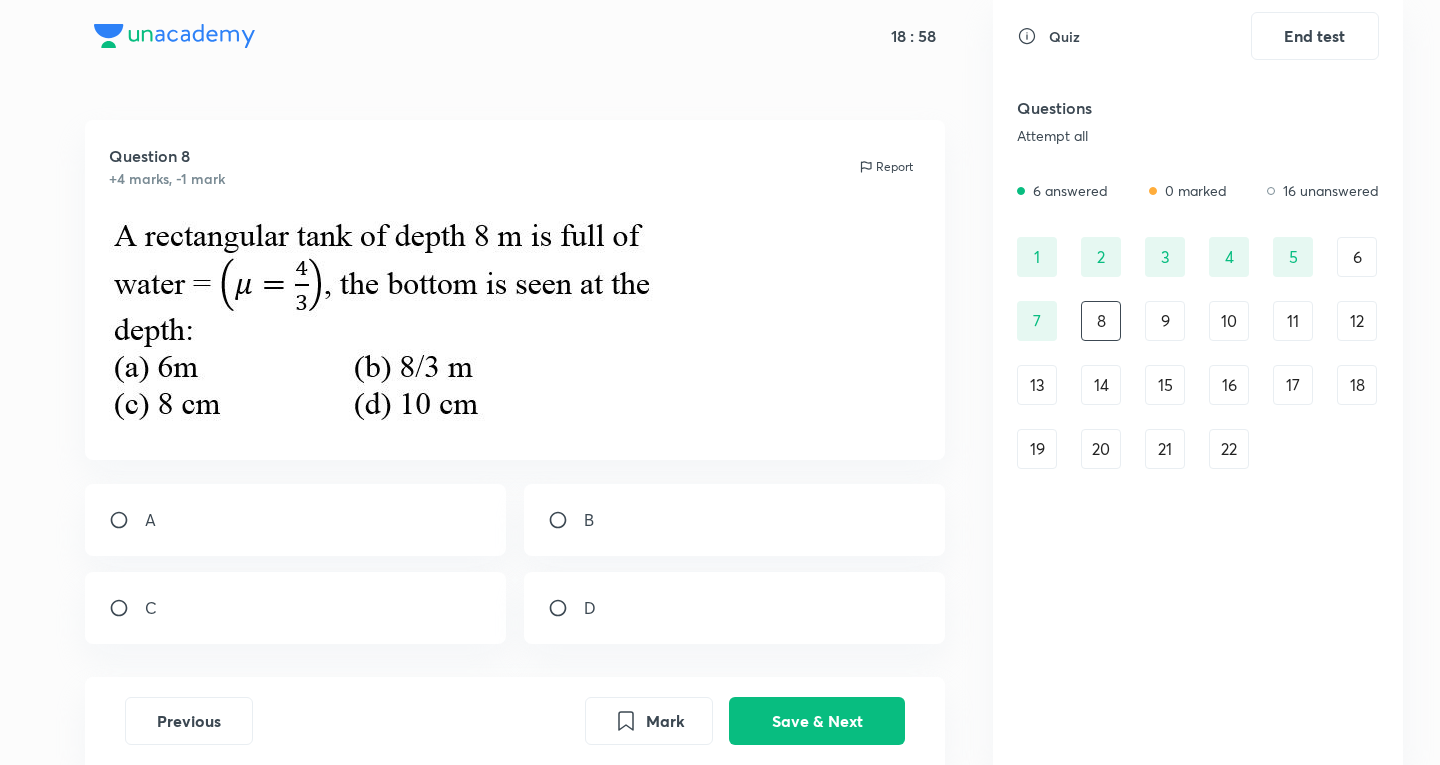 click on "Question 8 +4 marks, -1 mark Report A B C D" at bounding box center [515, 442] 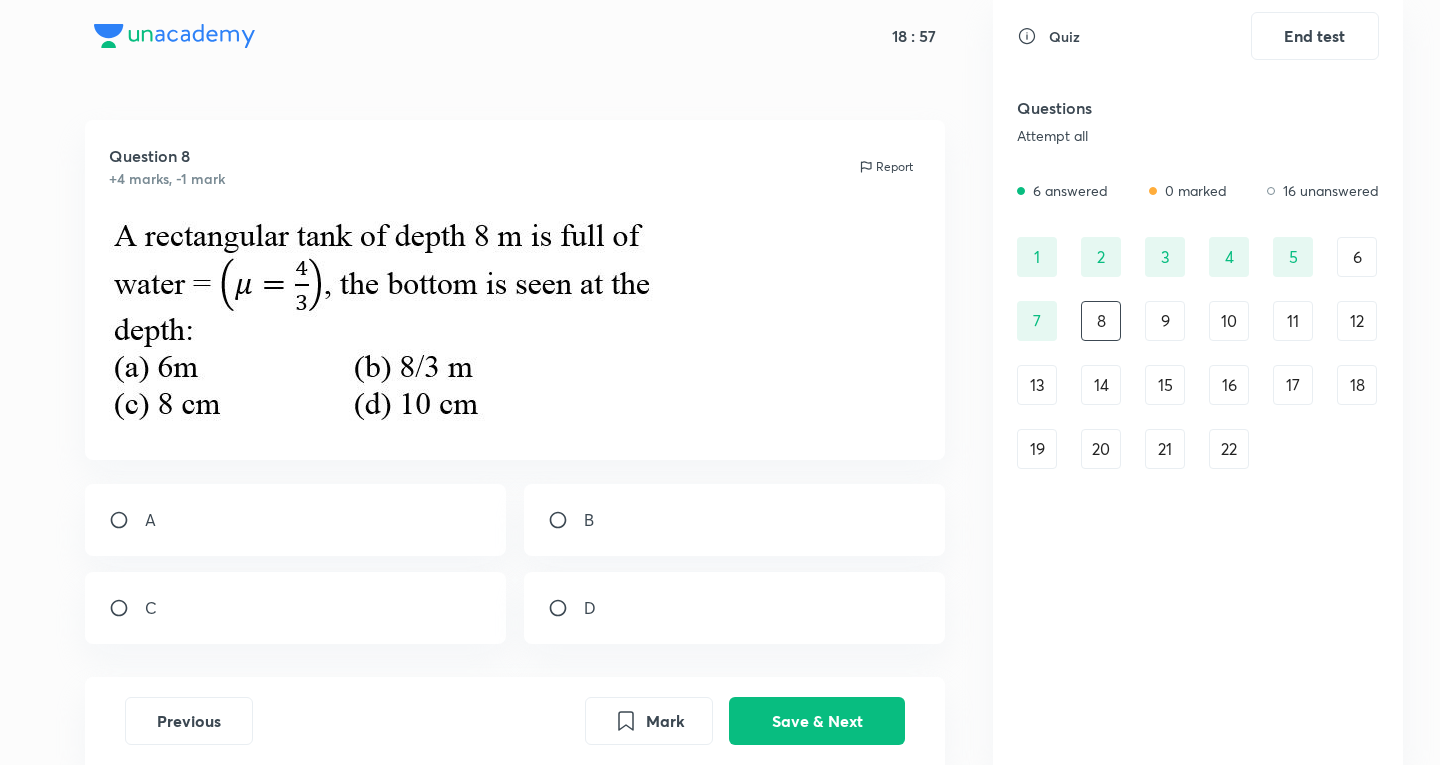 click on "A" at bounding box center (296, 520) 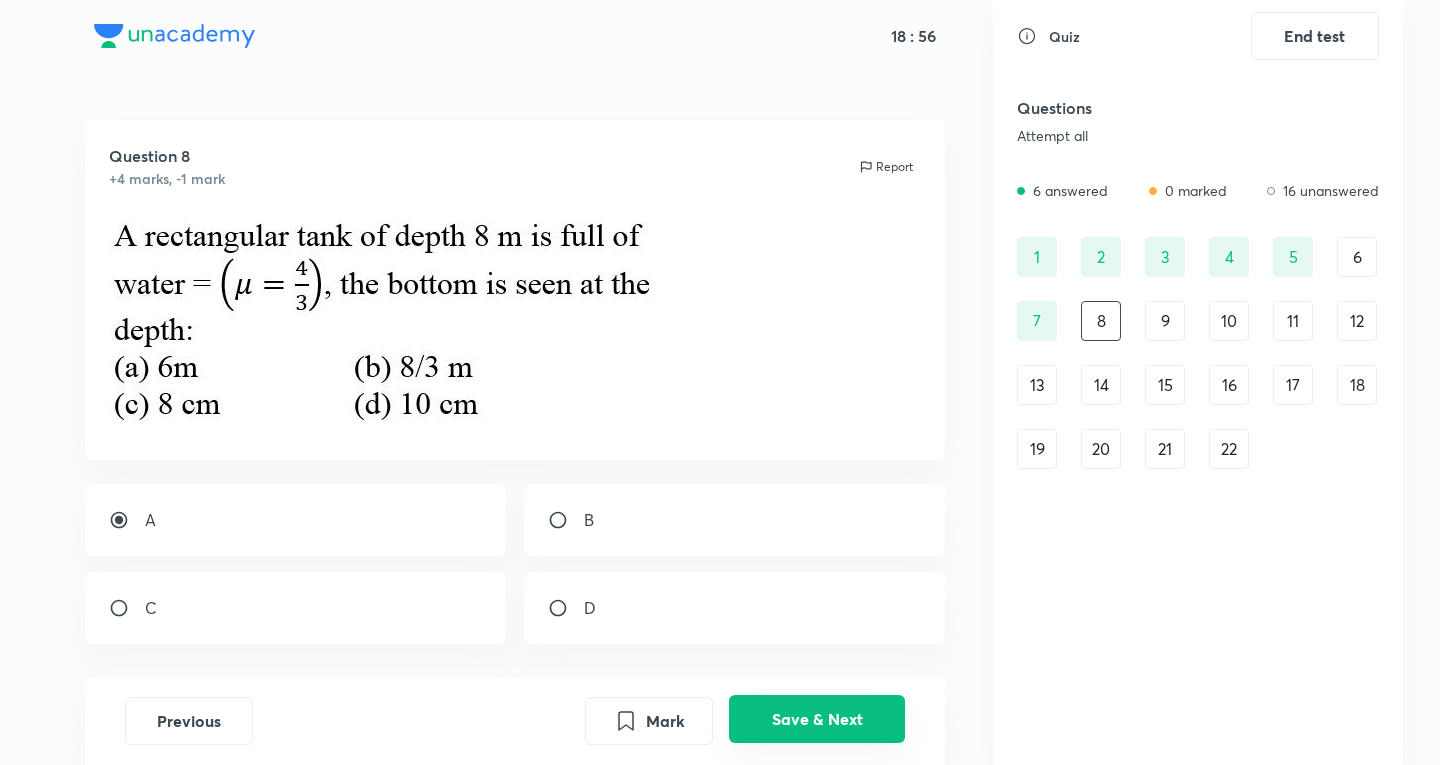 click on "Save & Next" at bounding box center (817, 719) 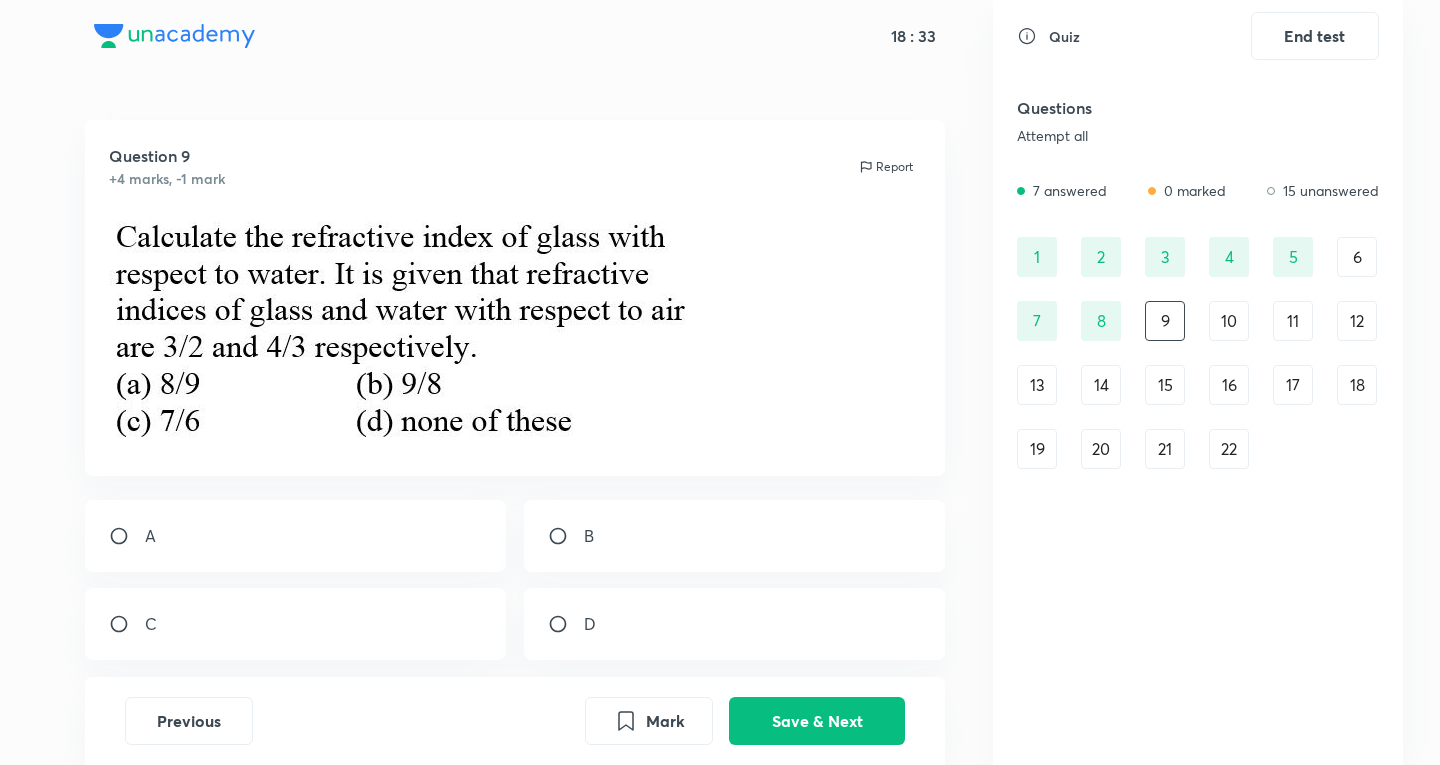 click on "B" at bounding box center [735, 536] 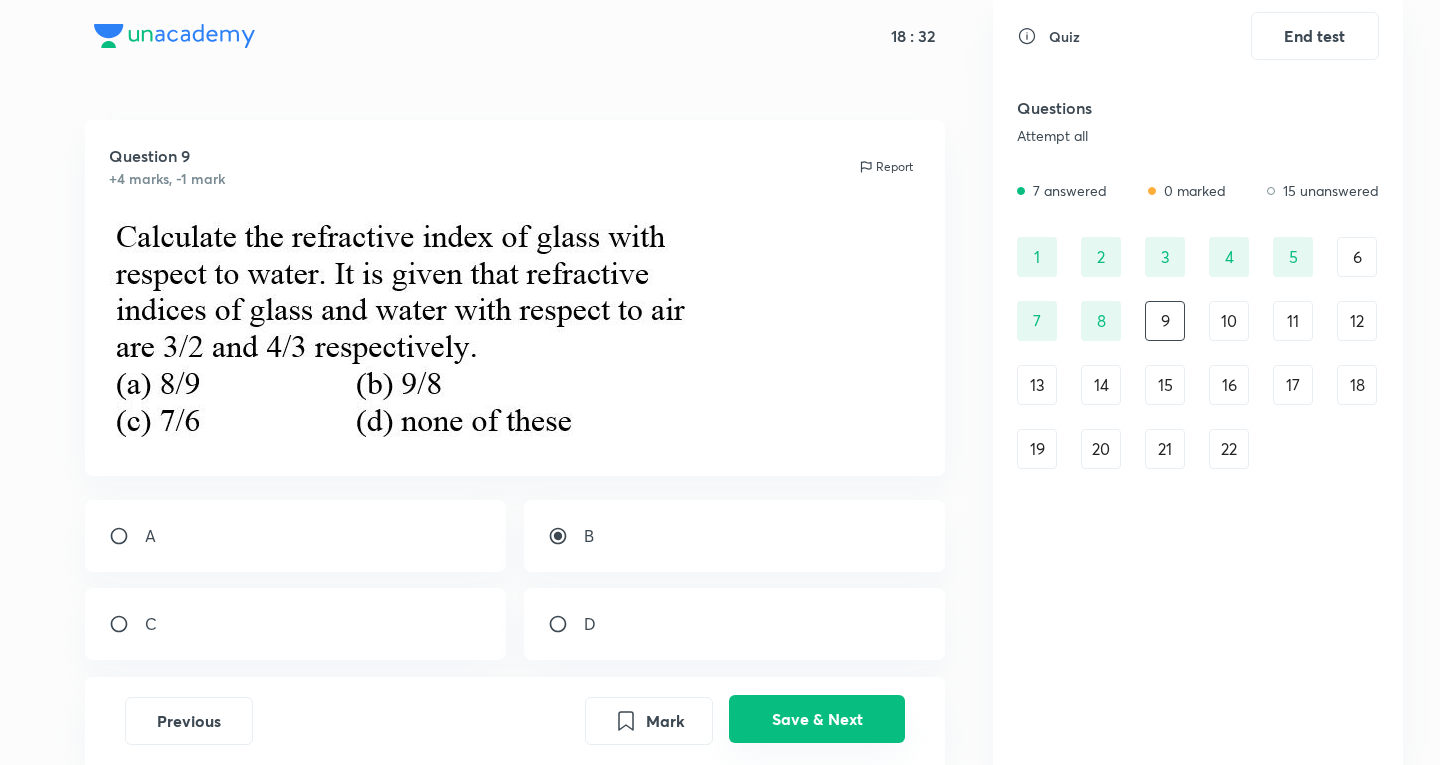 click on "Save & Next" at bounding box center [817, 719] 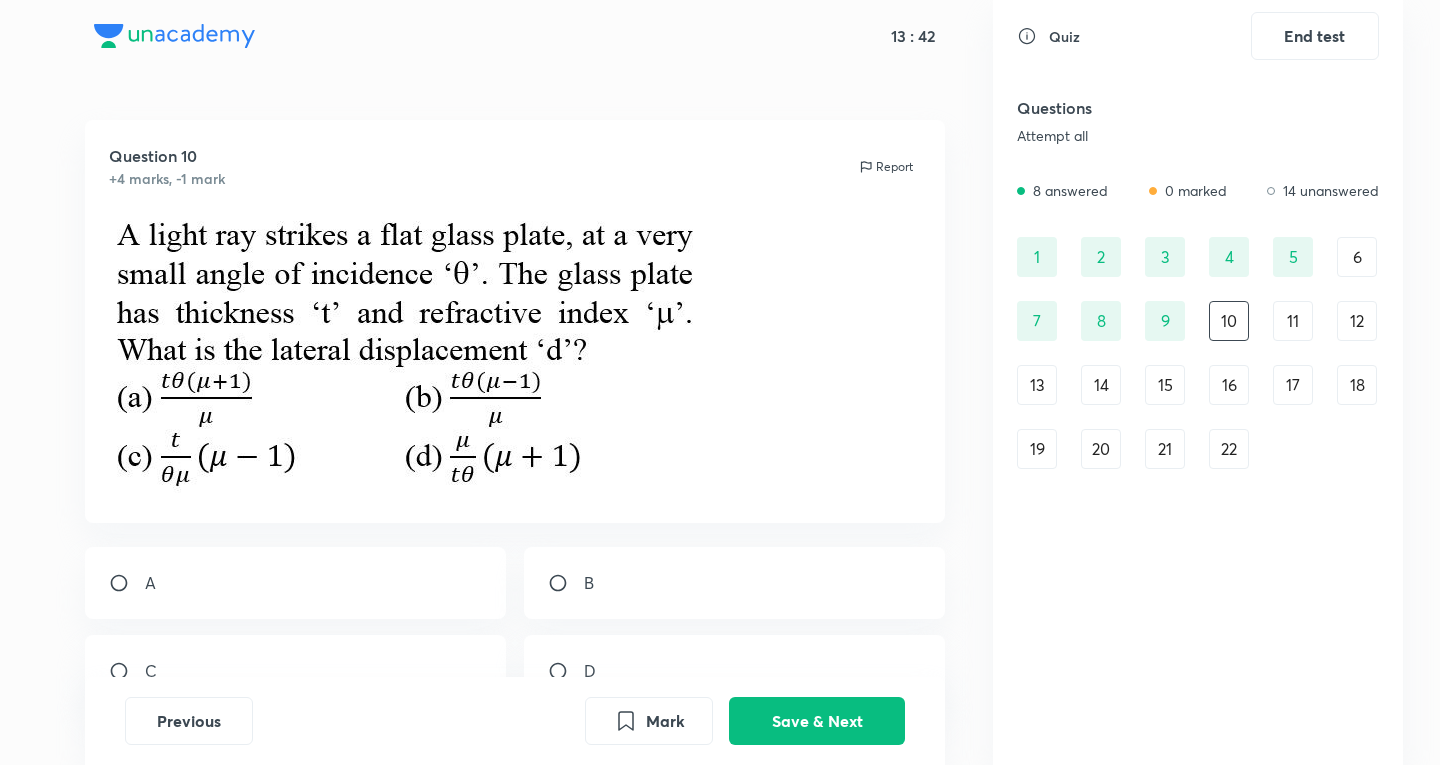 click on "B" at bounding box center (735, 583) 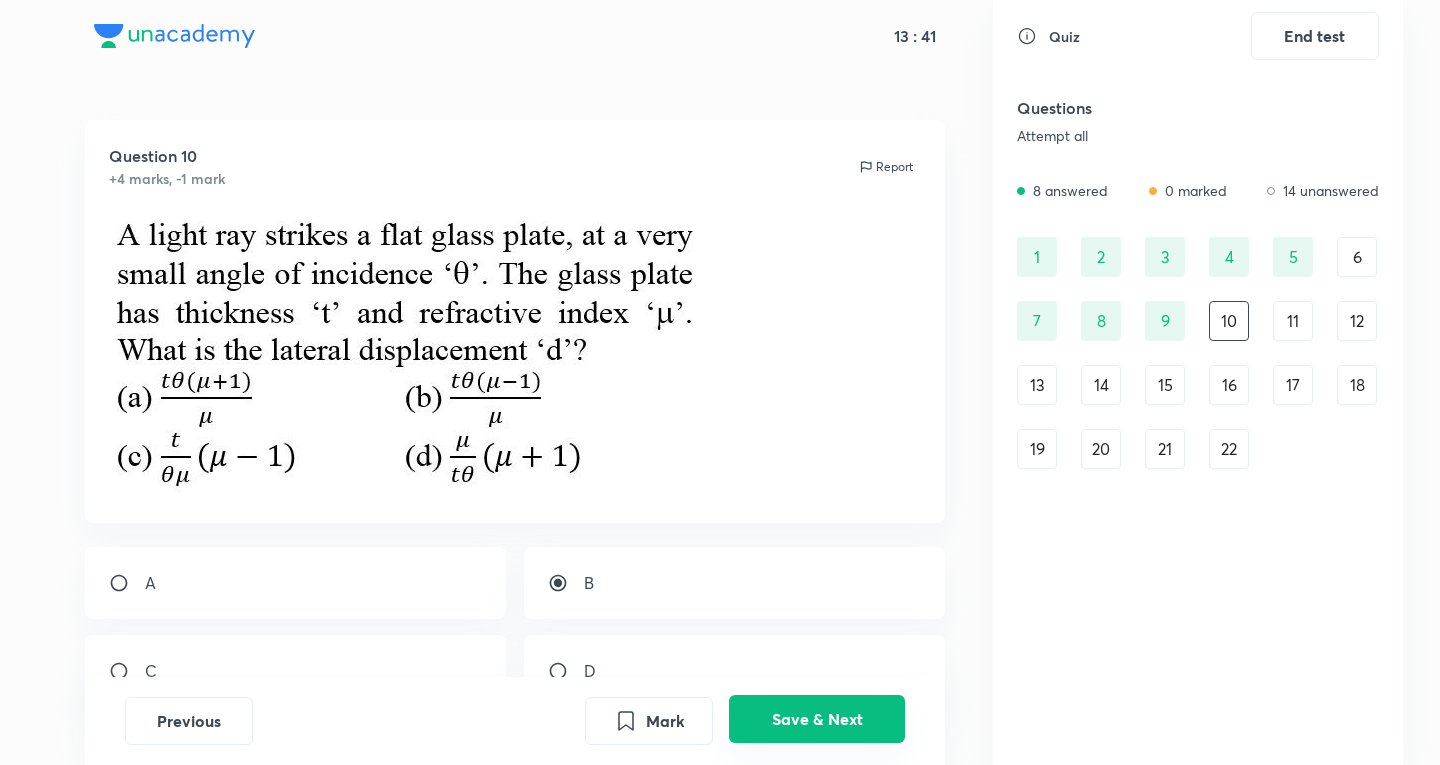 drag, startPoint x: 854, startPoint y: 729, endPoint x: 848, endPoint y: 720, distance: 10.816654 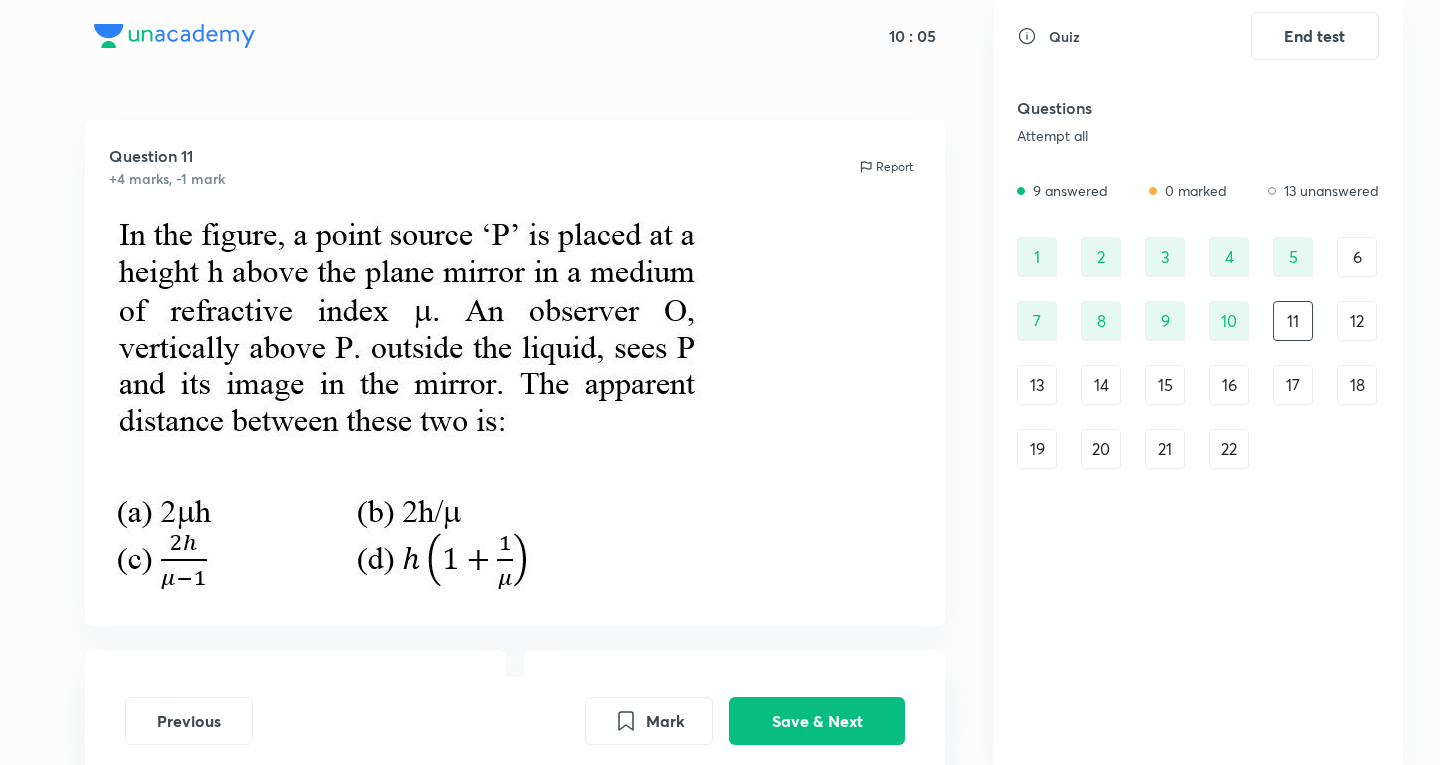 scroll, scrollTop: 333, scrollLeft: 0, axis: vertical 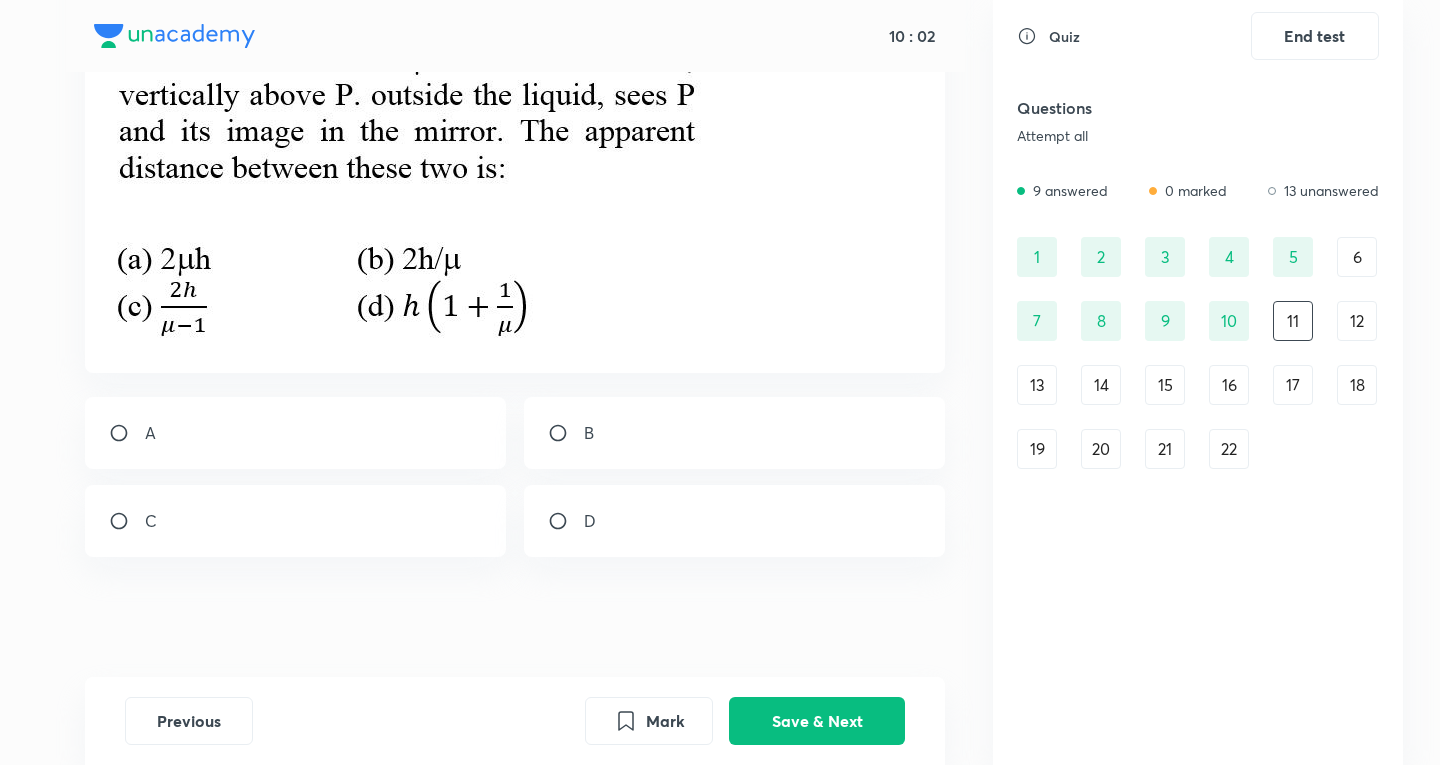 click on "B" at bounding box center [735, 433] 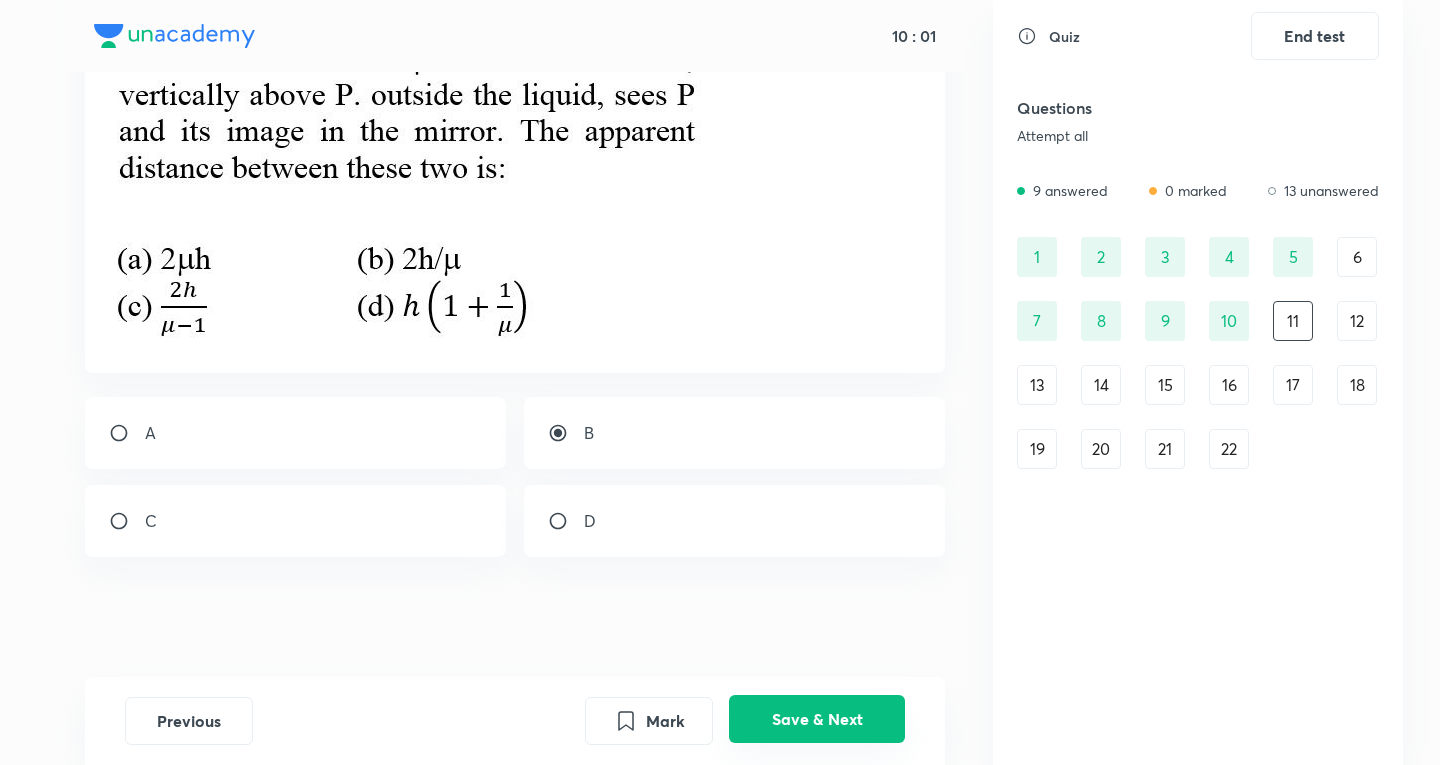 click on "Save & Next" at bounding box center [817, 719] 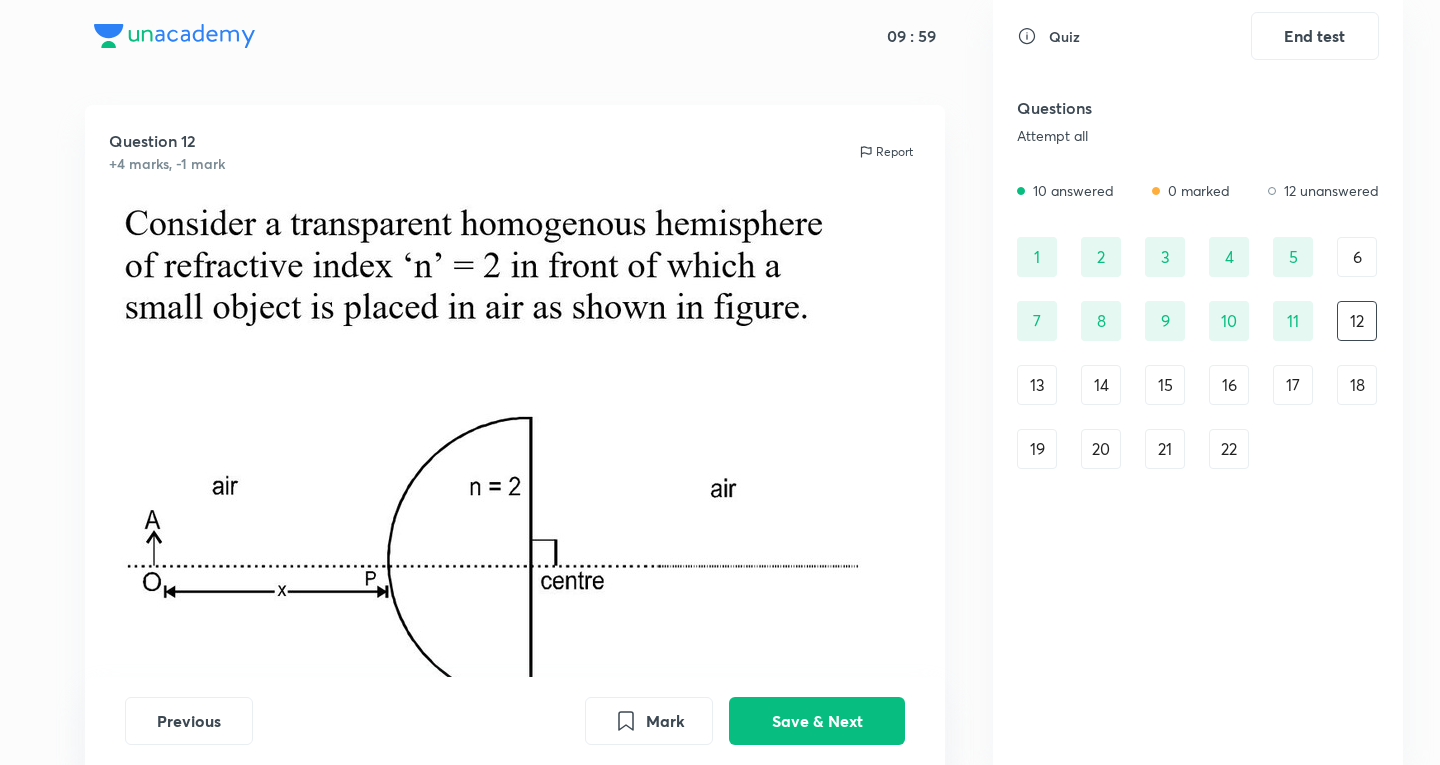 scroll, scrollTop: 0, scrollLeft: 0, axis: both 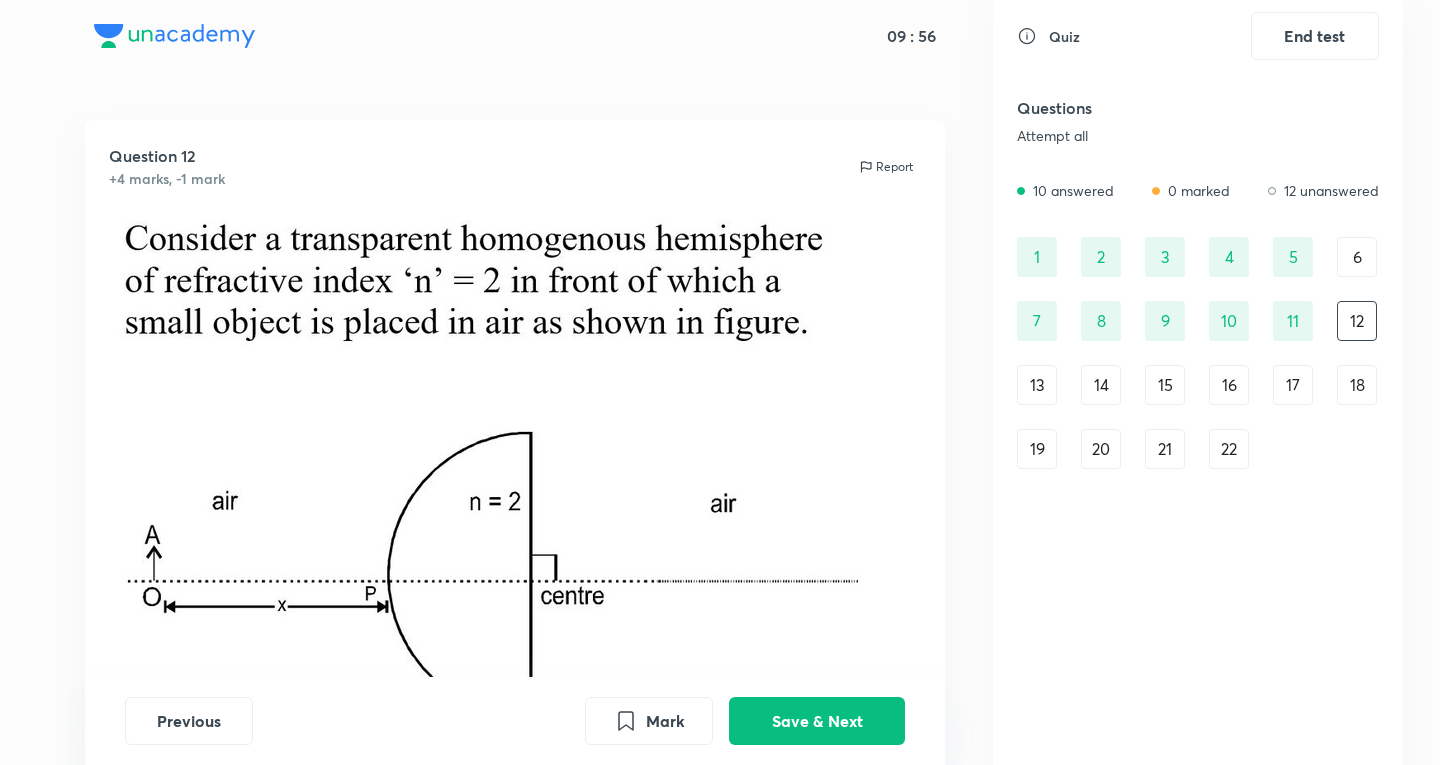 click on "22" at bounding box center (1229, 449) 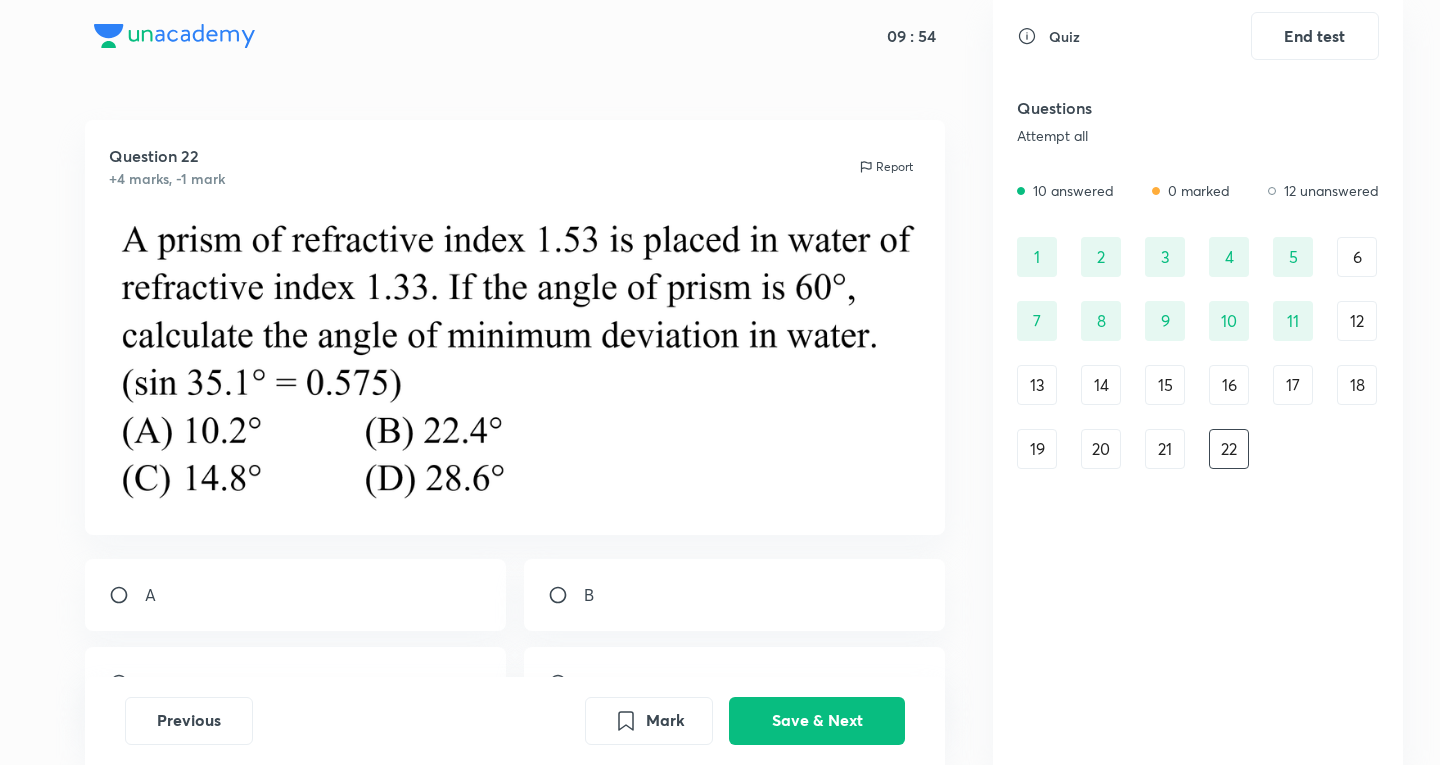 click on "12" at bounding box center [1357, 321] 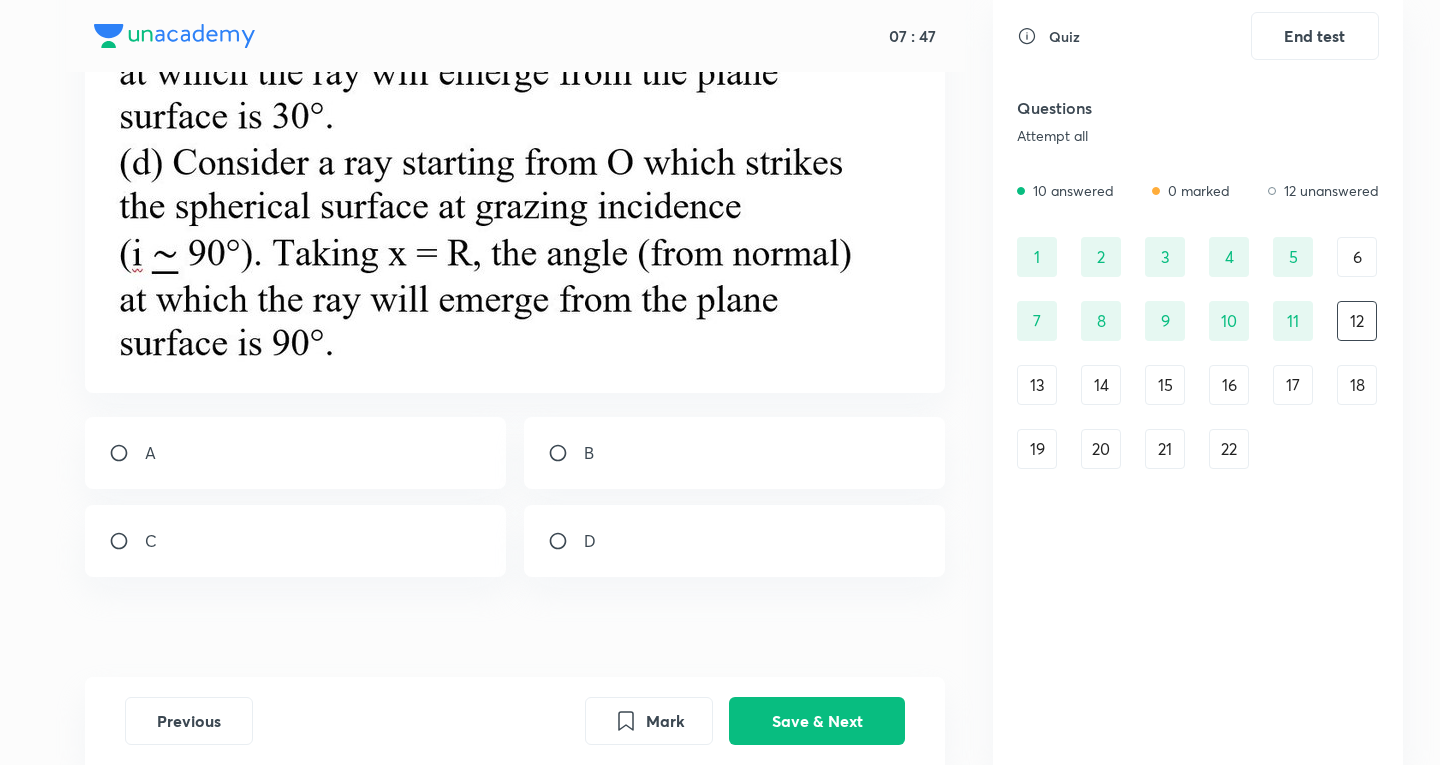 scroll, scrollTop: 1000, scrollLeft: 0, axis: vertical 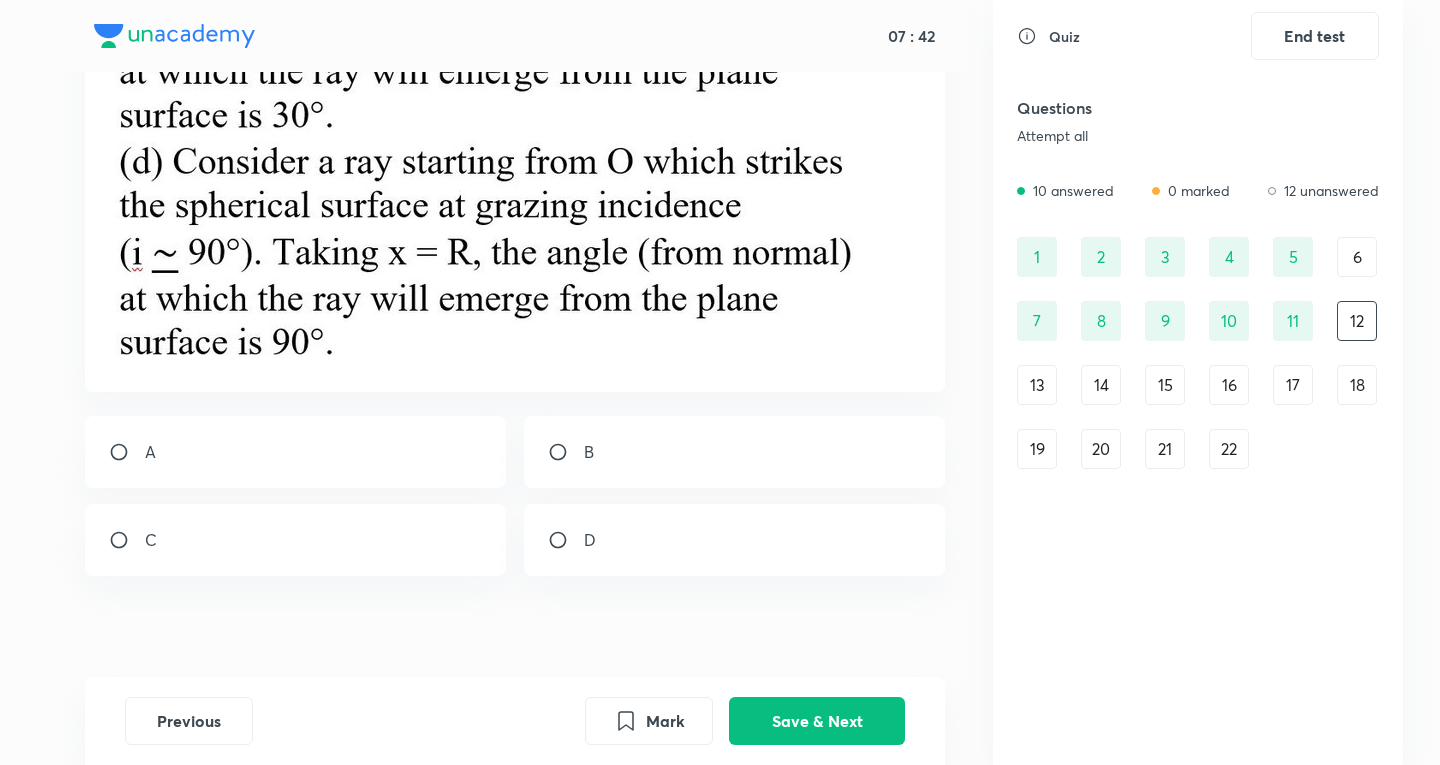 click on "D" at bounding box center [735, 540] 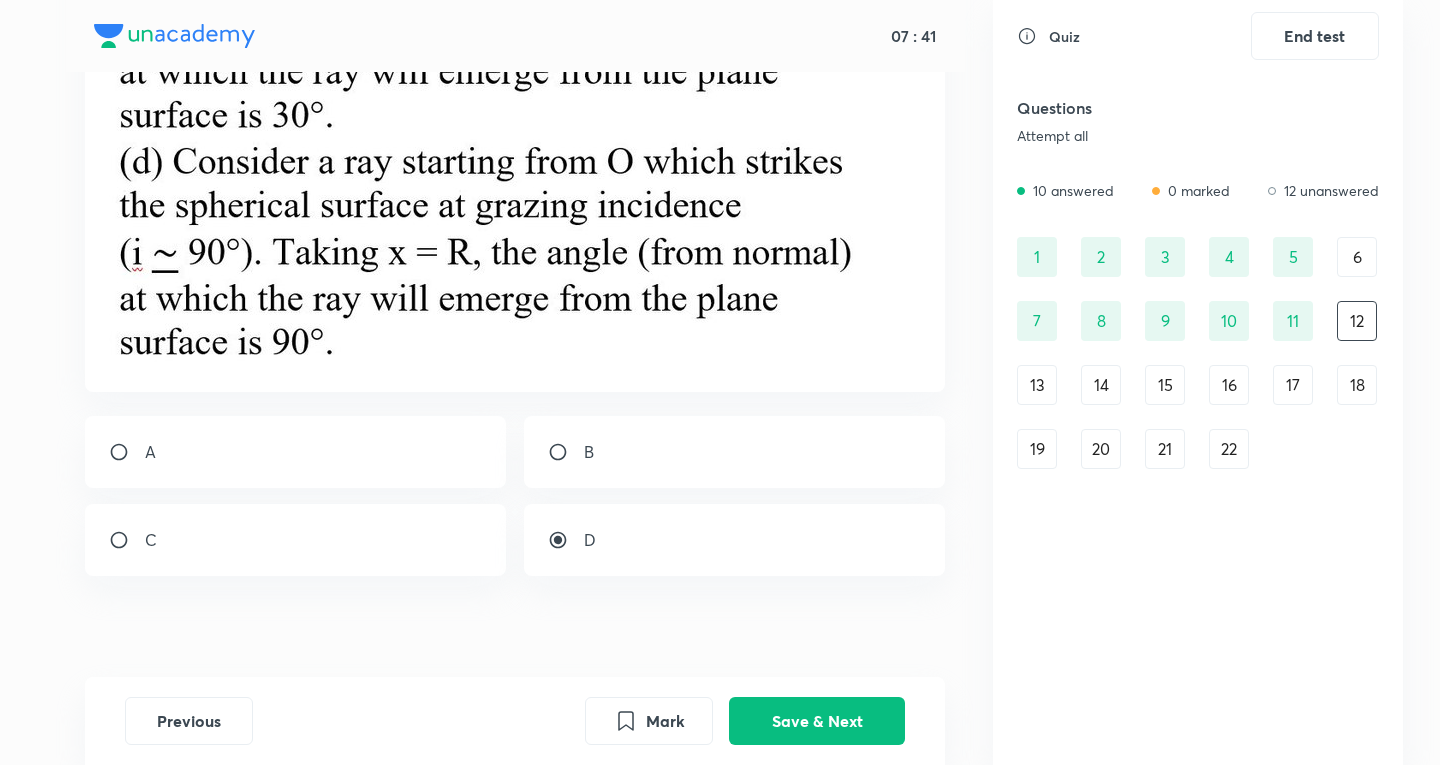 drag, startPoint x: 861, startPoint y: 743, endPoint x: 839, endPoint y: 759, distance: 27.202942 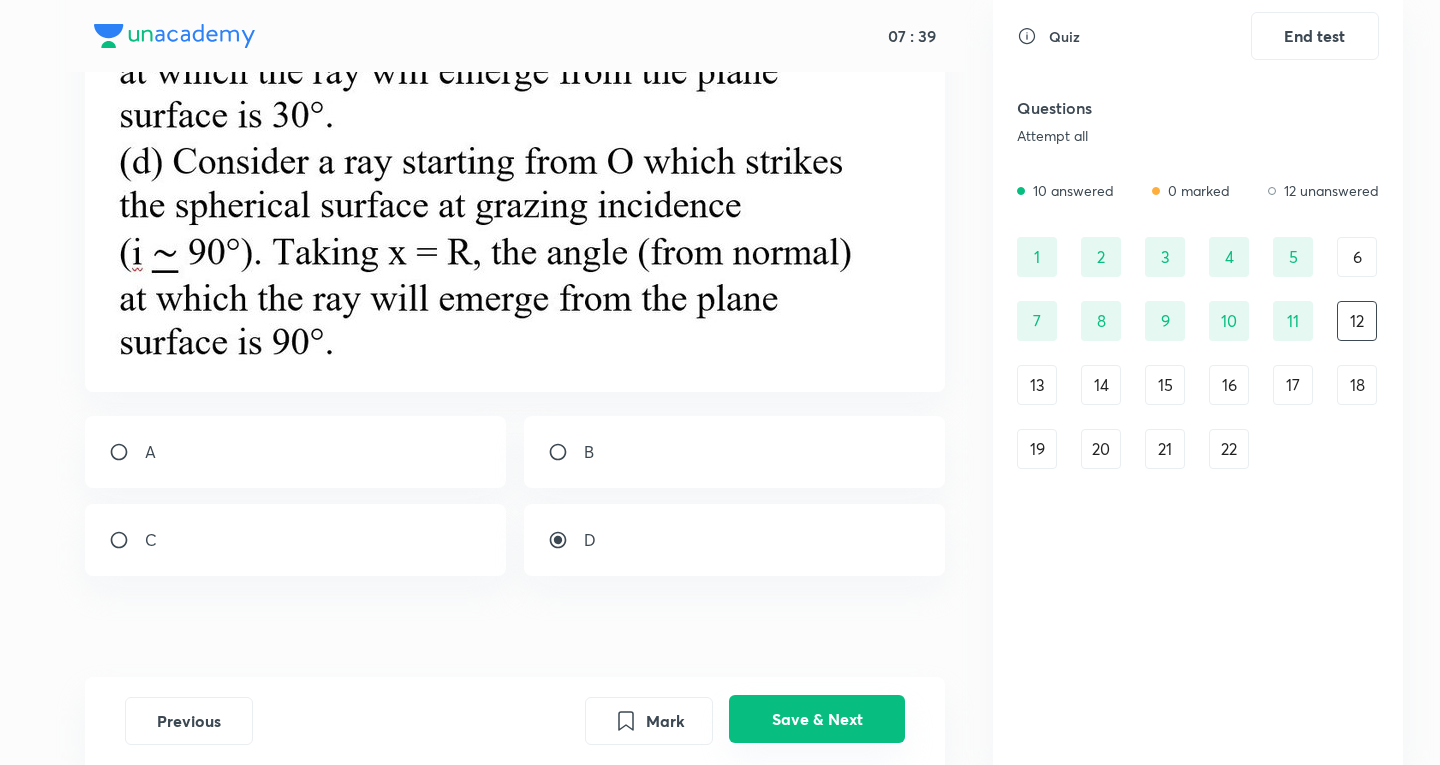 drag, startPoint x: 891, startPoint y: 708, endPoint x: 891, endPoint y: 723, distance: 15 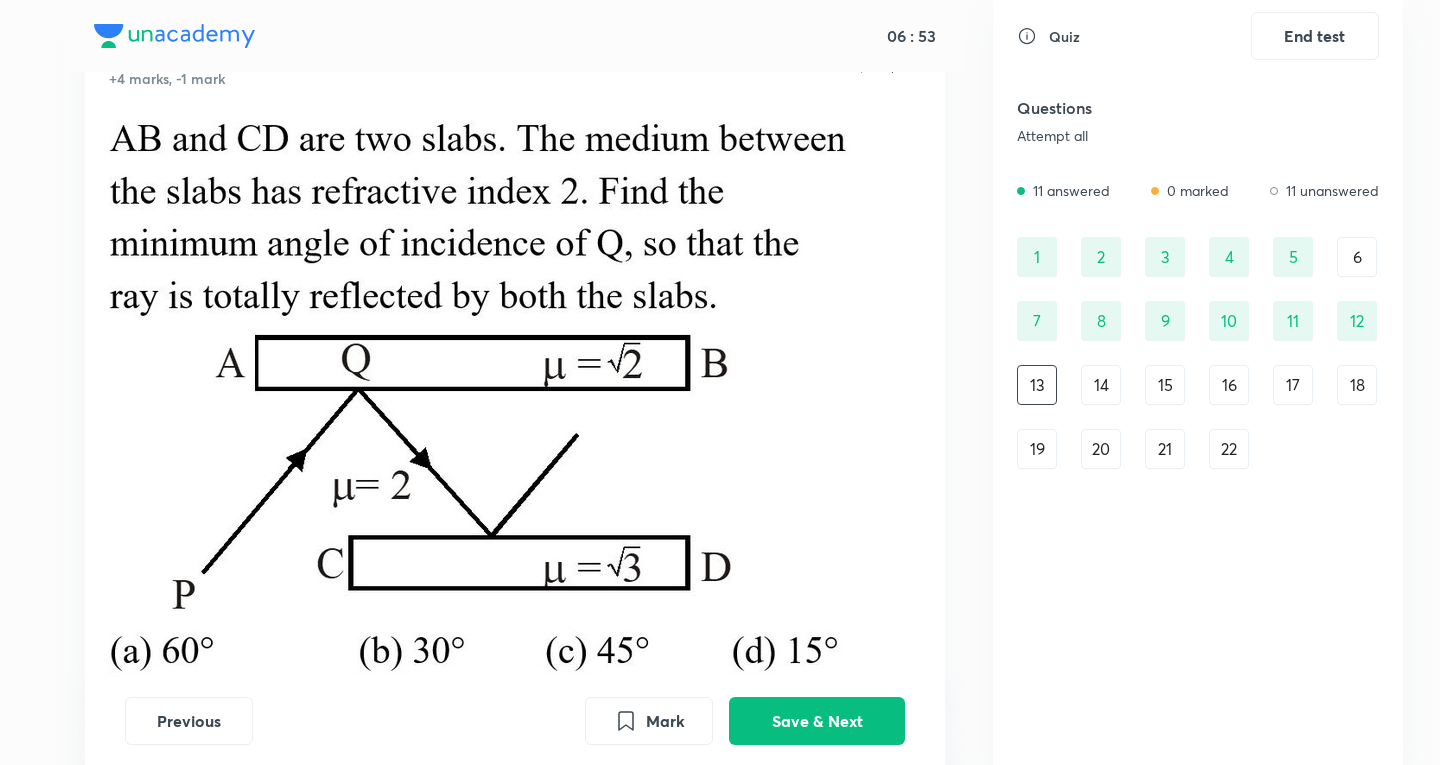 scroll, scrollTop: 433, scrollLeft: 0, axis: vertical 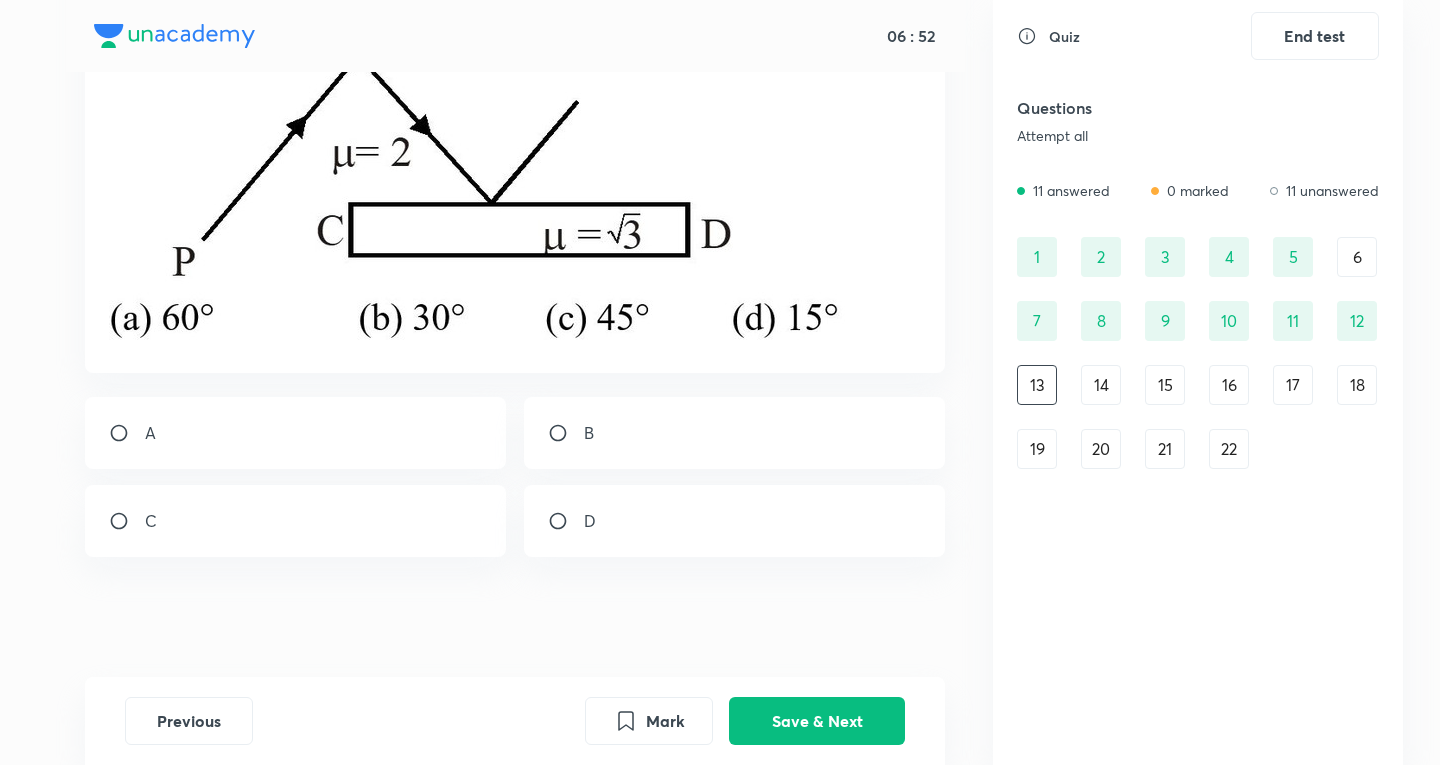 click on "A" at bounding box center (296, 433) 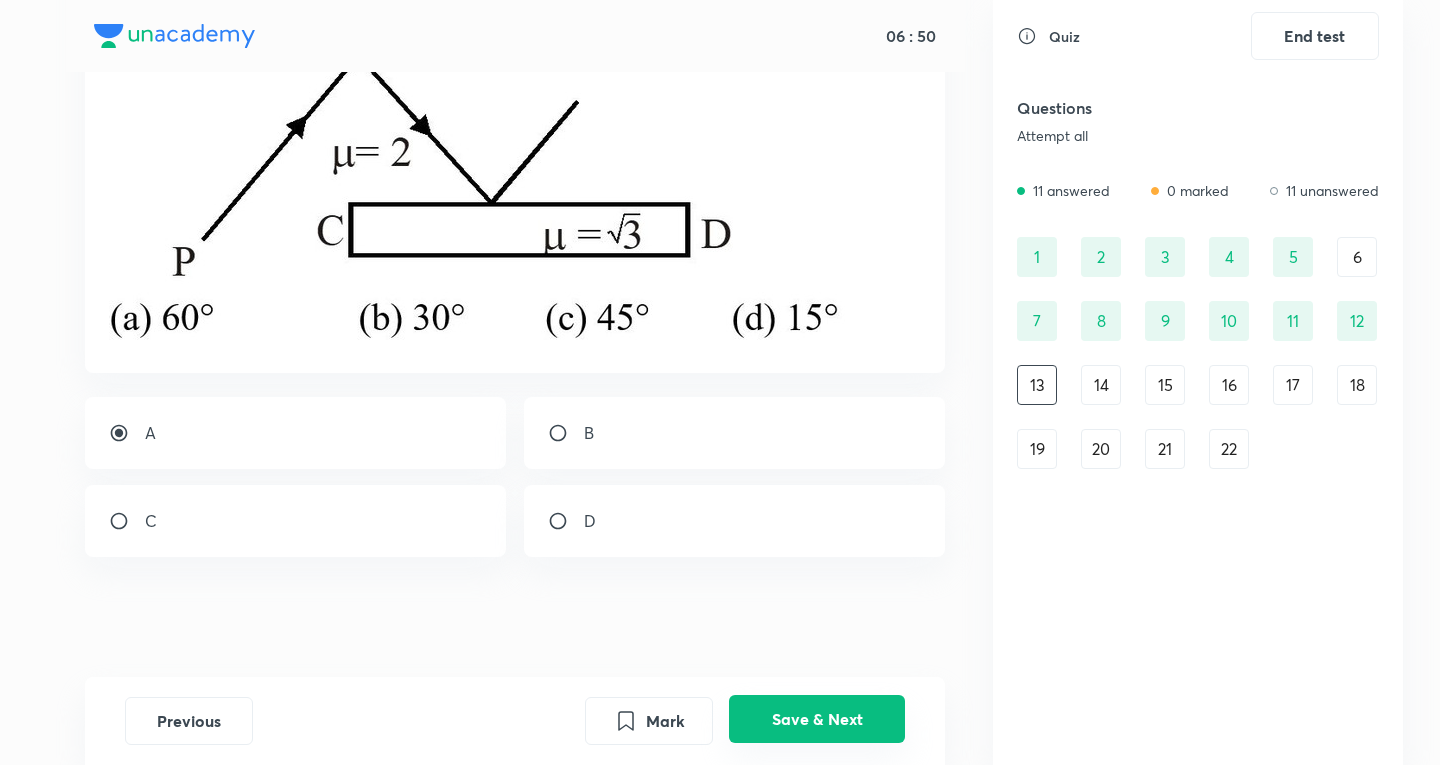 click on "Save & Next" at bounding box center [817, 719] 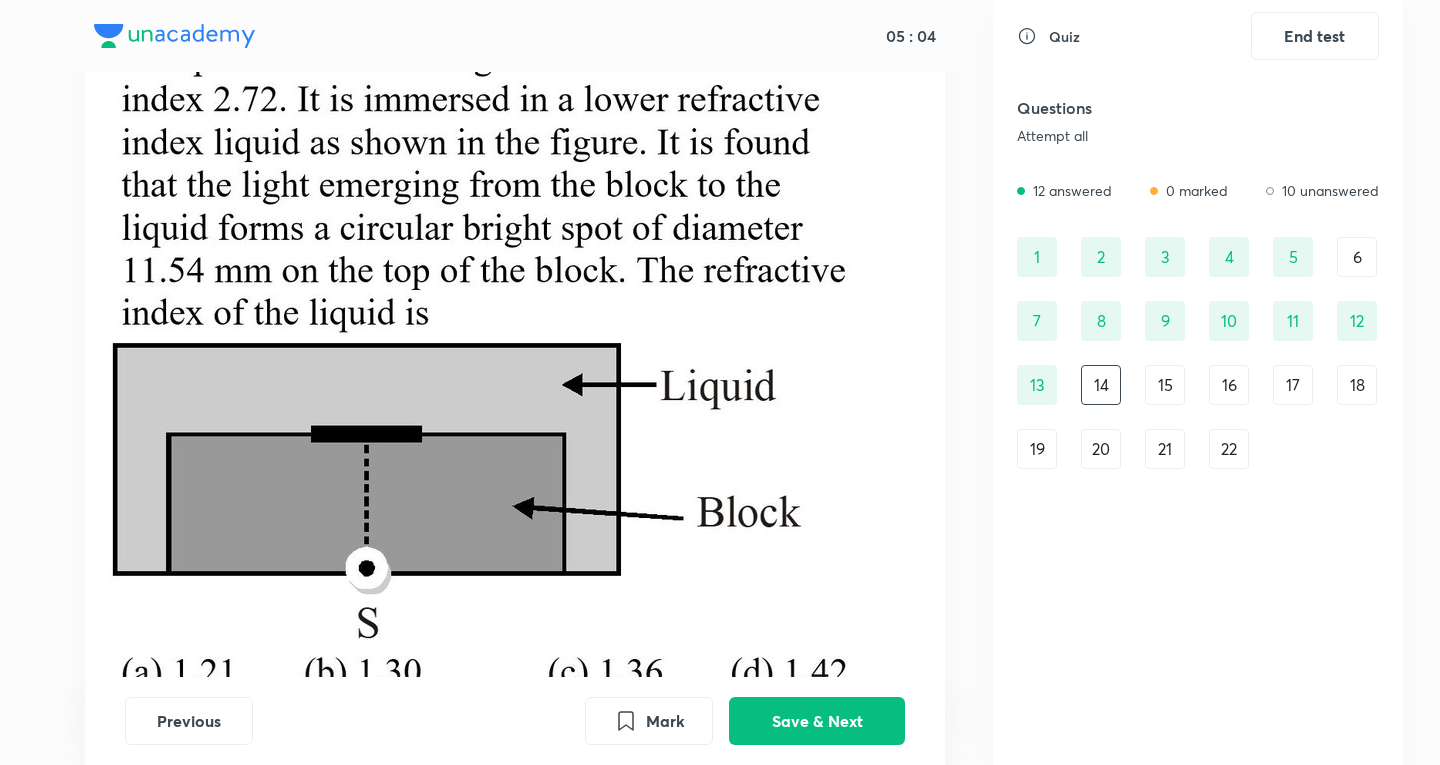 scroll, scrollTop: 333, scrollLeft: 0, axis: vertical 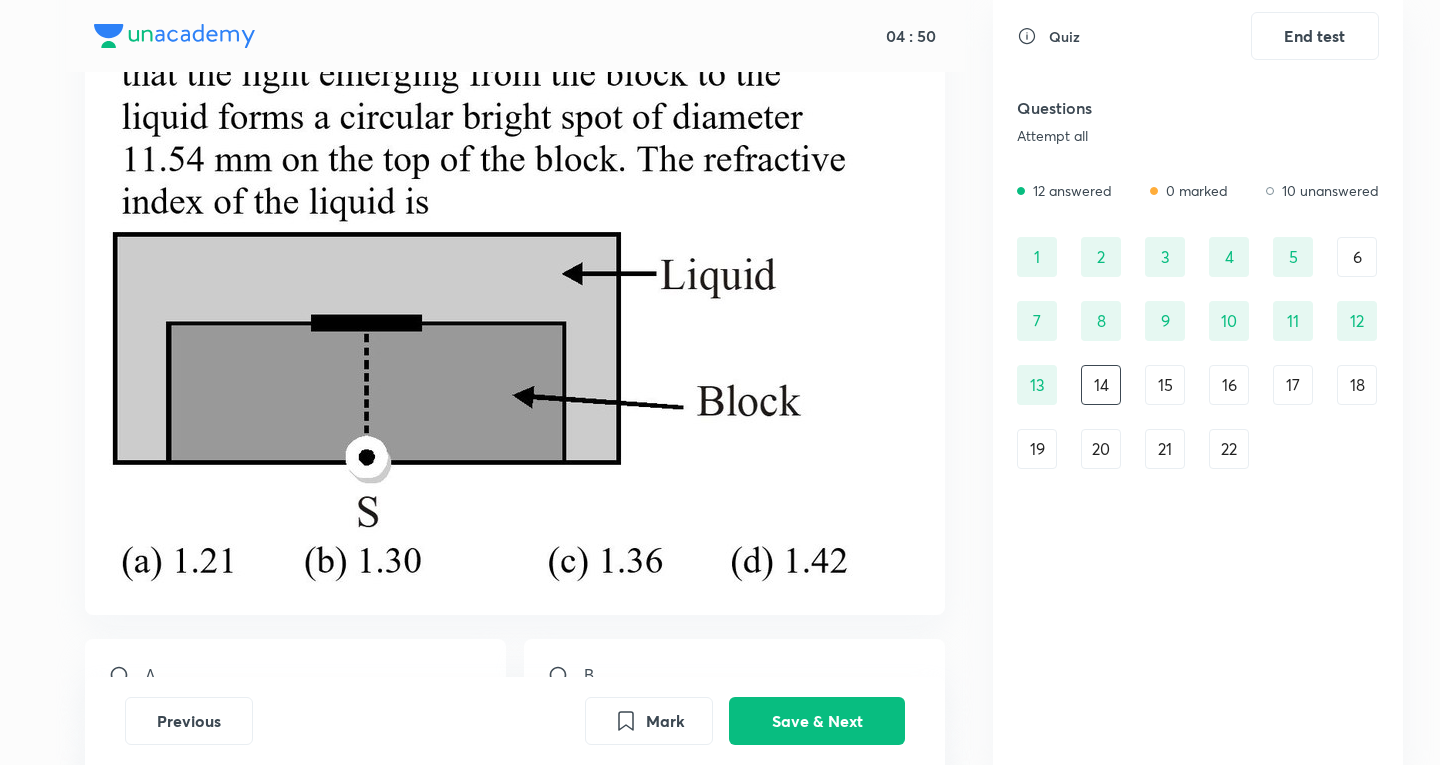 drag, startPoint x: 1134, startPoint y: 371, endPoint x: 1151, endPoint y: 368, distance: 17.262676 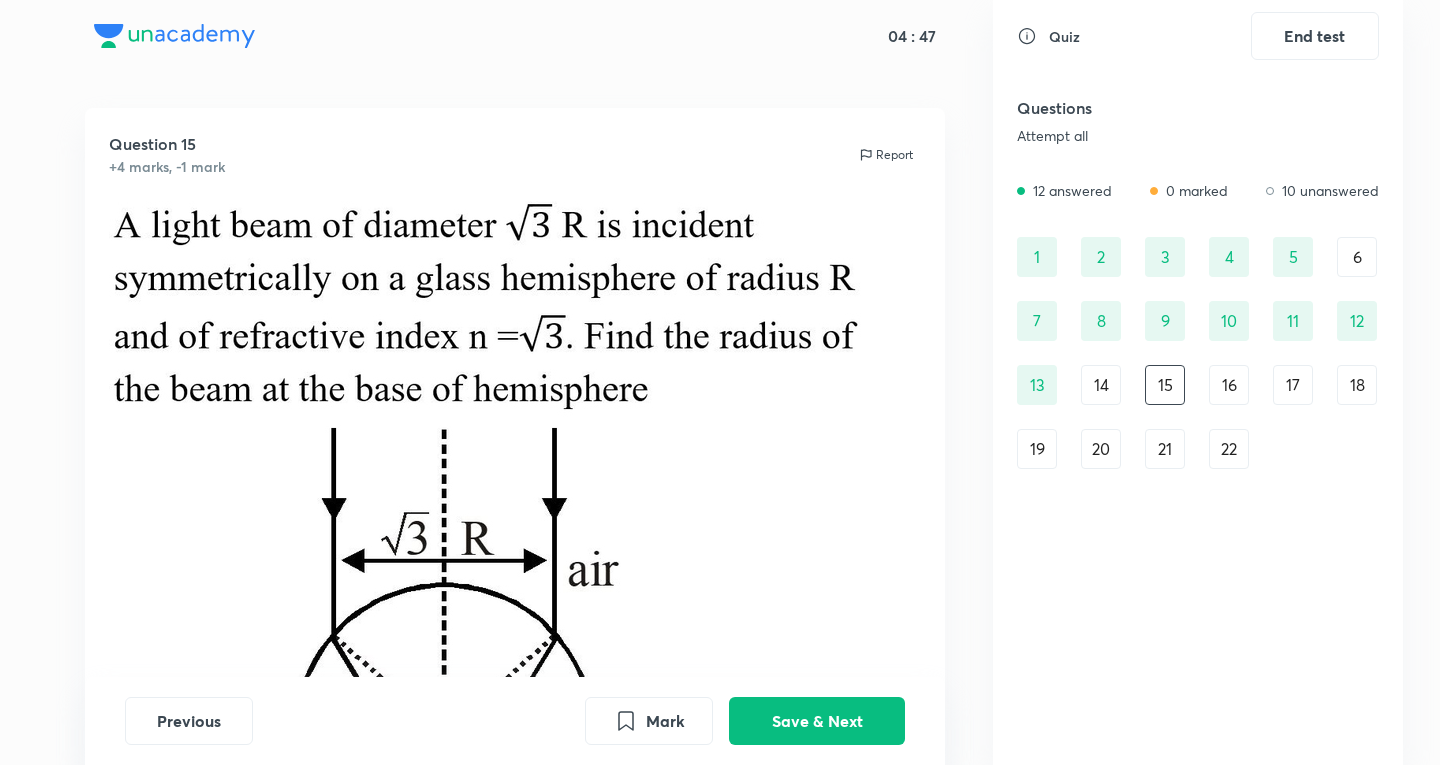 scroll, scrollTop: 0, scrollLeft: 0, axis: both 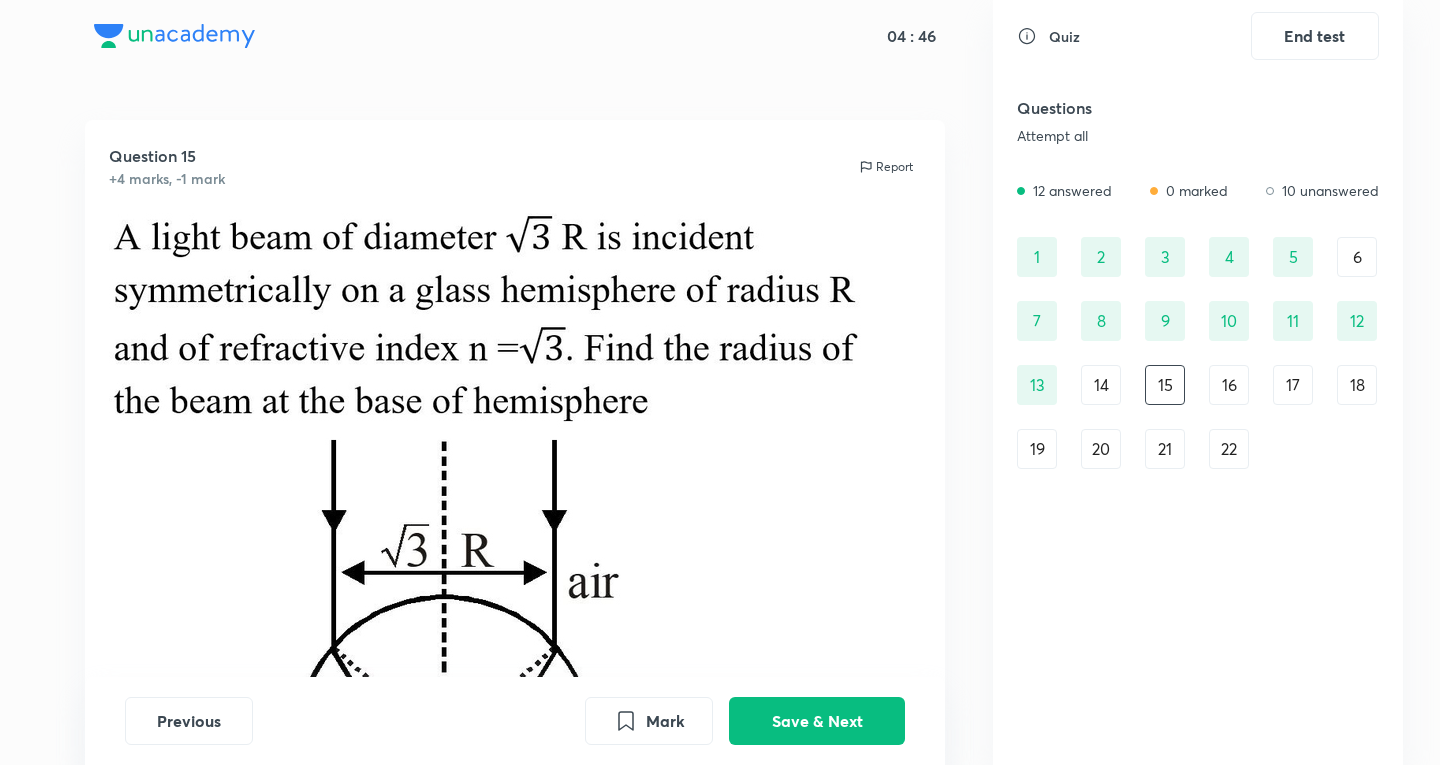 click on "Previous Mark Save & Next" at bounding box center (515, 721) 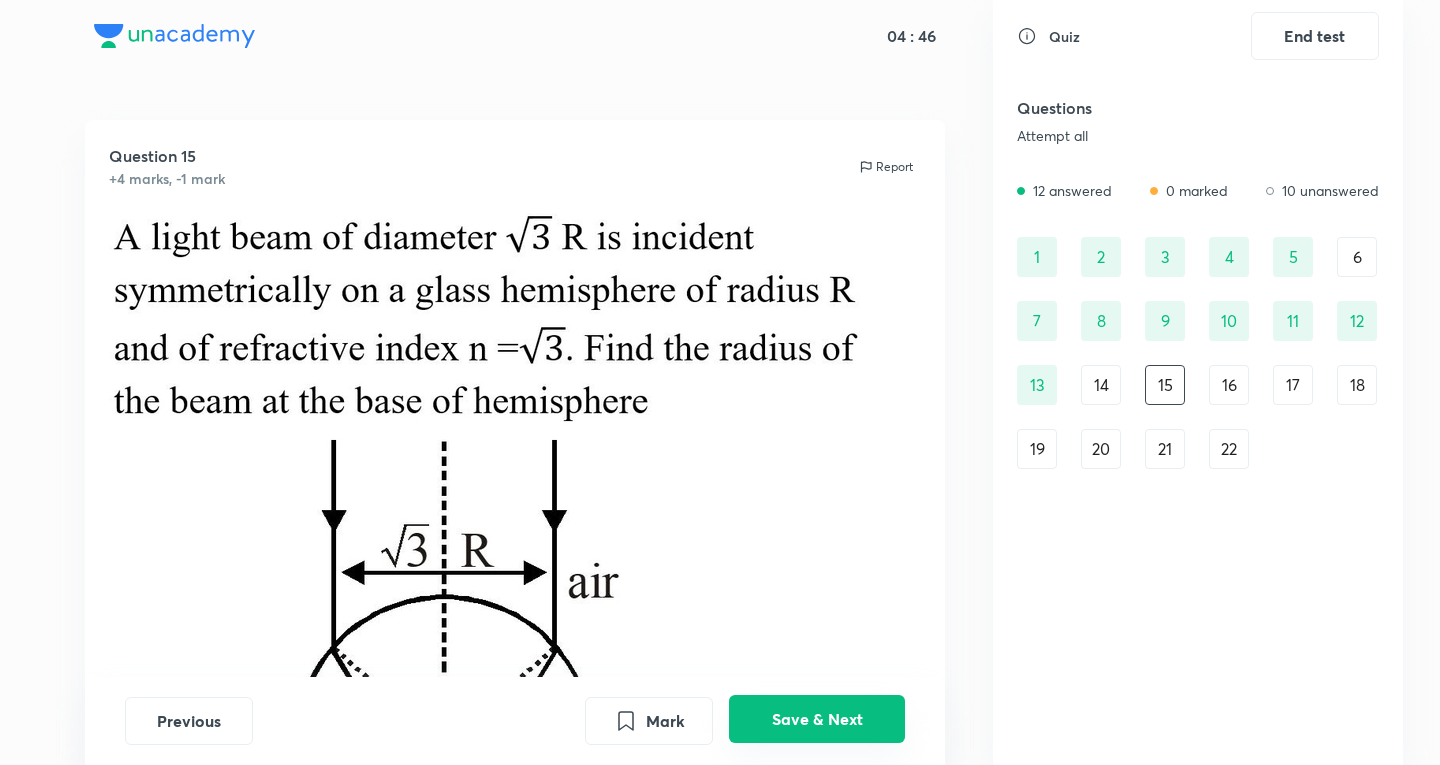 click on "Save & Next" at bounding box center (817, 719) 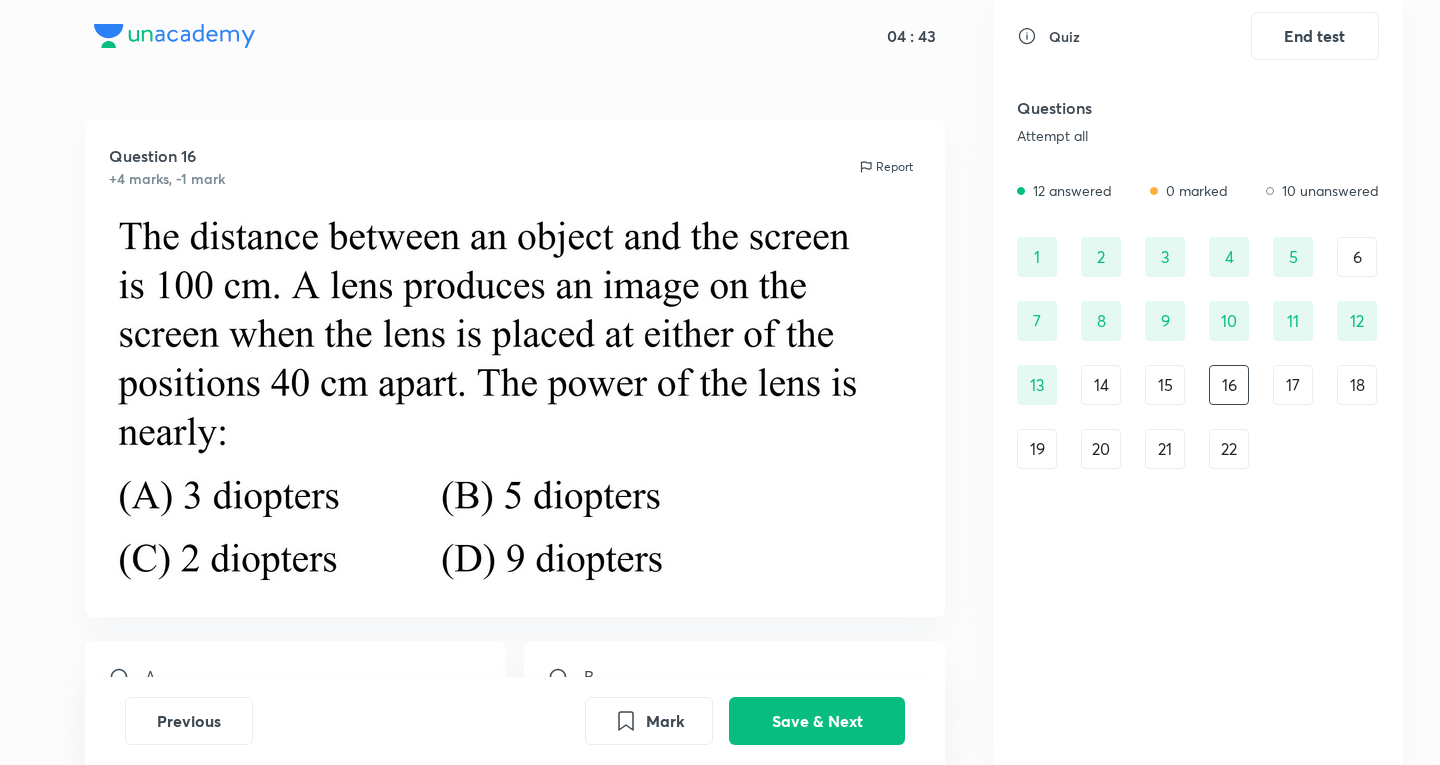 scroll, scrollTop: 244, scrollLeft: 0, axis: vertical 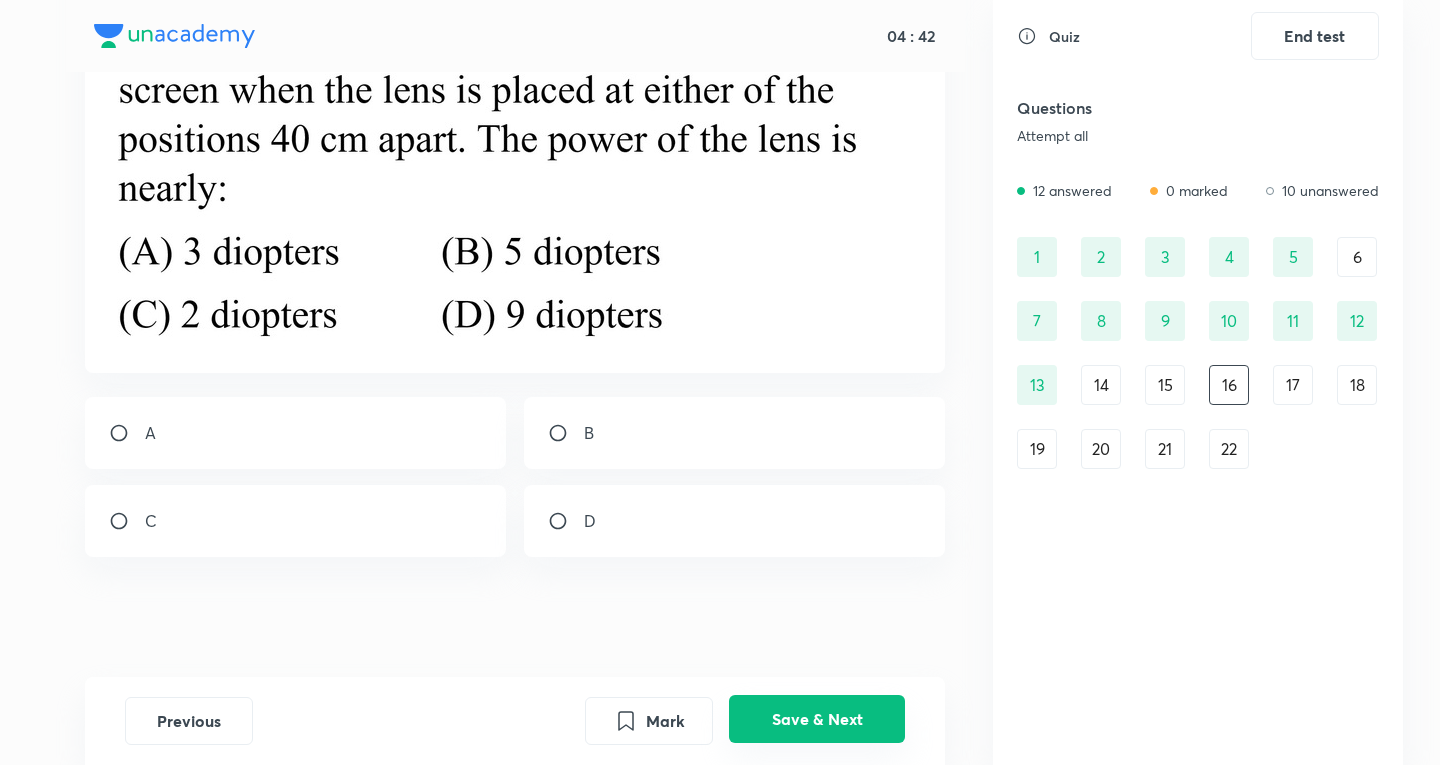 click on "Save & Next" at bounding box center [817, 719] 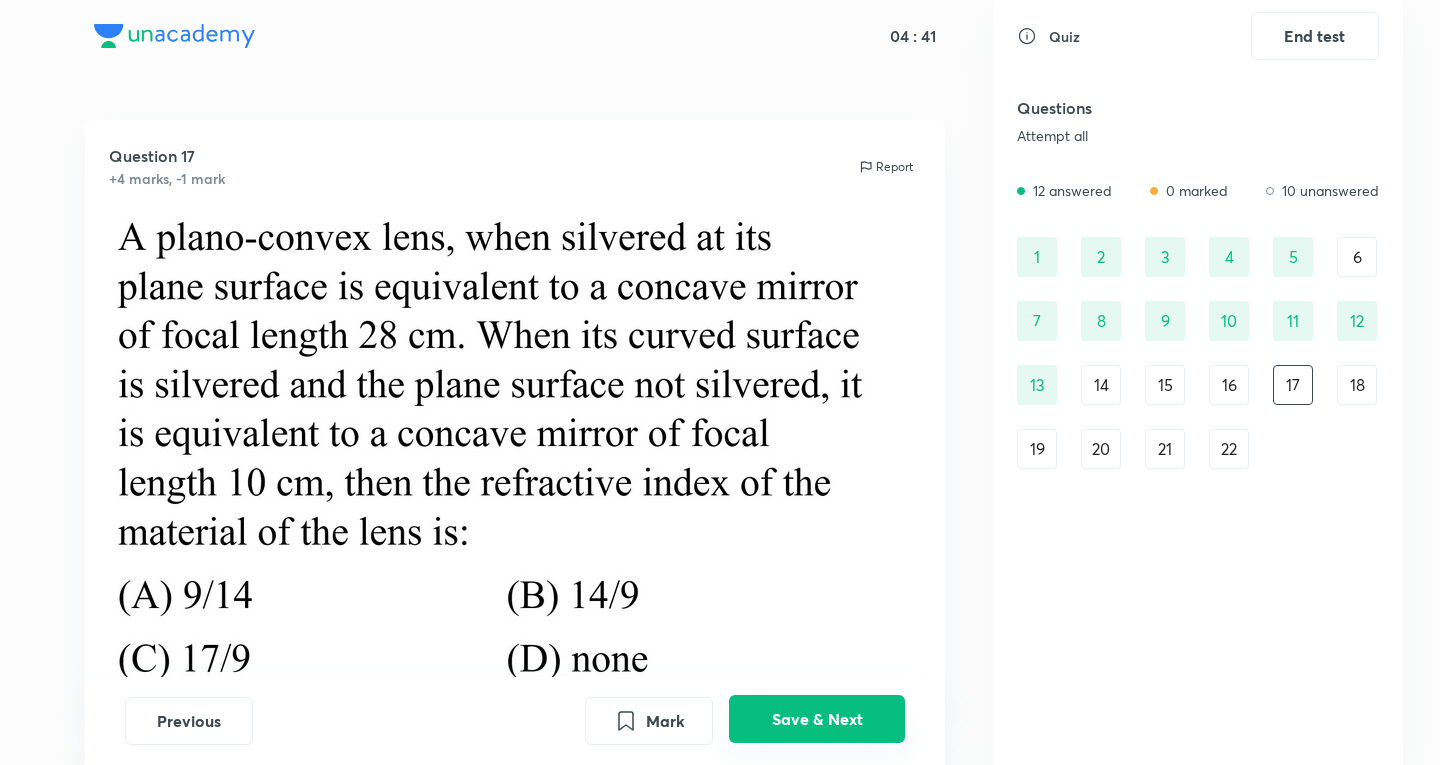 click on "Save & Next" at bounding box center (817, 719) 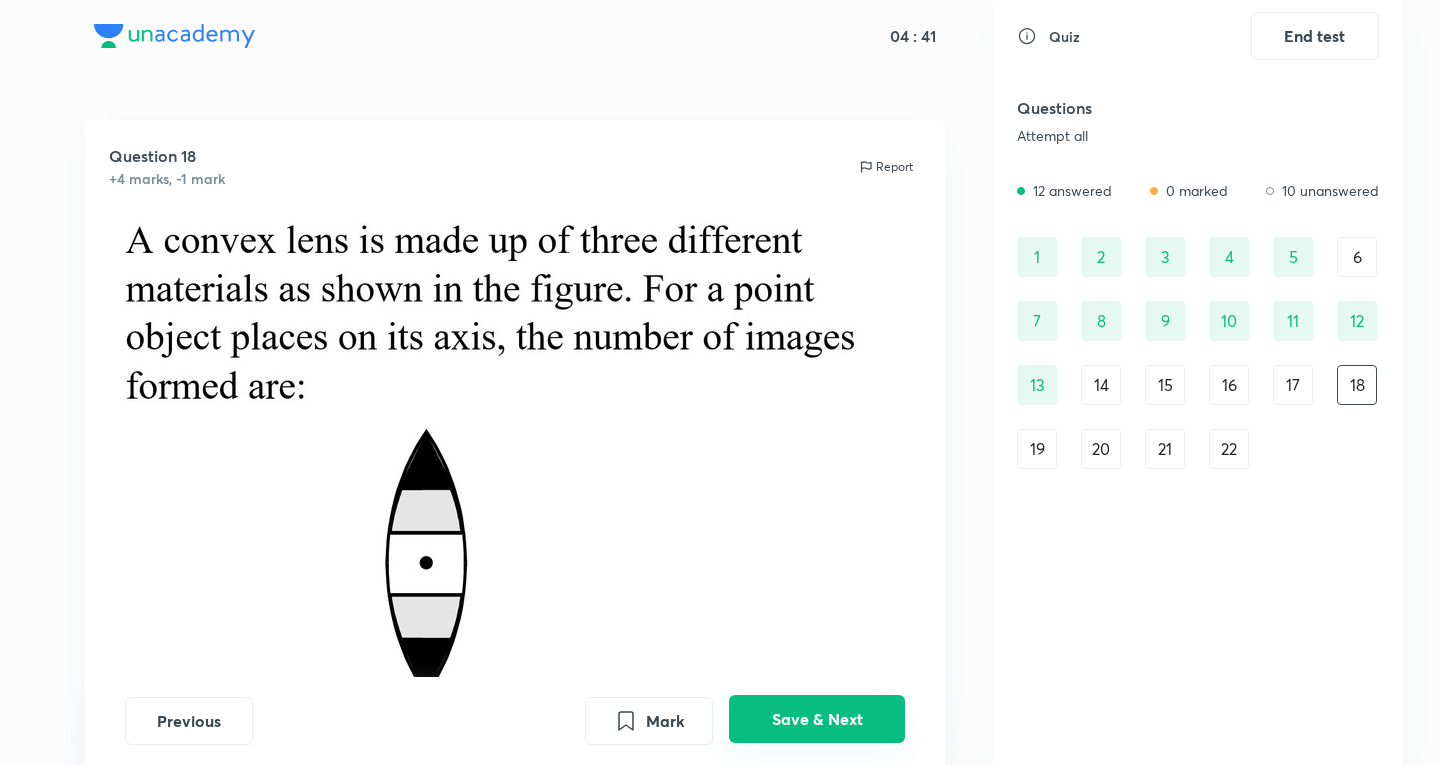 click on "Save & Next" at bounding box center [817, 719] 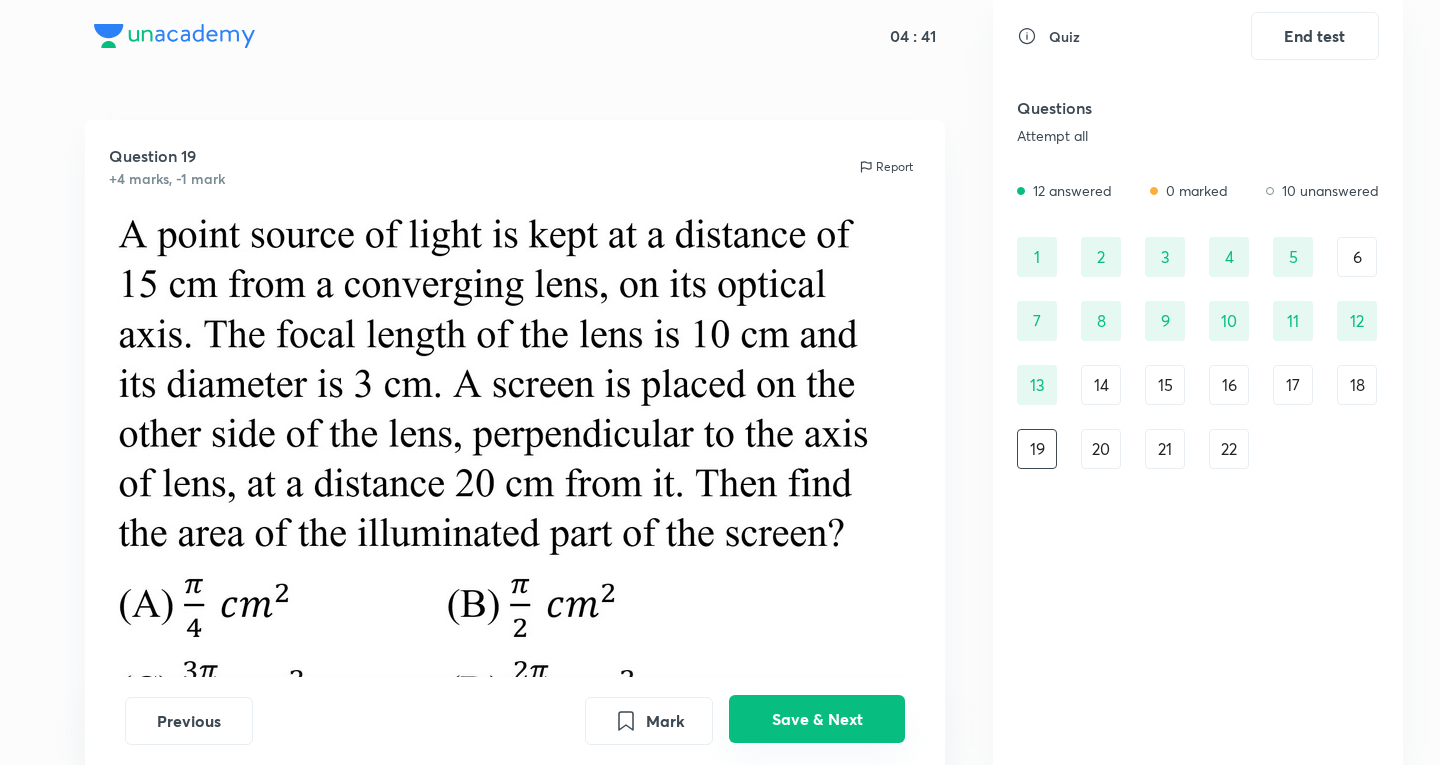 click on "Save & Next" at bounding box center (817, 719) 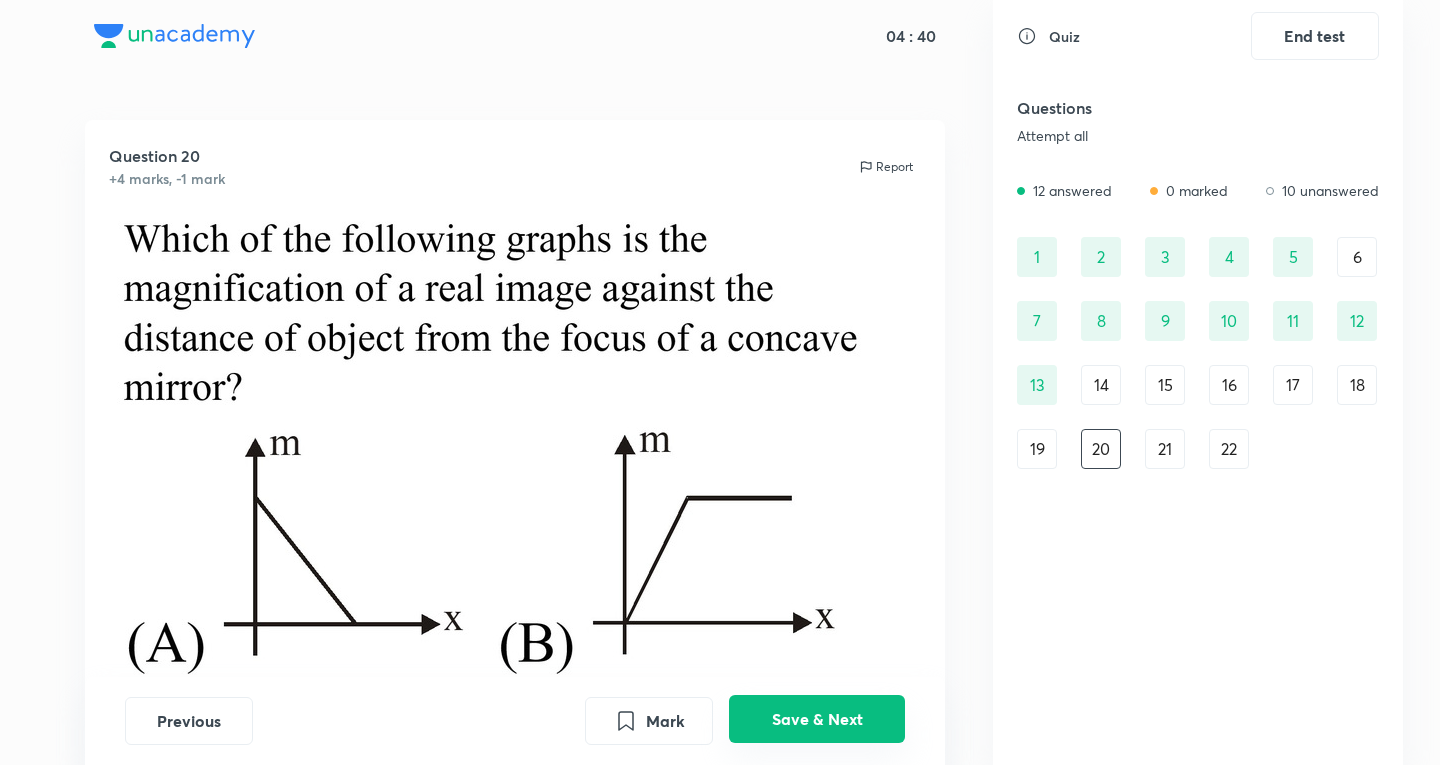 click on "Save & Next" at bounding box center [817, 719] 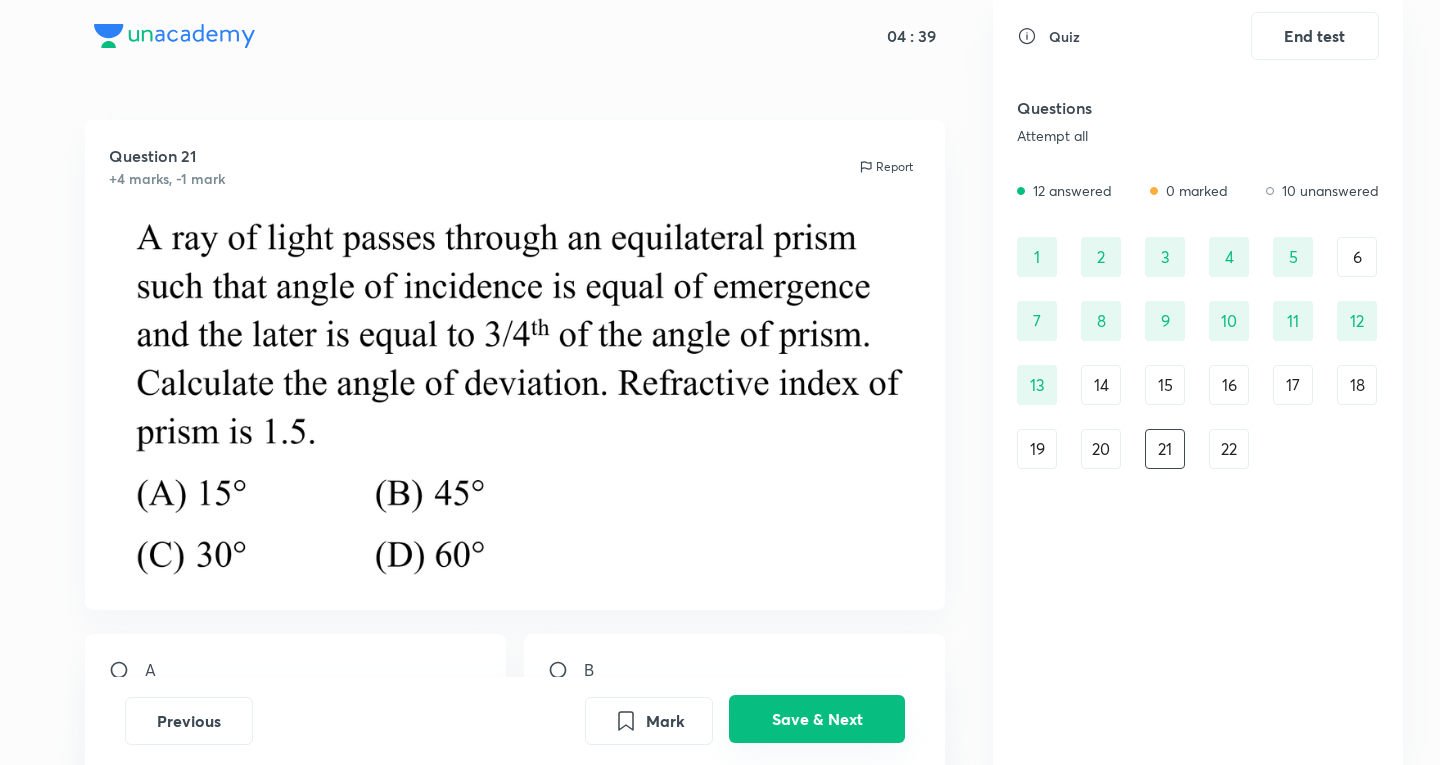 click on "Save & Next" at bounding box center (817, 719) 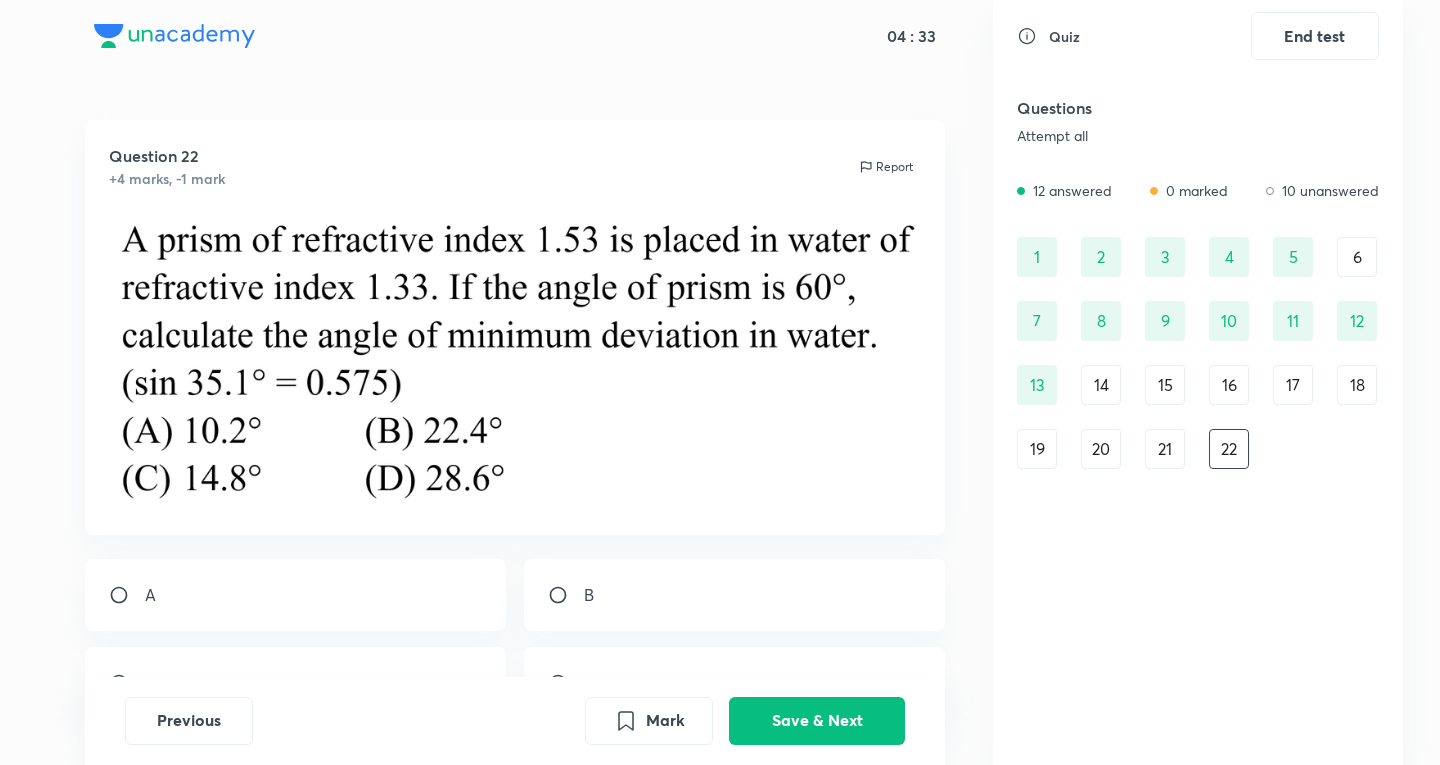 click on "14" at bounding box center (1101, 385) 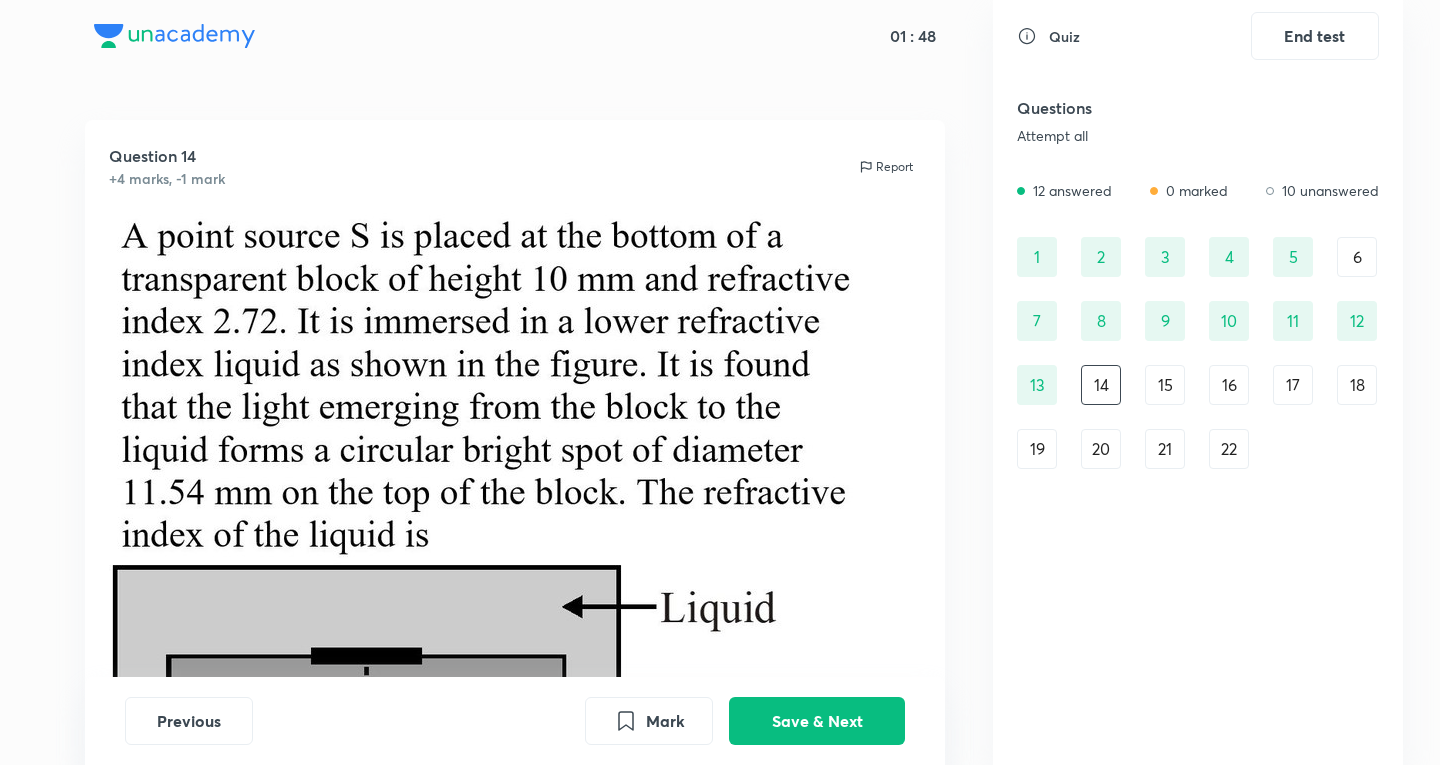 scroll, scrollTop: 333, scrollLeft: 0, axis: vertical 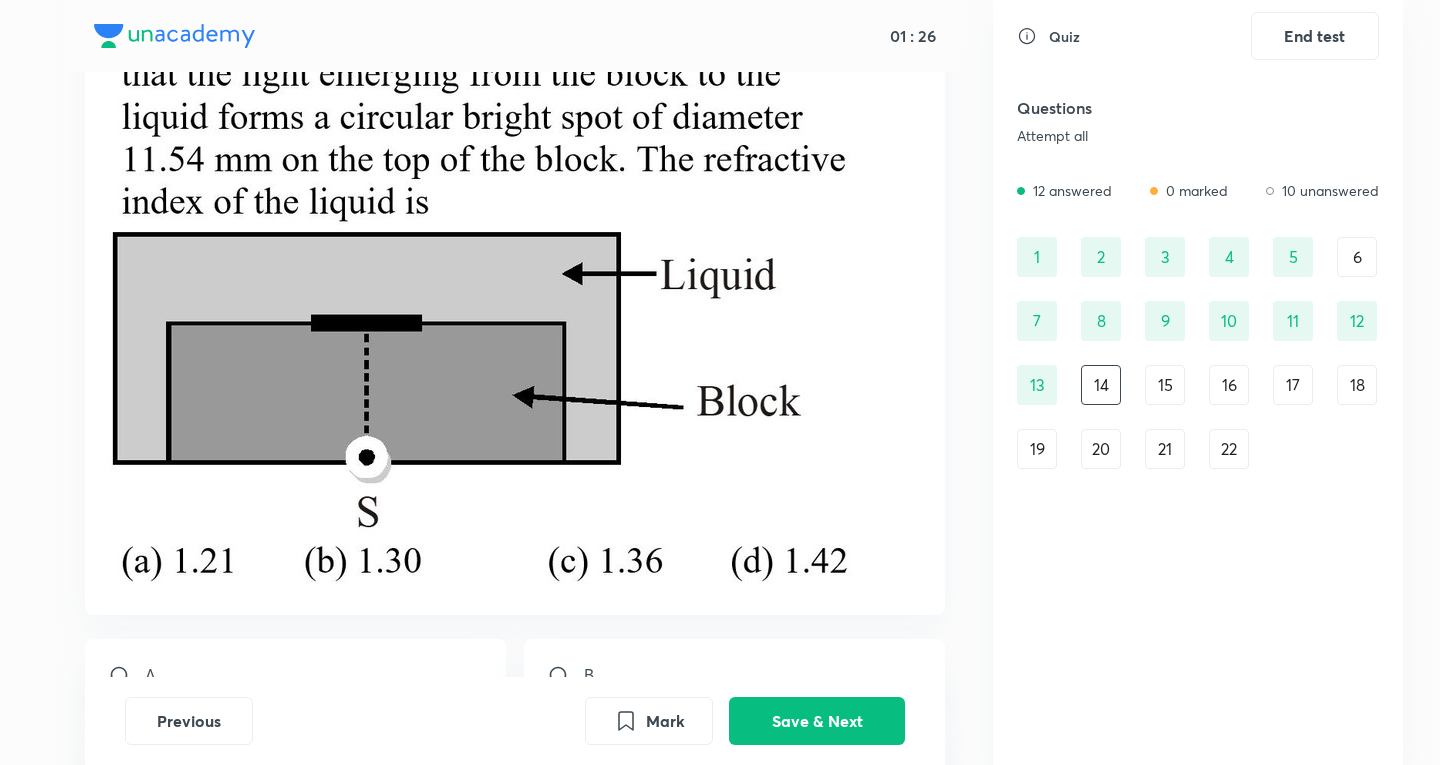 click on "15" at bounding box center (1165, 385) 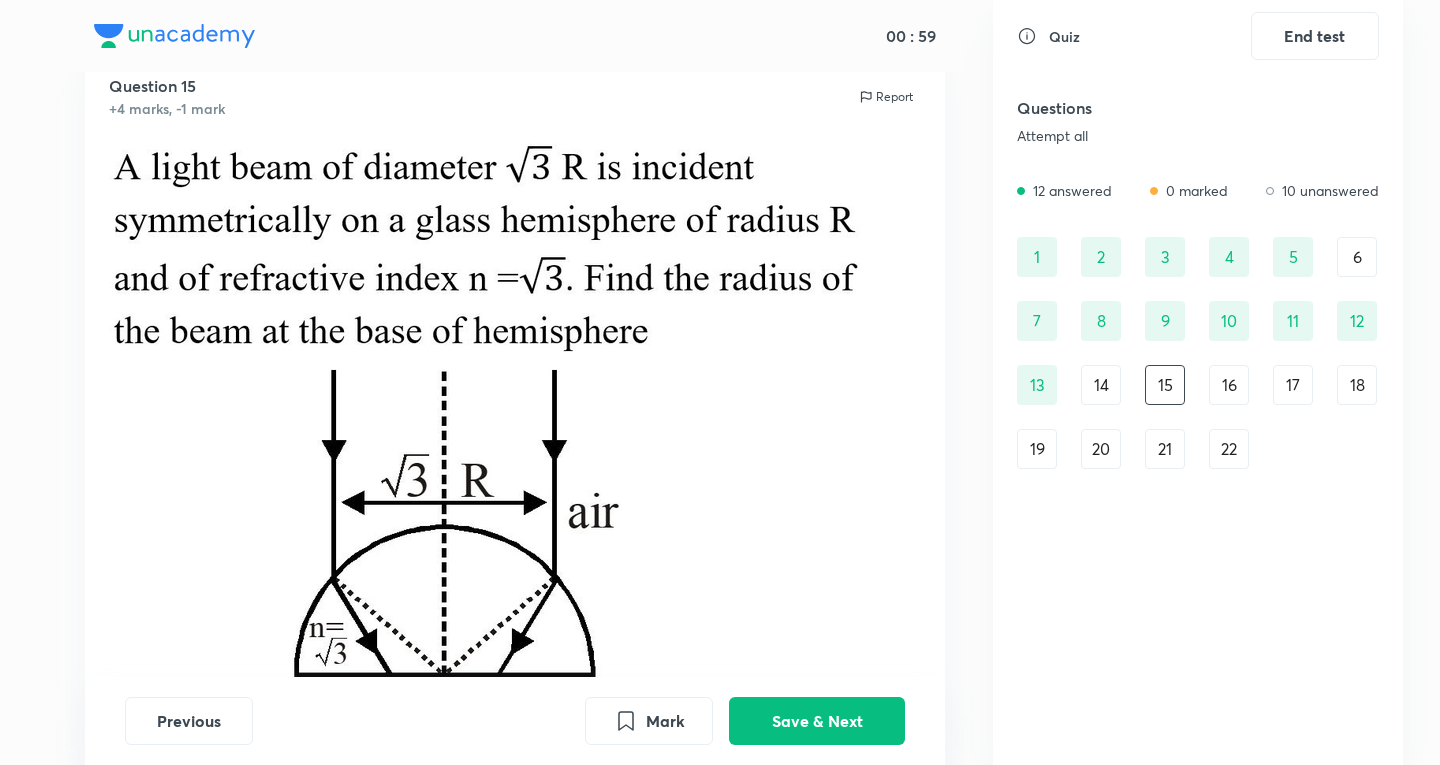 scroll, scrollTop: 0, scrollLeft: 0, axis: both 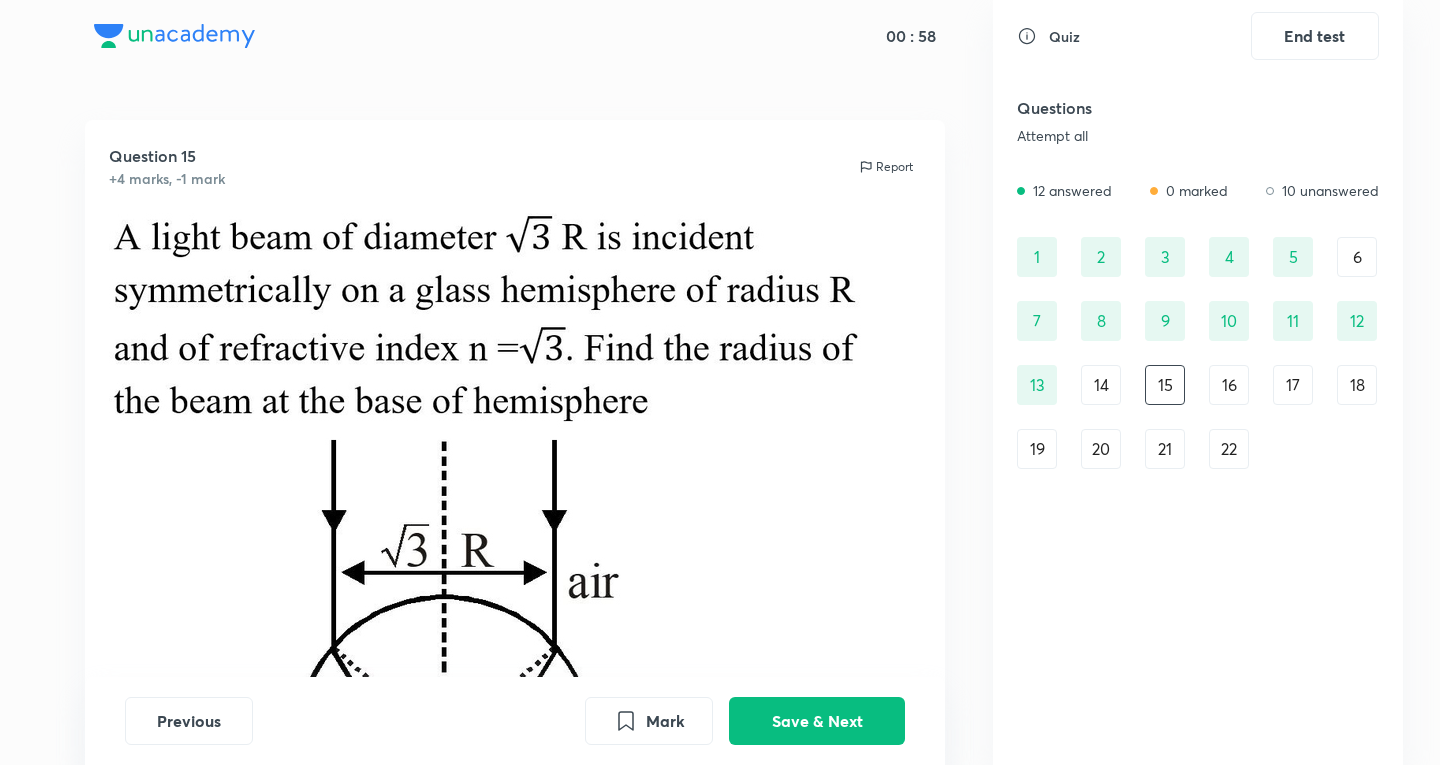 click on "16" at bounding box center [1229, 385] 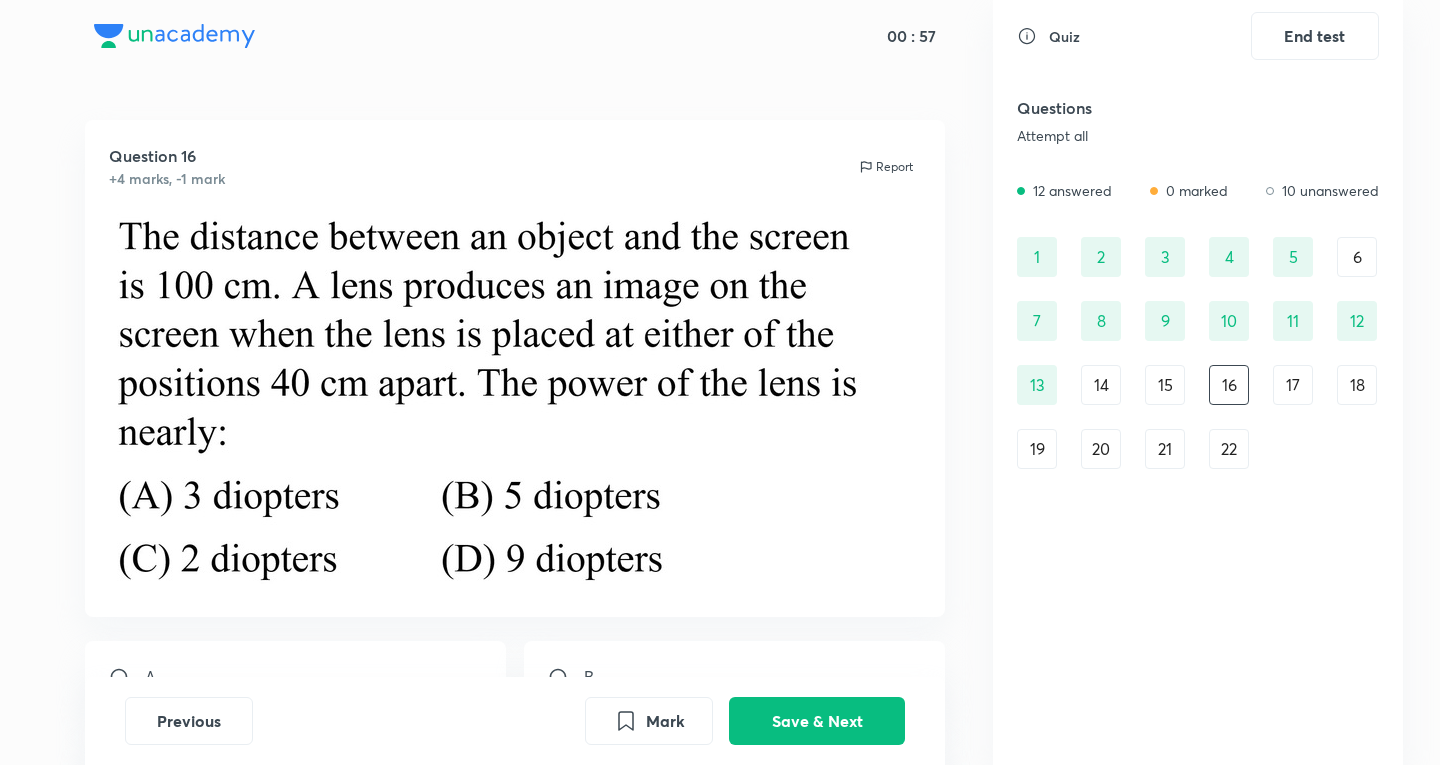 click on "17" at bounding box center [1293, 385] 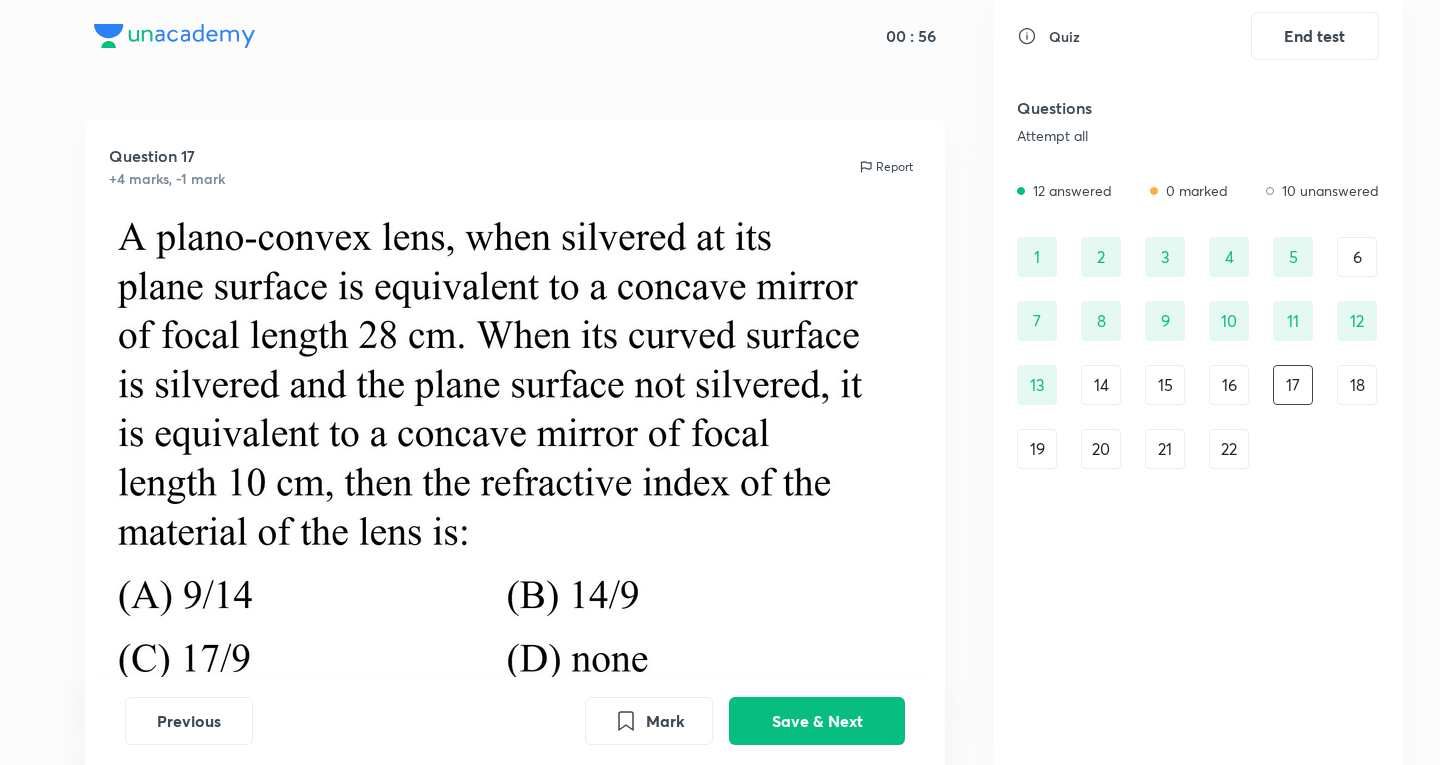 click on "18" at bounding box center (1357, 385) 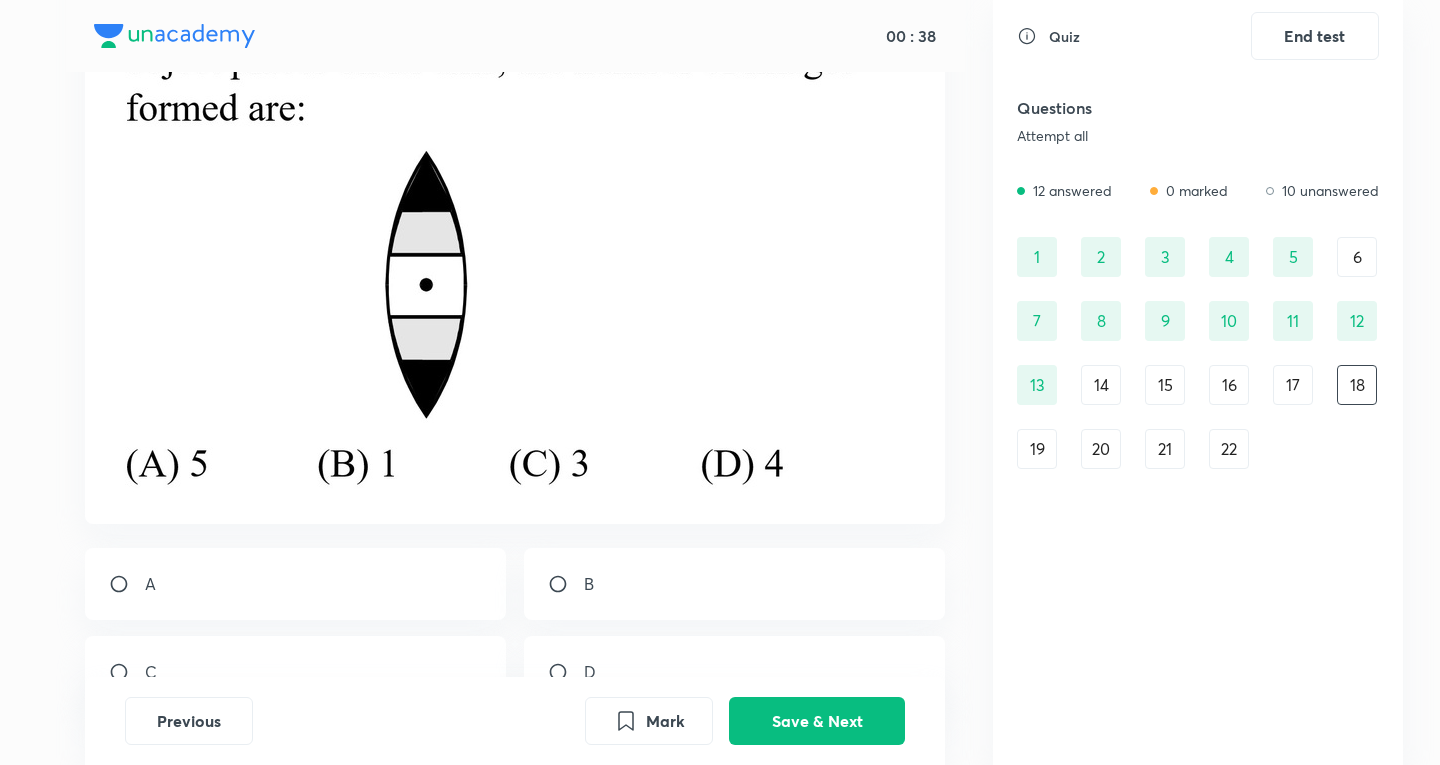 scroll, scrollTop: 333, scrollLeft: 0, axis: vertical 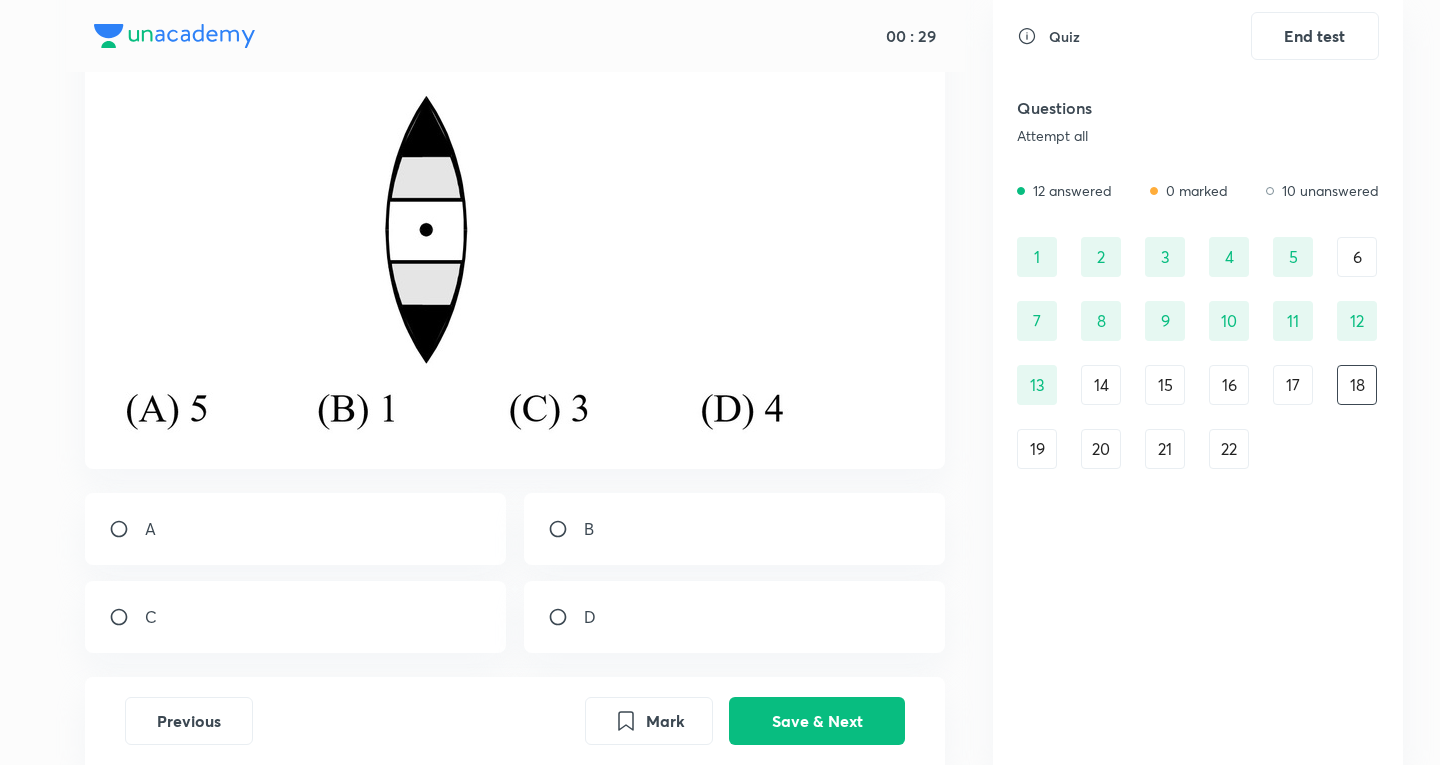 click on "C" at bounding box center [296, 617] 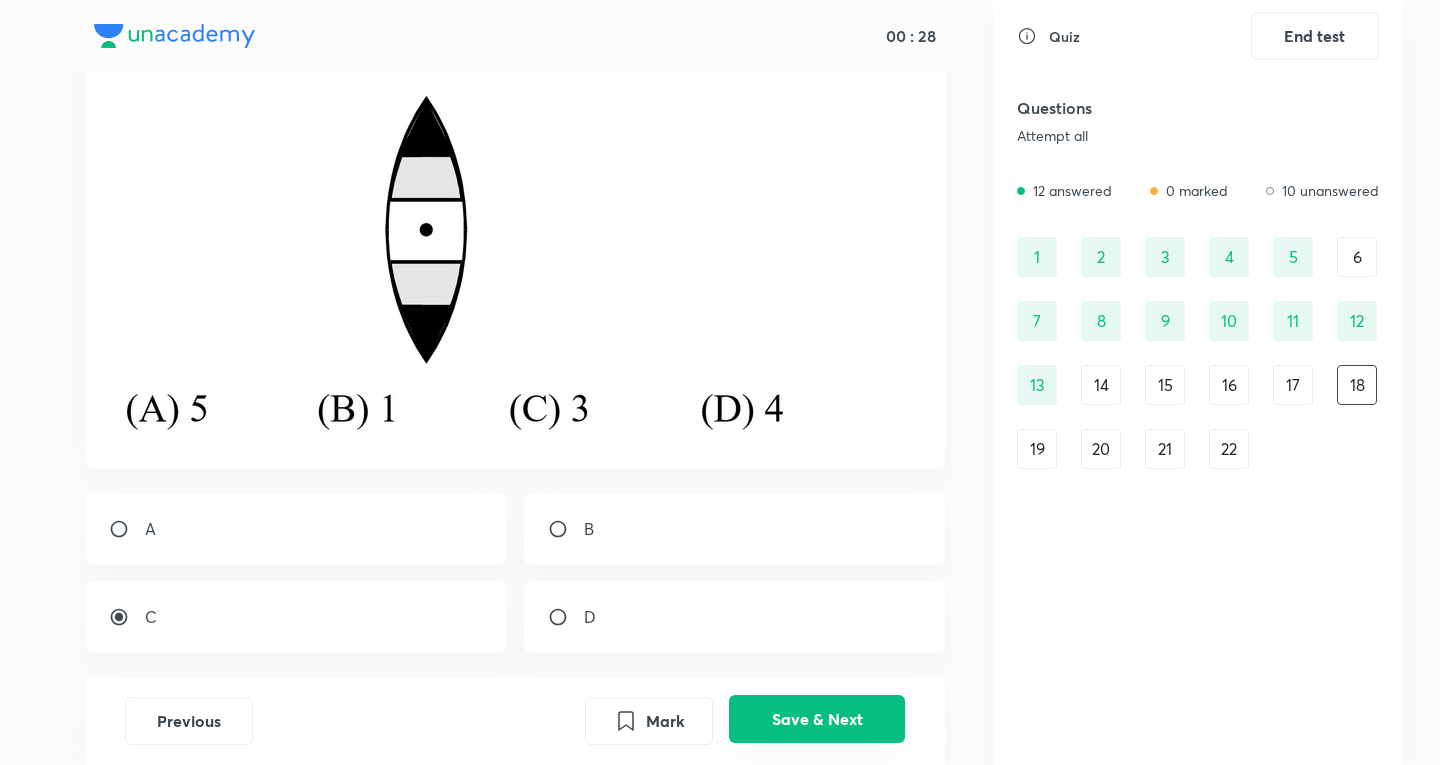click on "Save & Next" at bounding box center [817, 719] 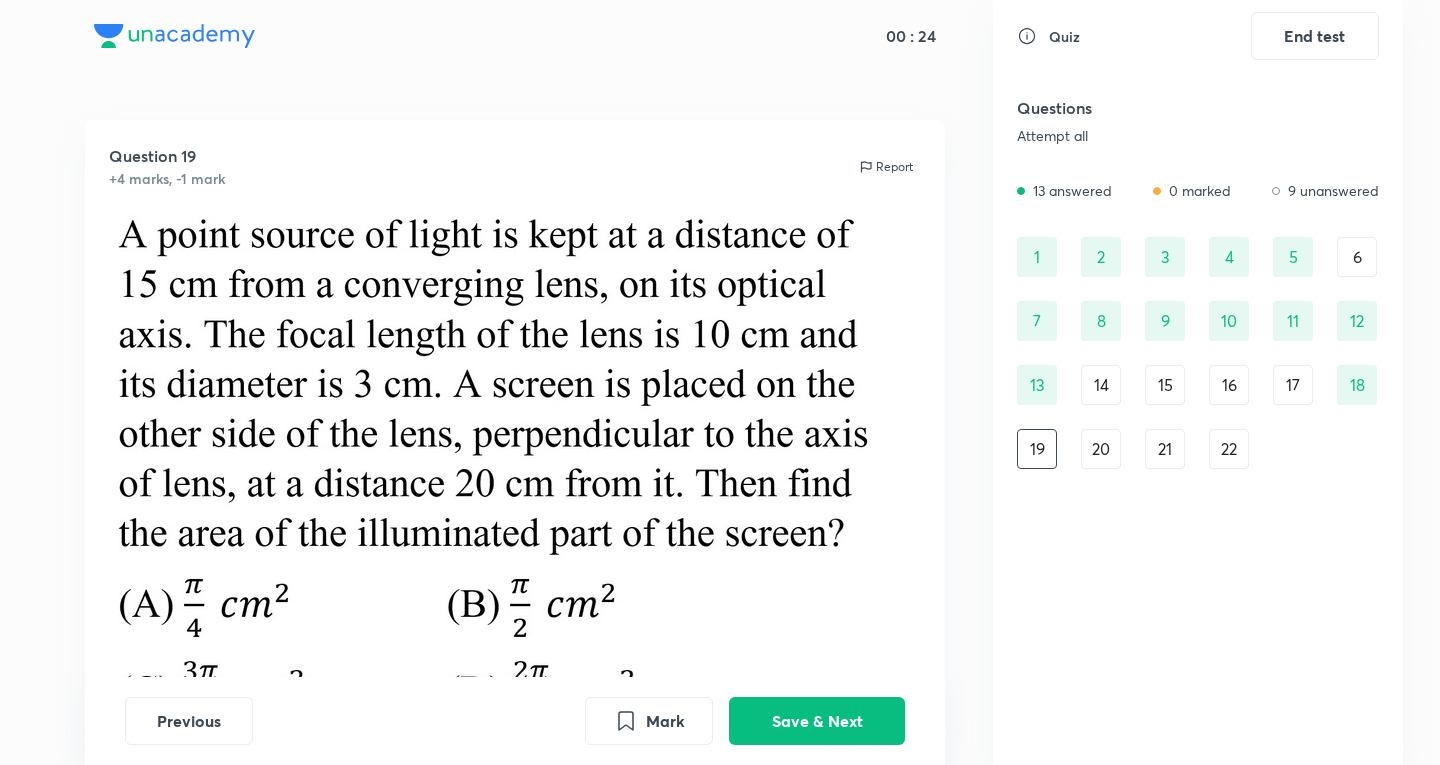 click on "20" at bounding box center (1101, 449) 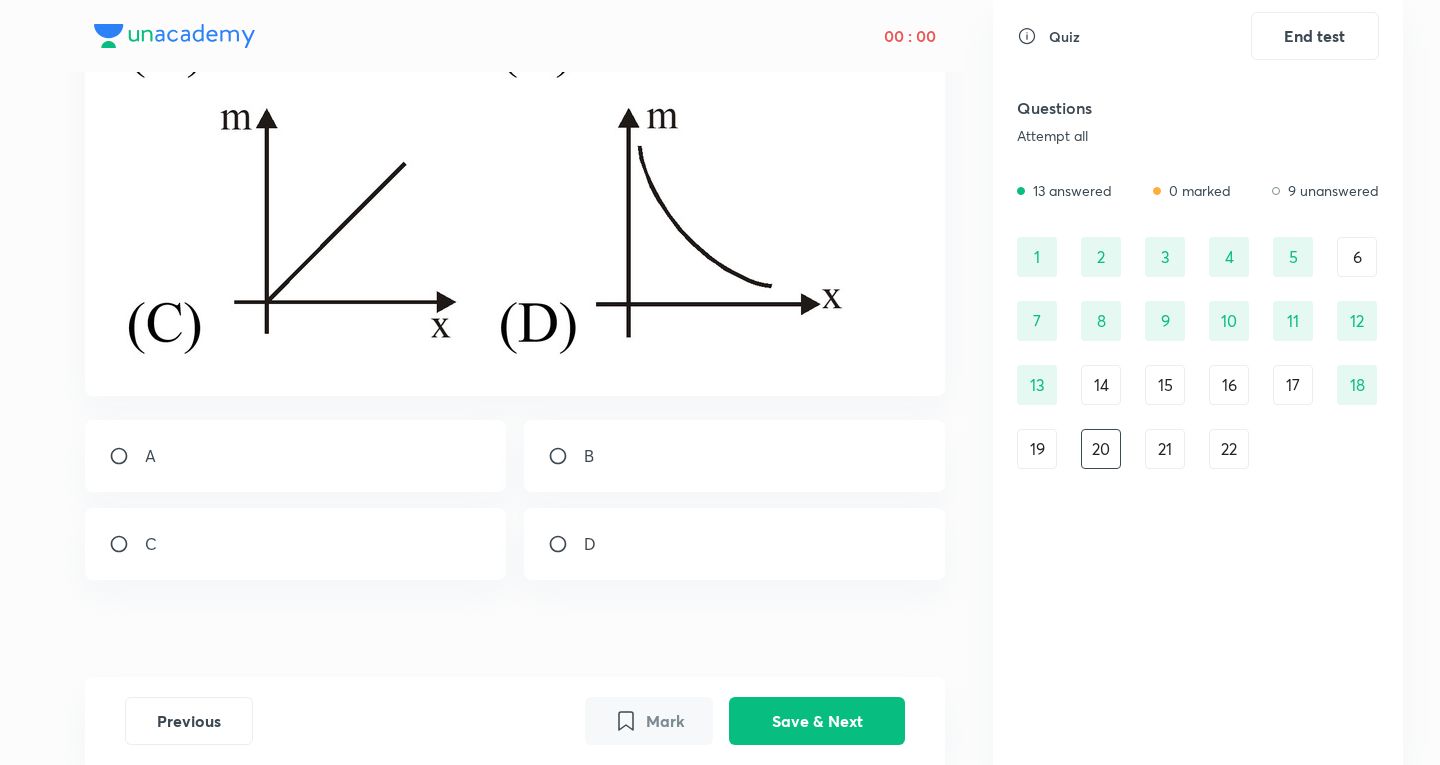 scroll, scrollTop: 619, scrollLeft: 0, axis: vertical 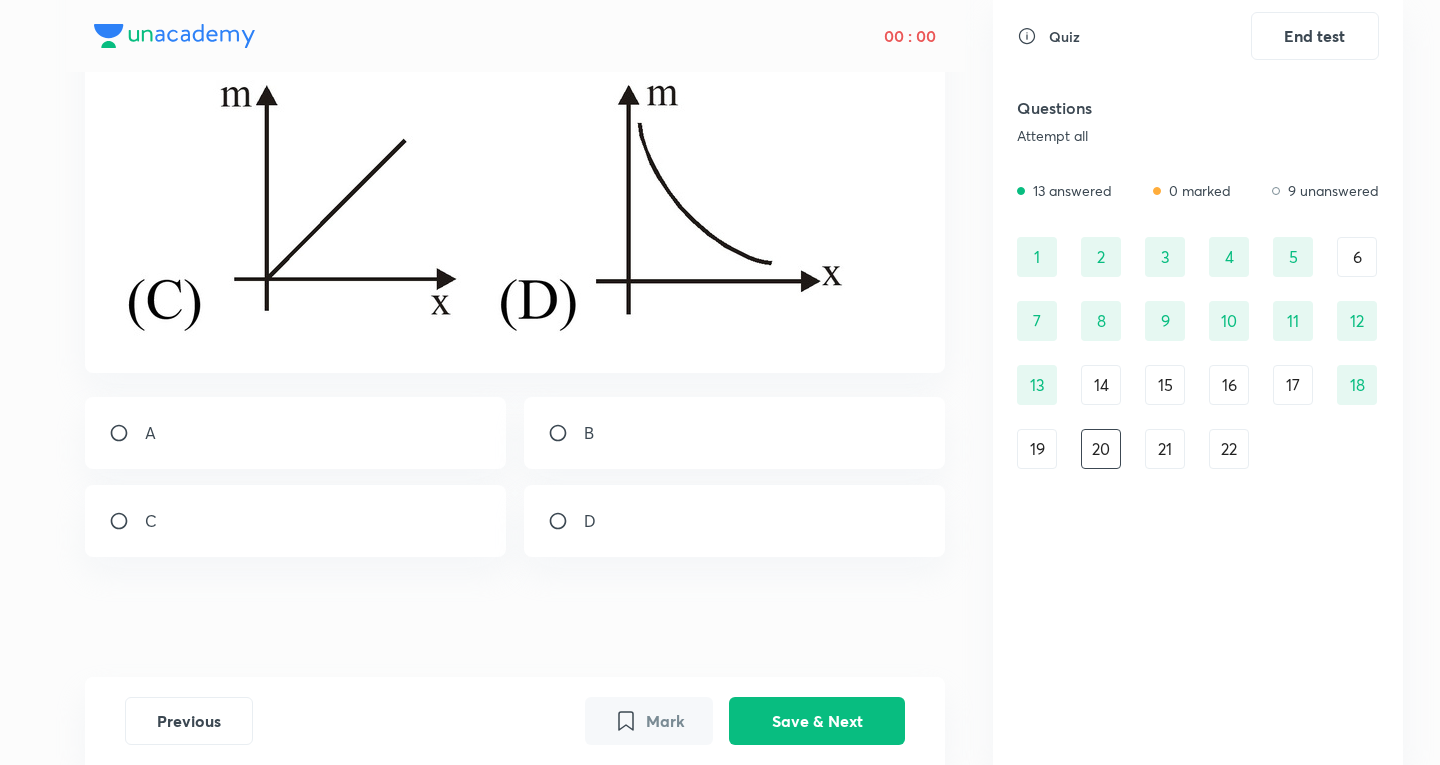 click on "C" at bounding box center [296, 521] 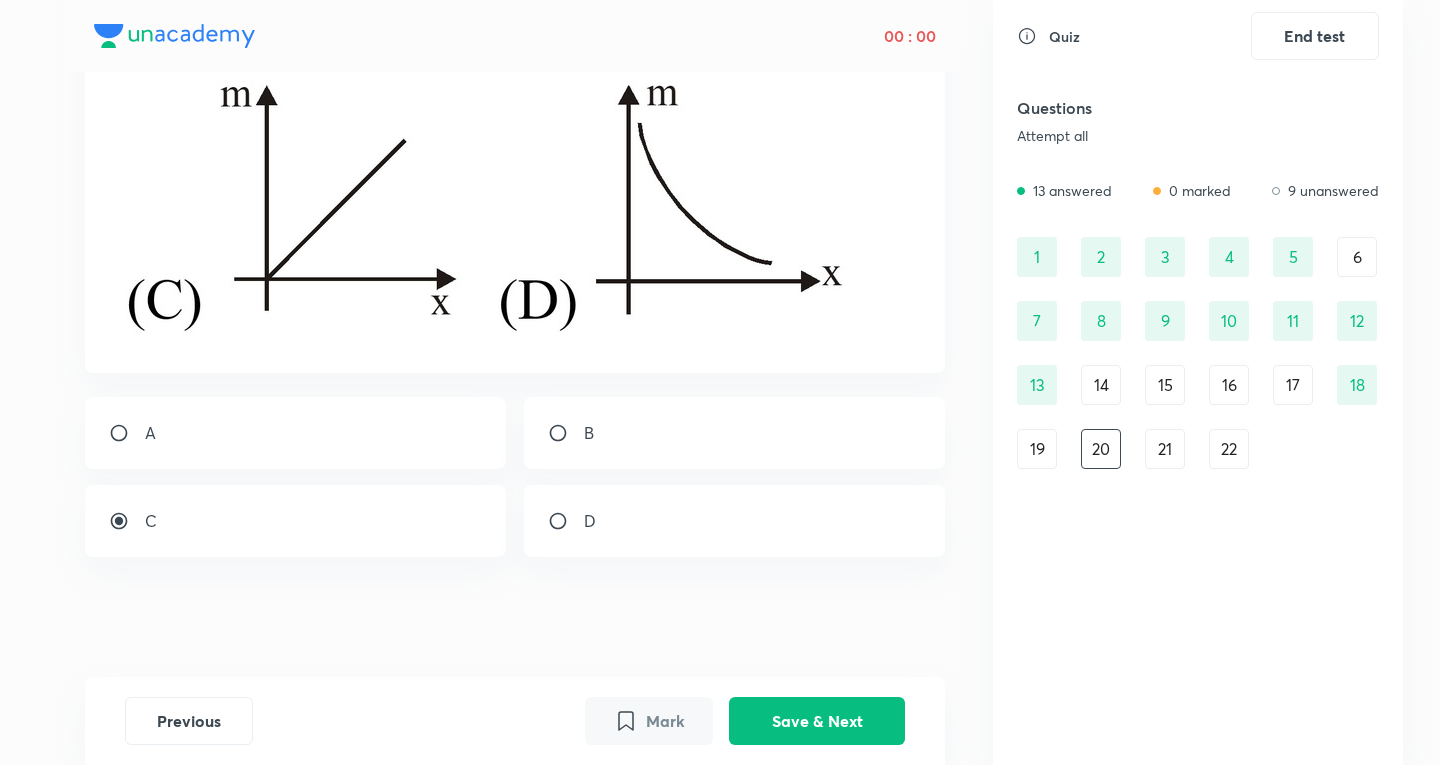 click on "A" at bounding box center [296, 433] 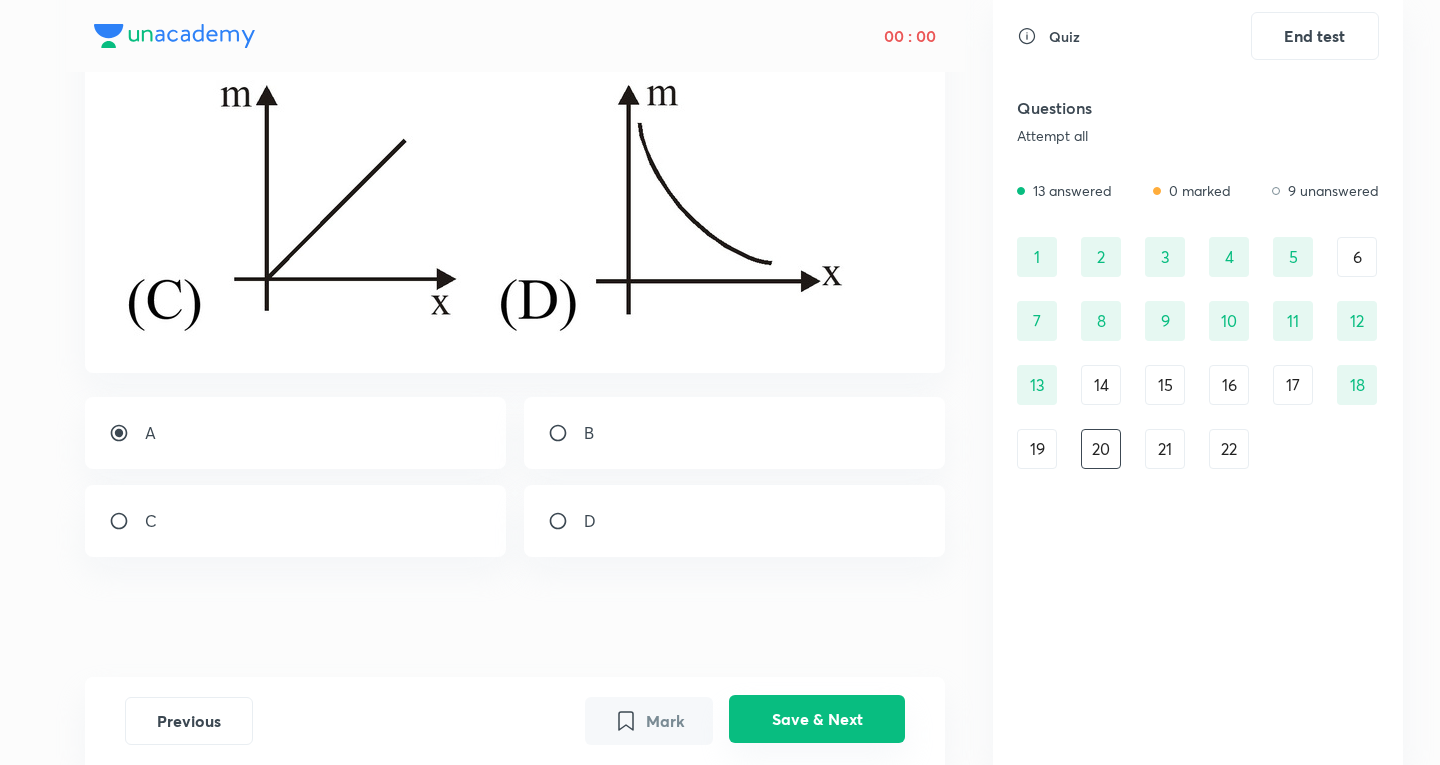 click on "Save & Next" at bounding box center [817, 719] 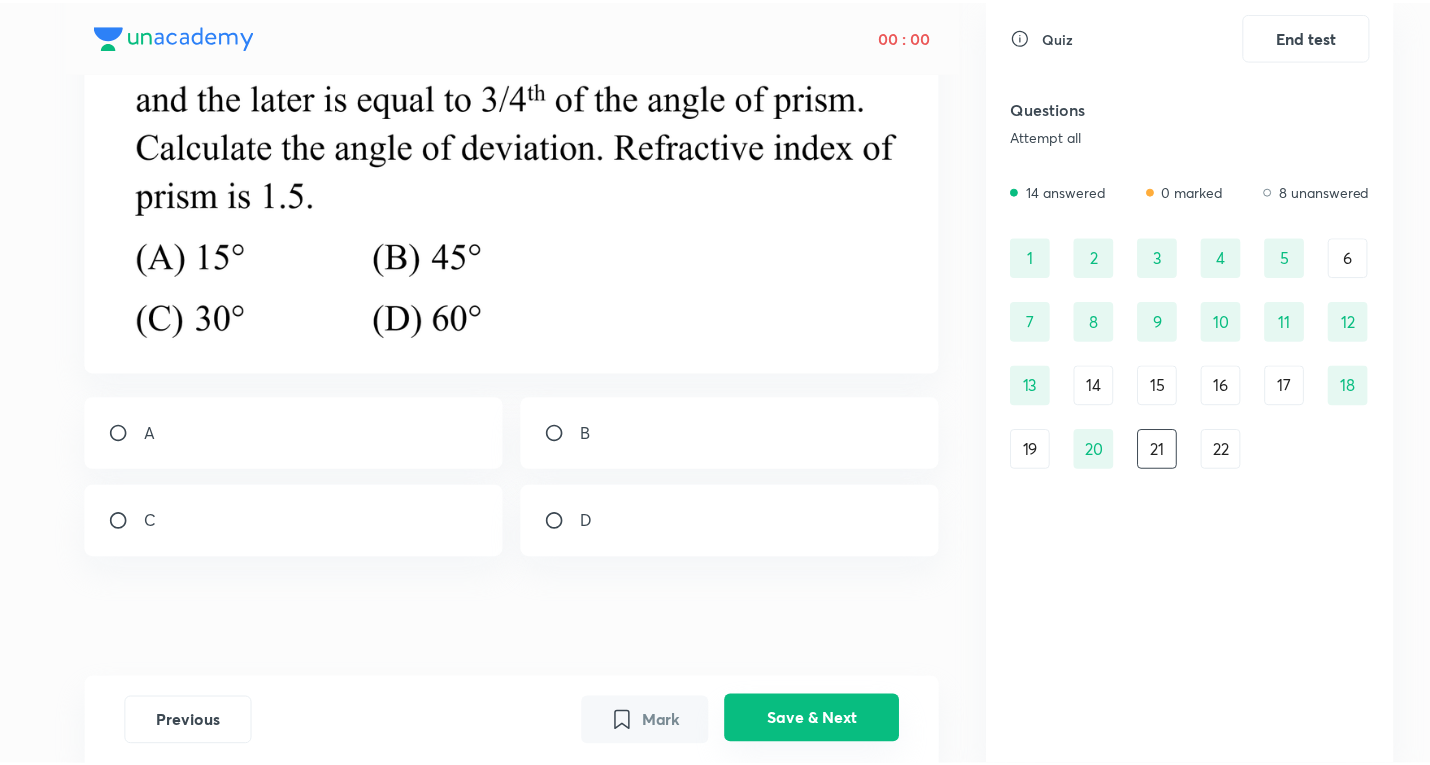 scroll, scrollTop: 0, scrollLeft: 0, axis: both 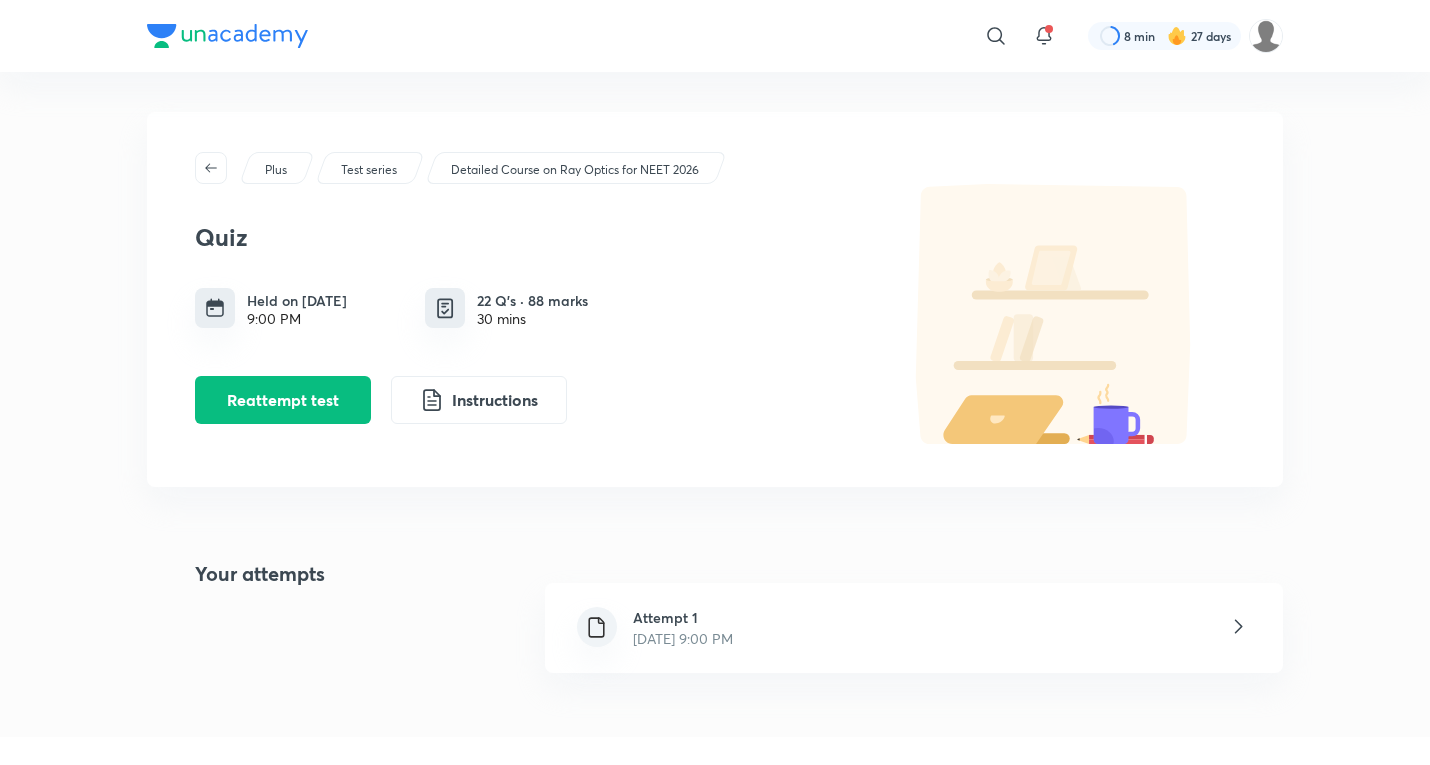 click on "Attempt 1 Jul 13, 2025, 9:00 PM" at bounding box center [683, 628] 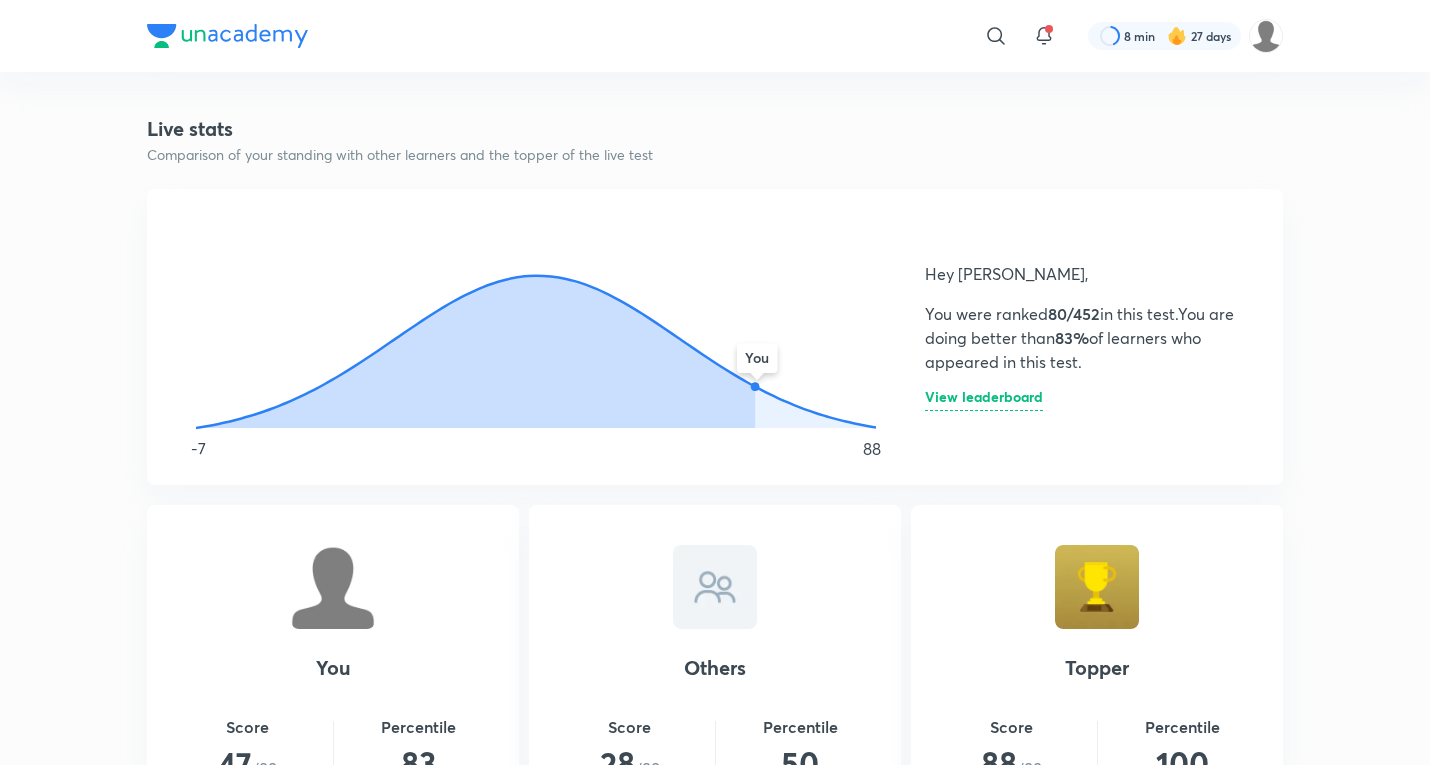 scroll, scrollTop: 1000, scrollLeft: 0, axis: vertical 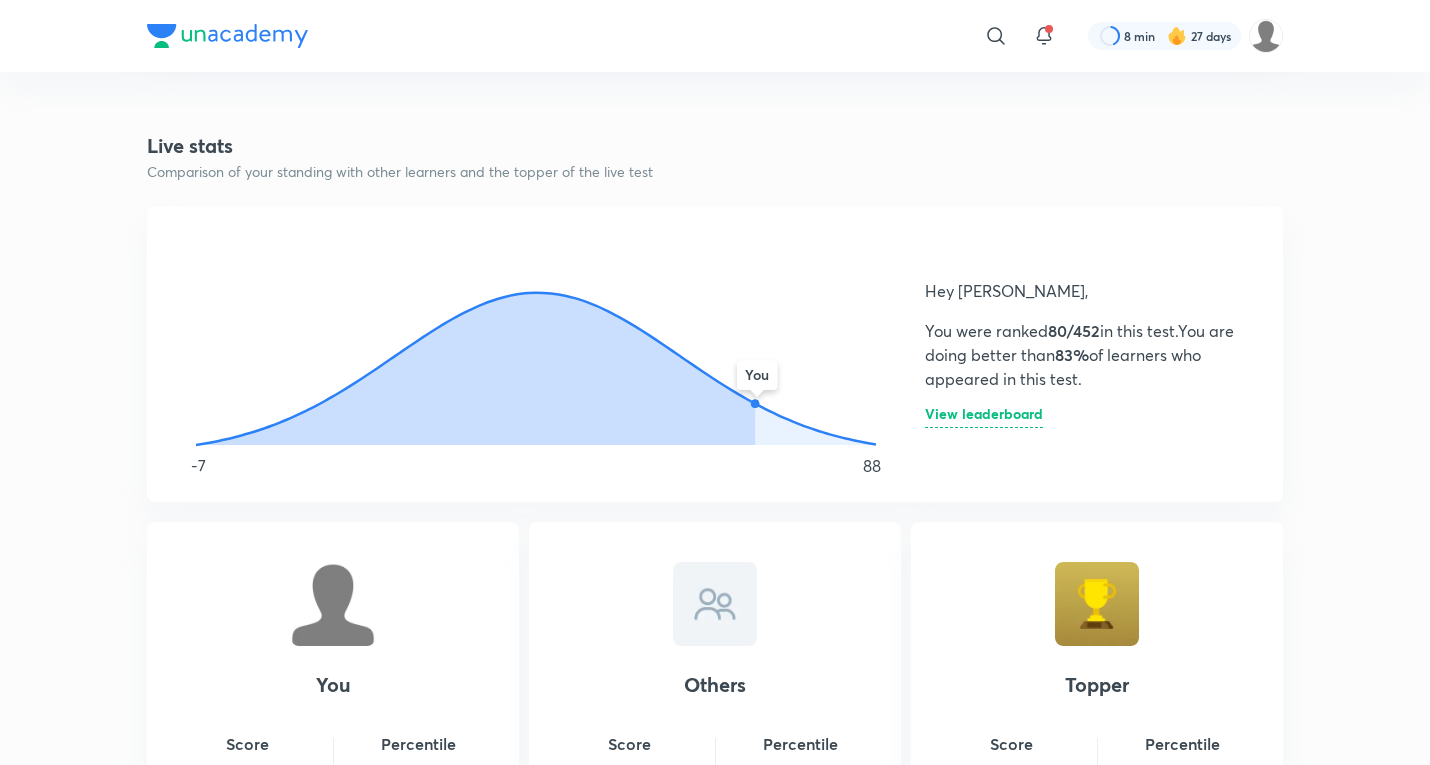 click on "View leaderboard" at bounding box center (984, 417) 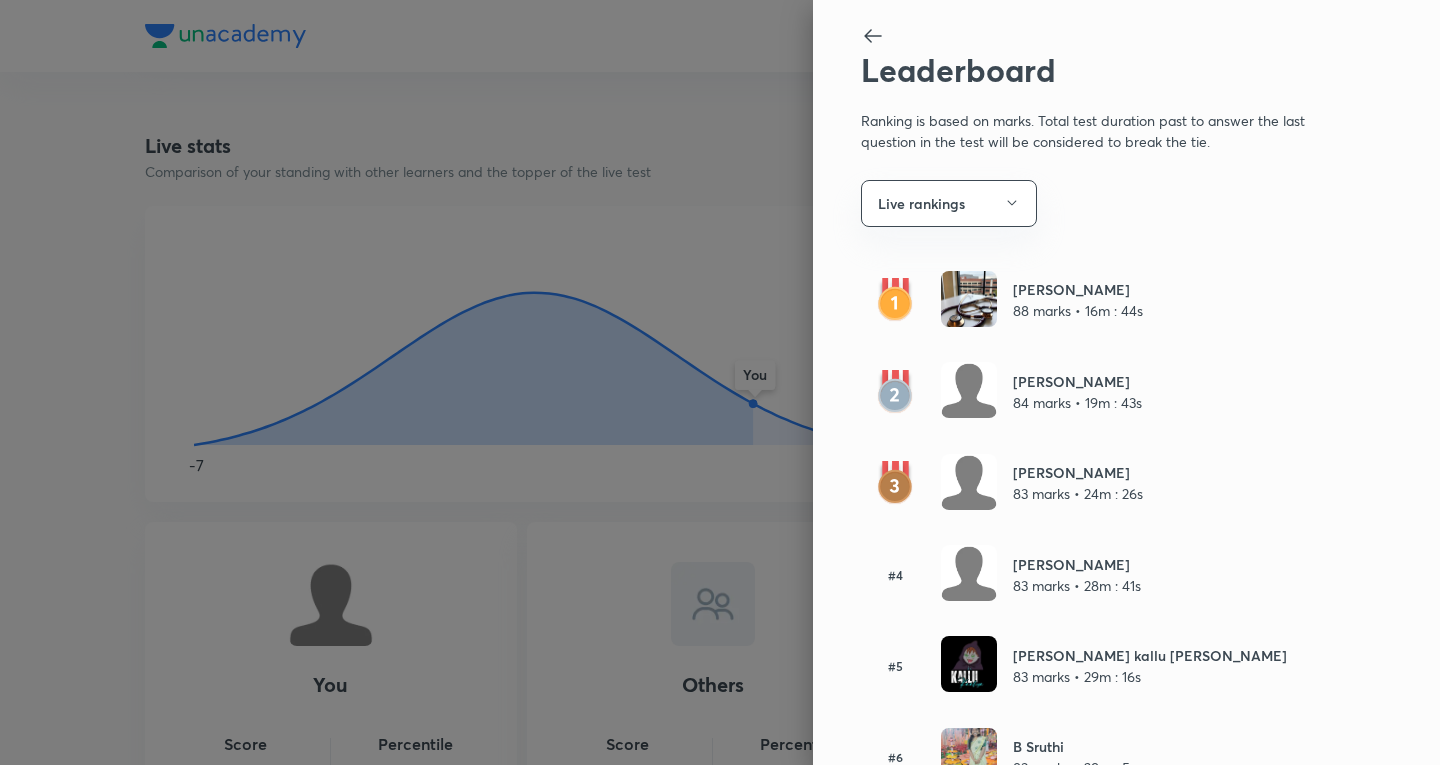 click at bounding box center (720, 382) 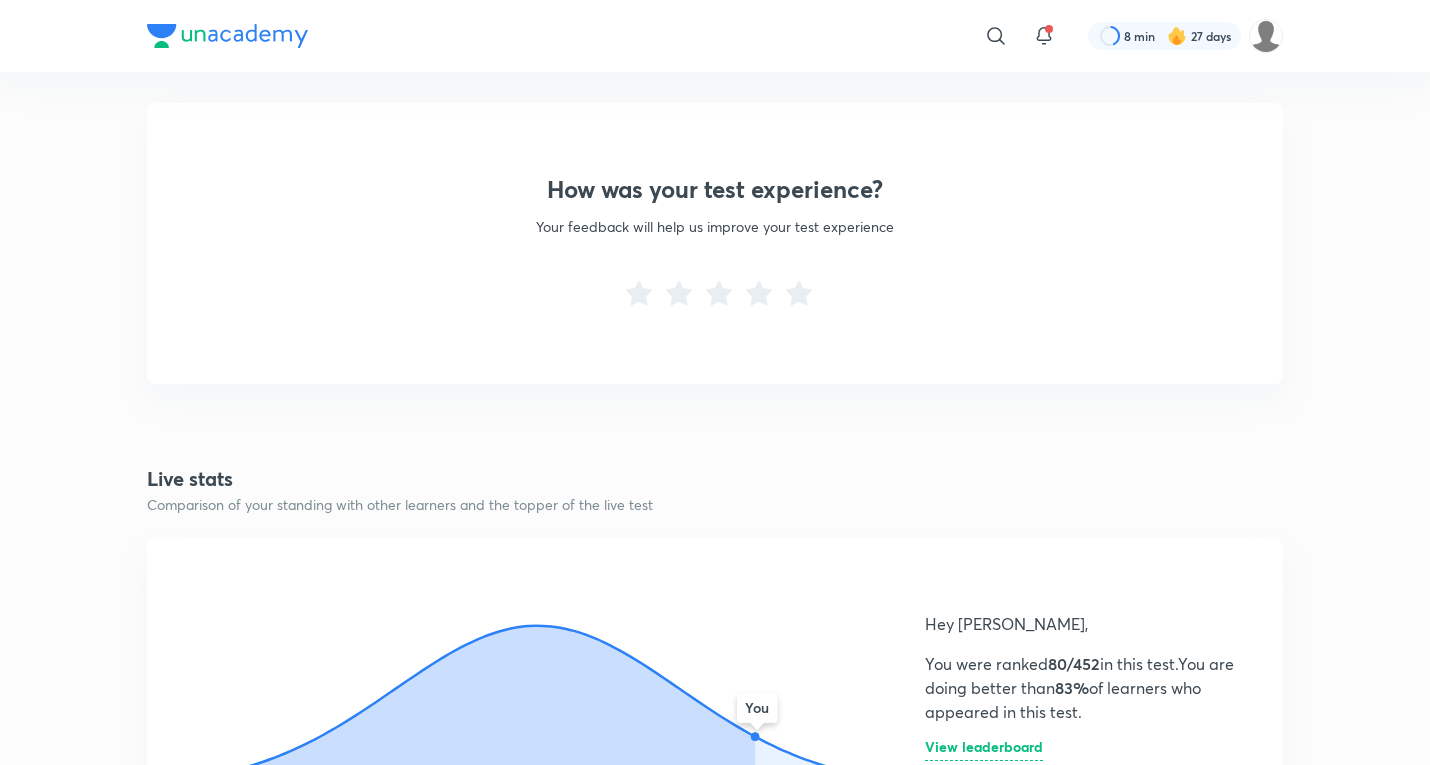 scroll, scrollTop: 333, scrollLeft: 0, axis: vertical 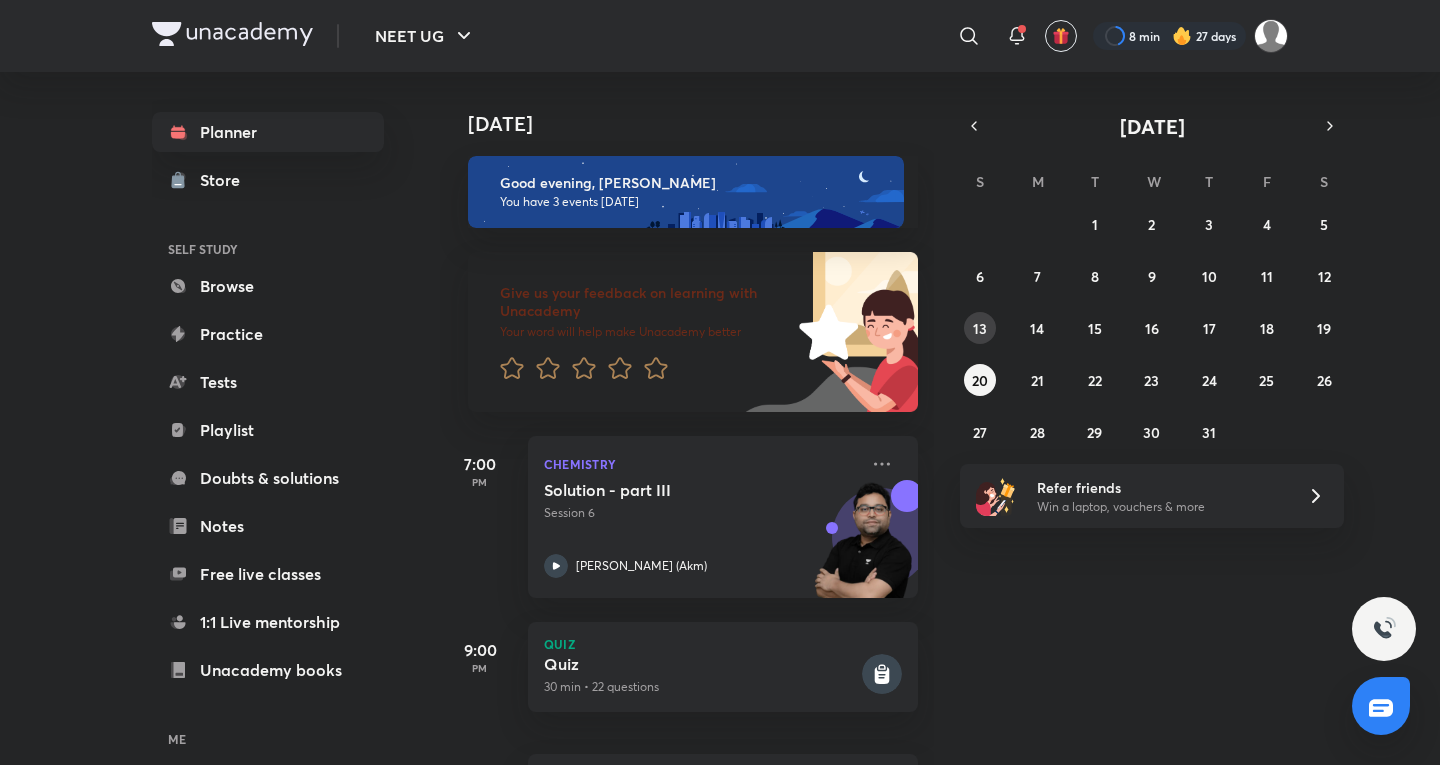 click on "13" at bounding box center [980, 328] 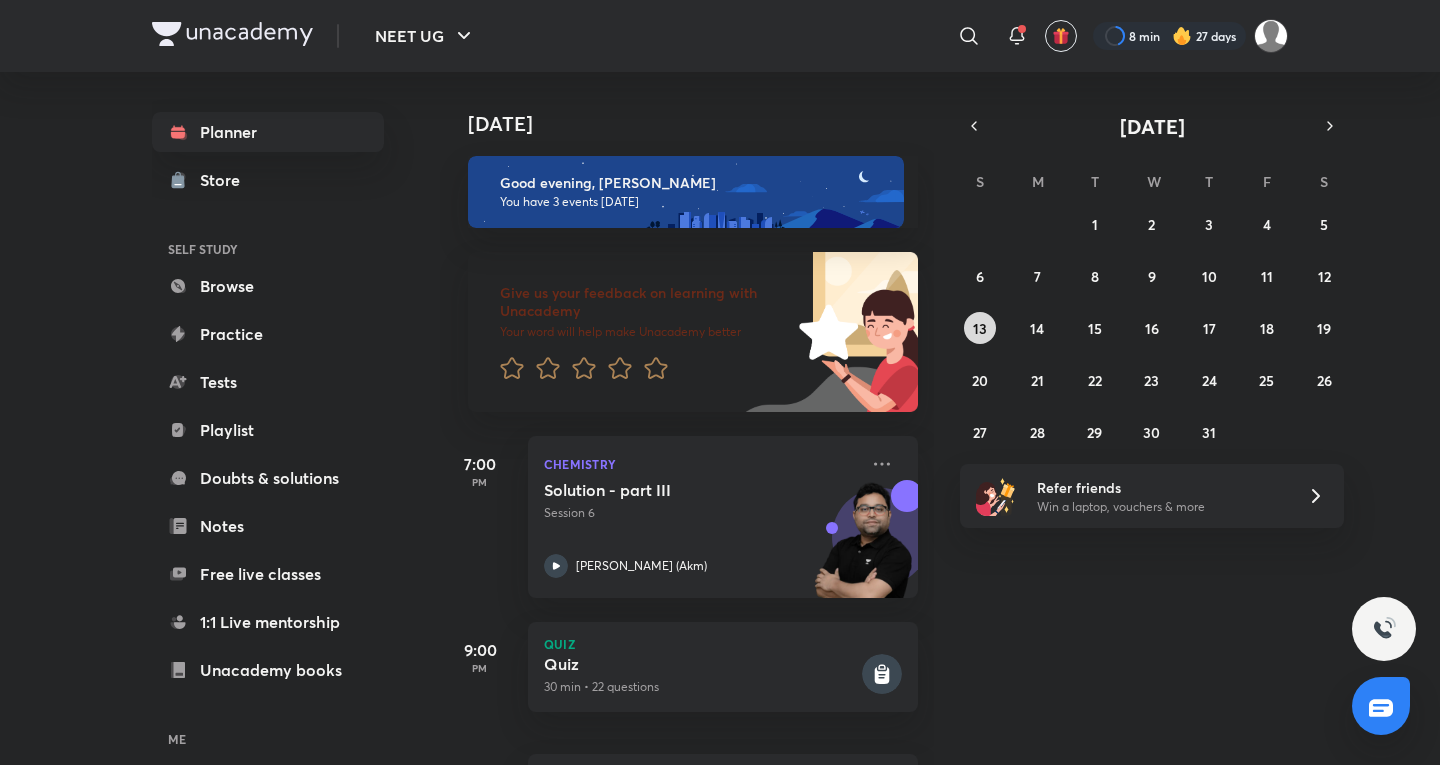 click on "13" at bounding box center [980, 328] 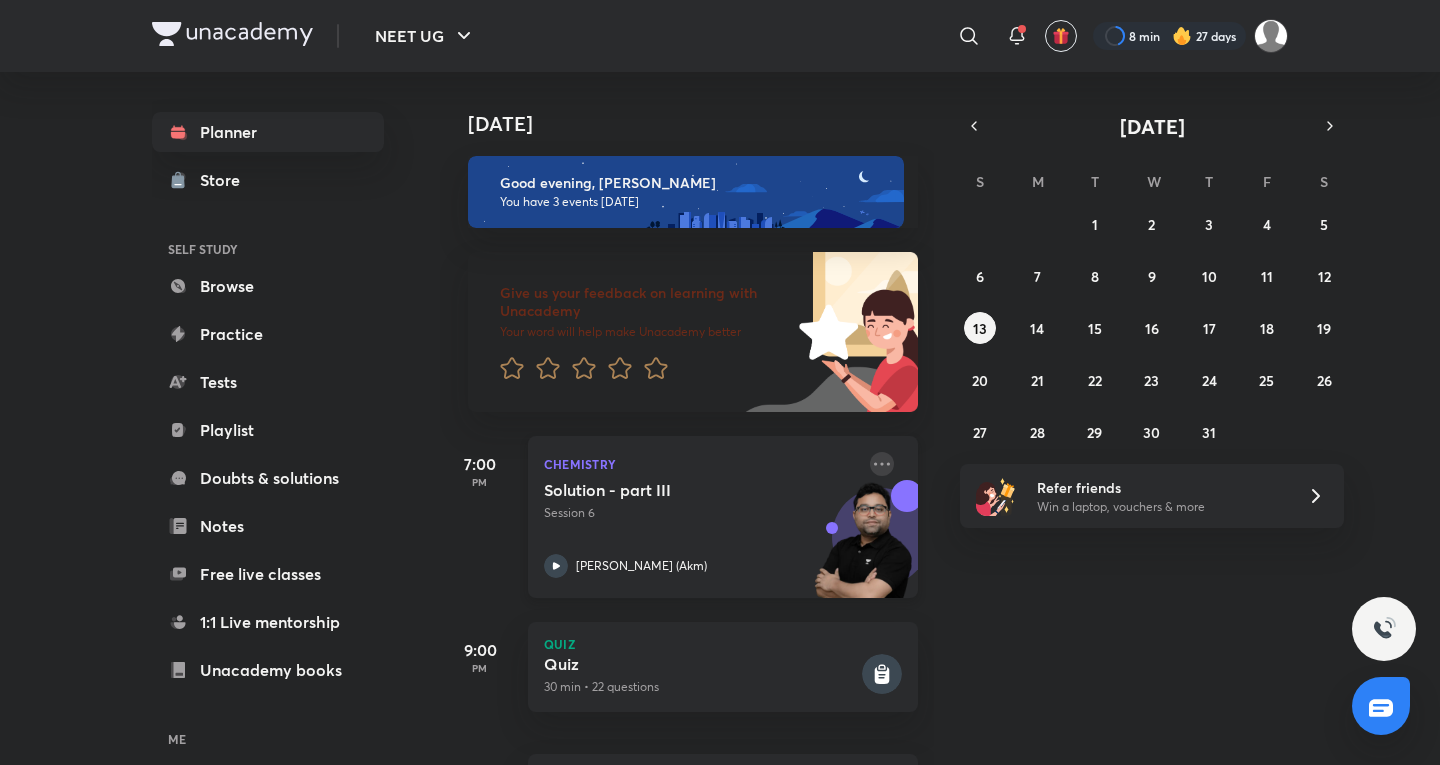 click 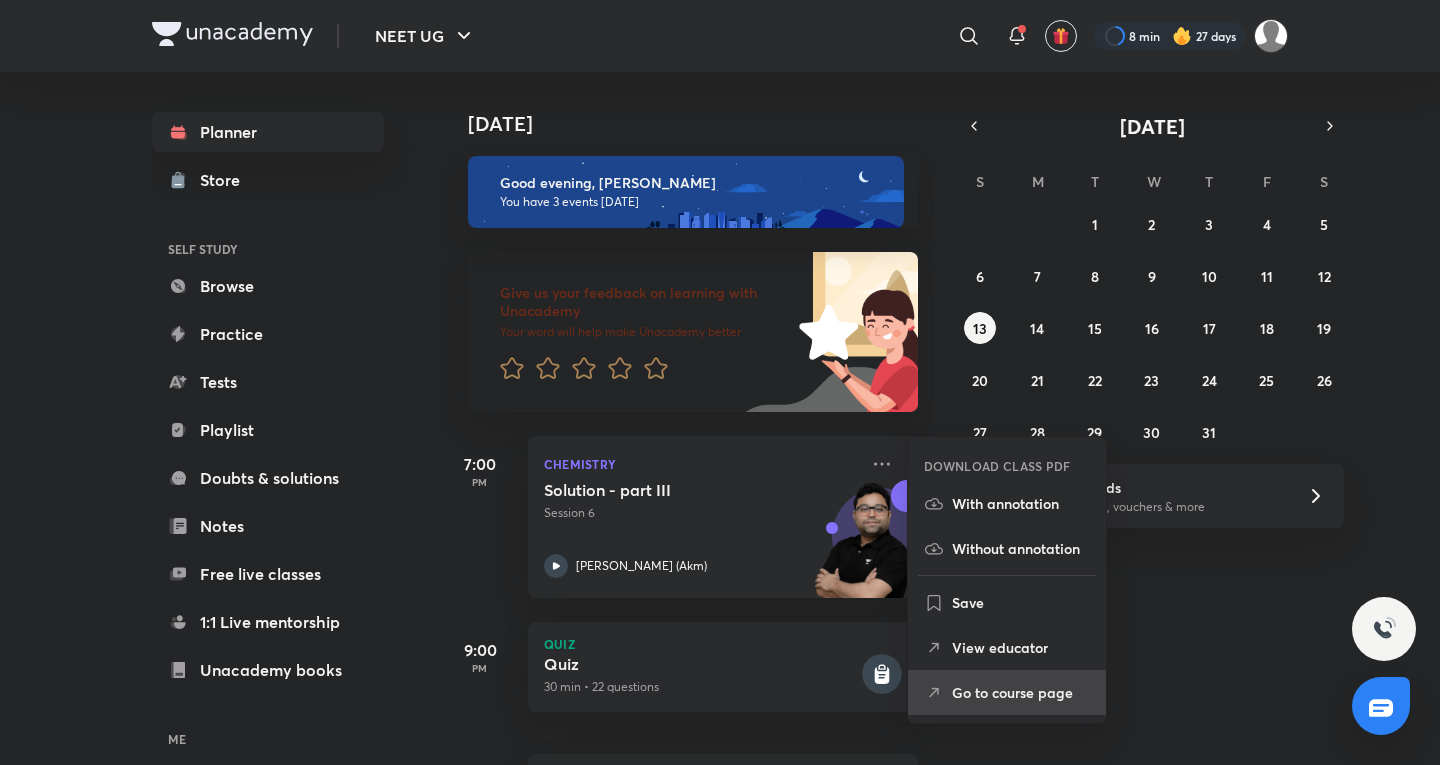 click on "Go to course page" at bounding box center (1021, 692) 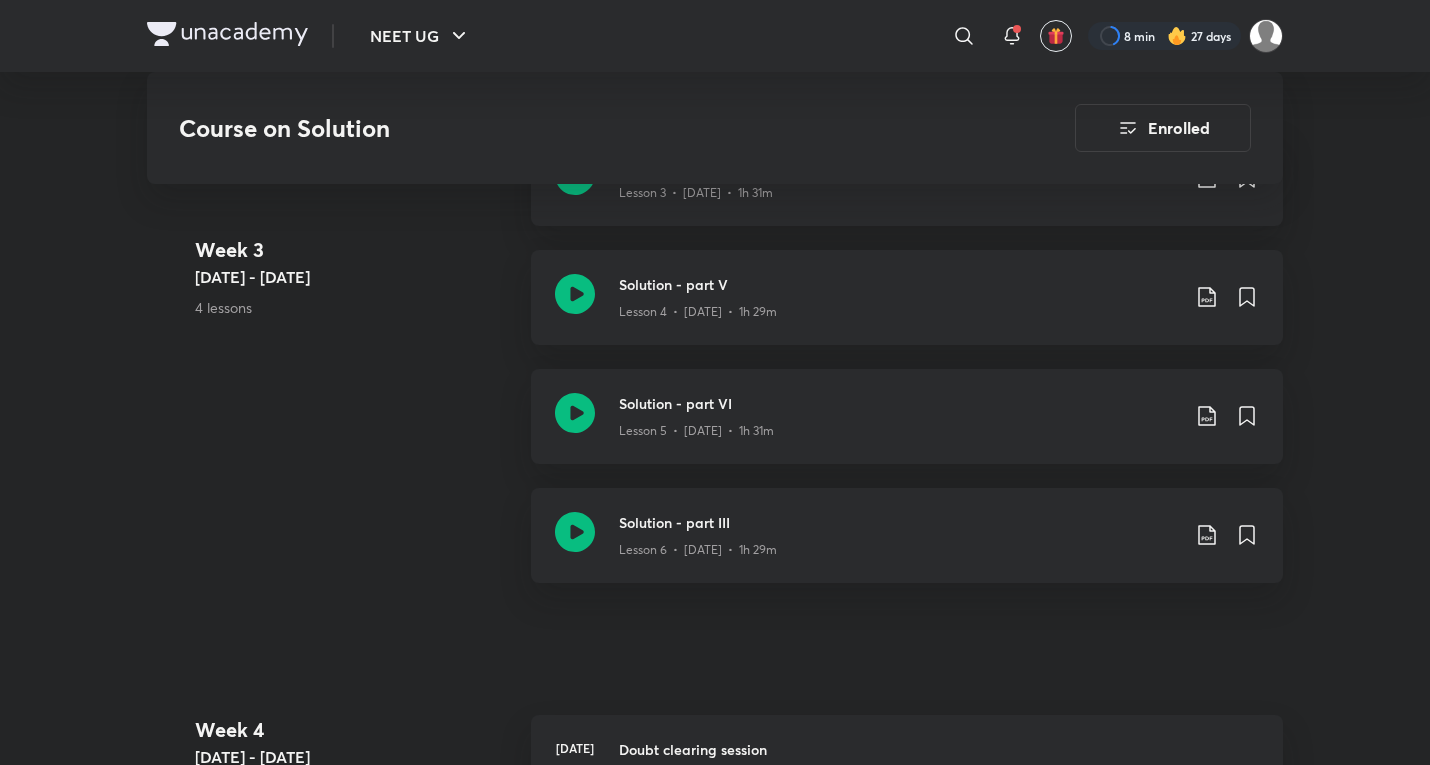 scroll, scrollTop: 1540, scrollLeft: 0, axis: vertical 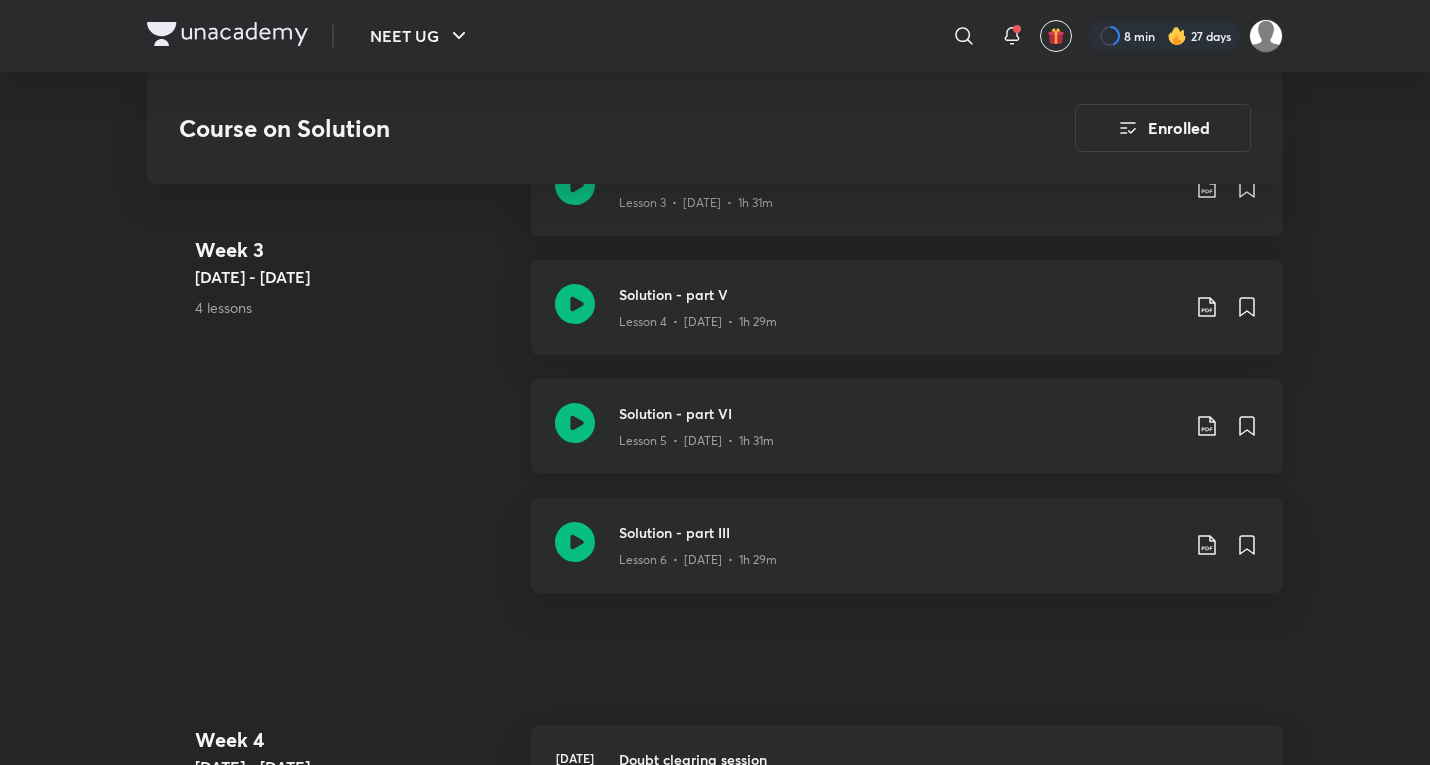 click on "Lesson 5  •  [DATE]  •  1h 31m" at bounding box center (899, 437) 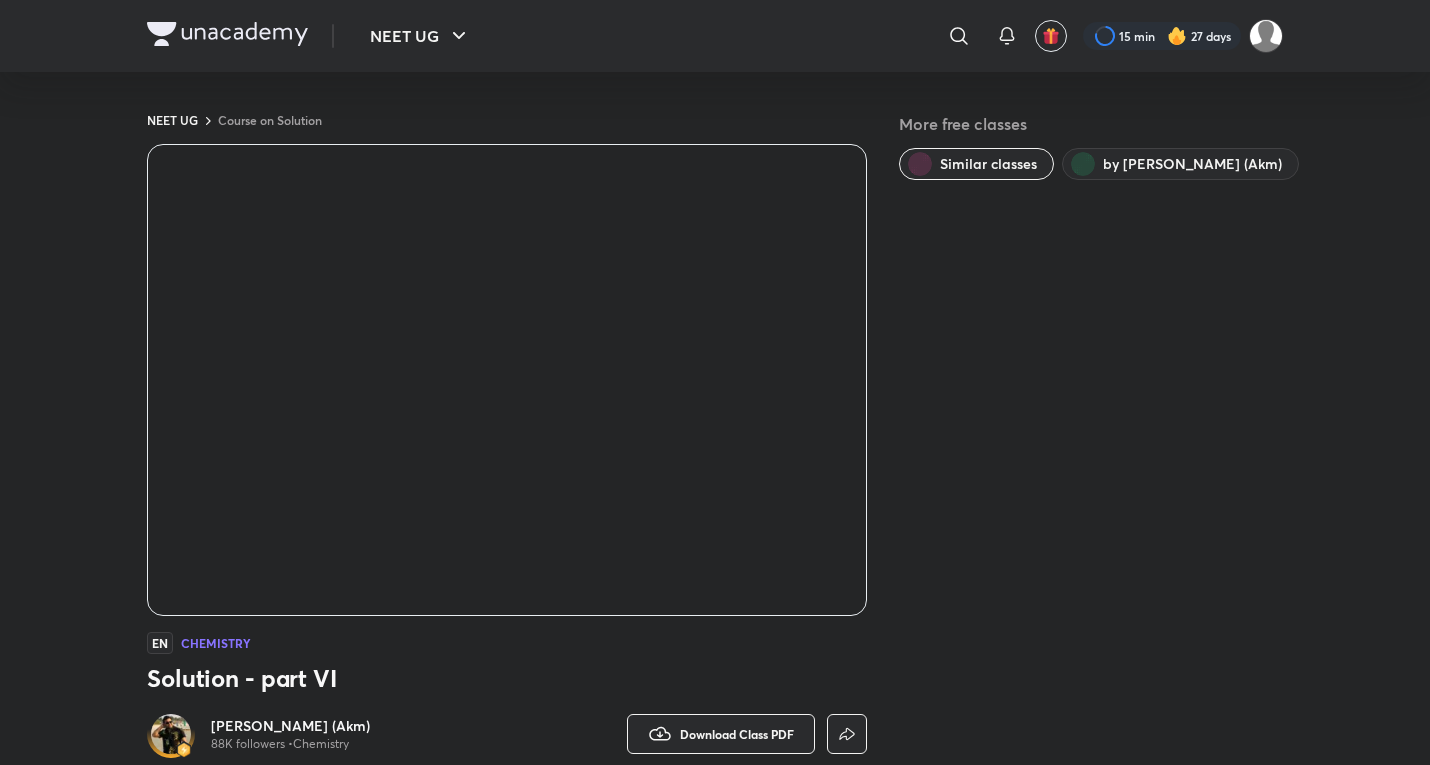 scroll, scrollTop: 0, scrollLeft: 0, axis: both 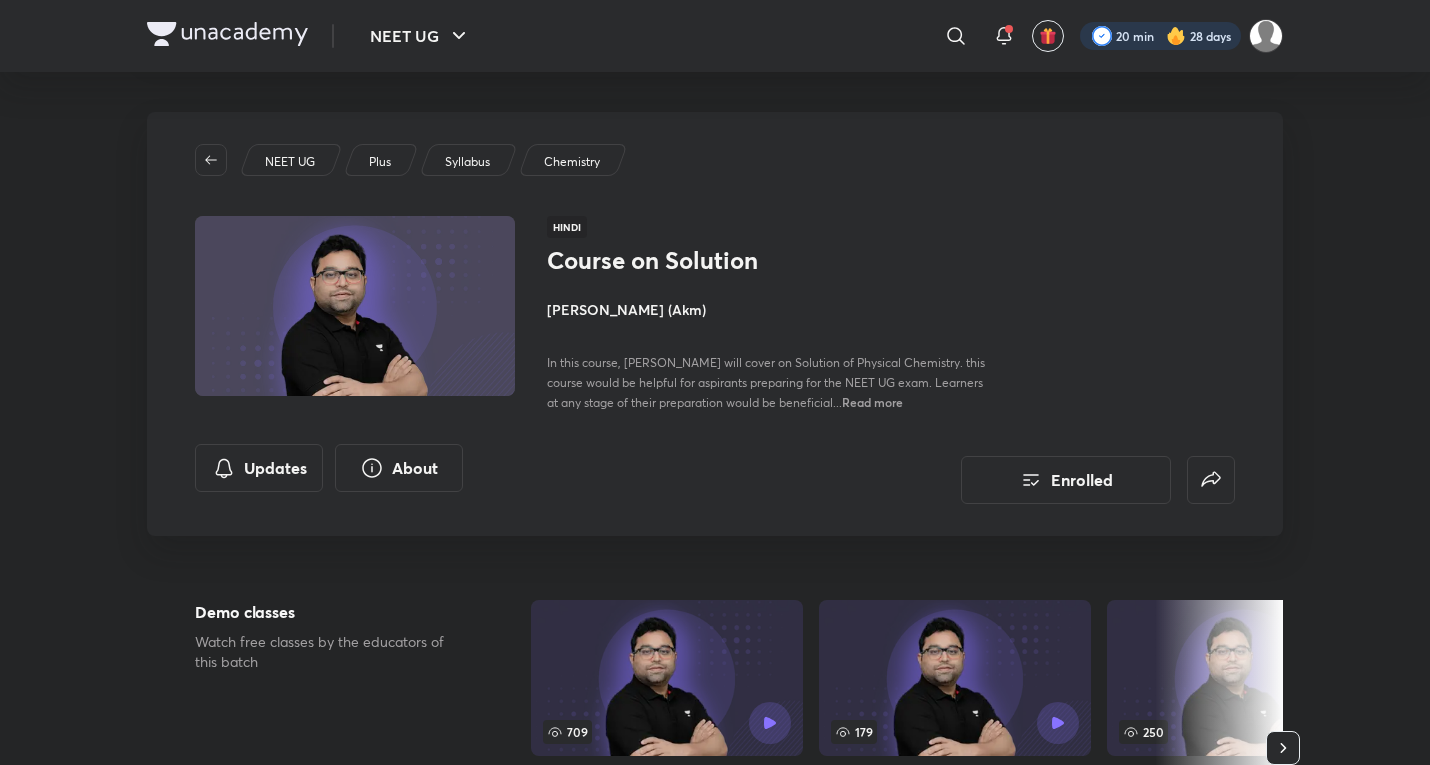 click at bounding box center (1160, 36) 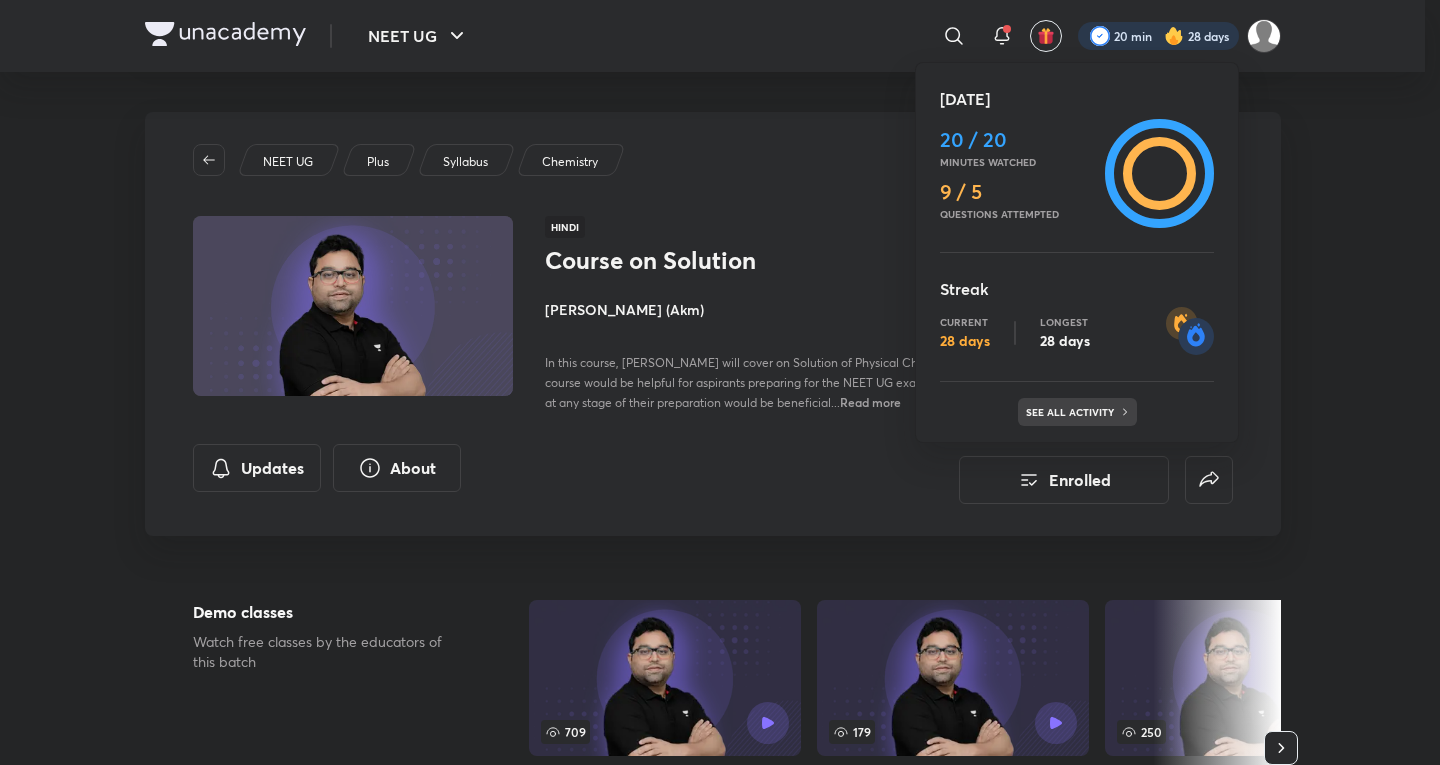 click on "See all activity" at bounding box center [1077, 412] 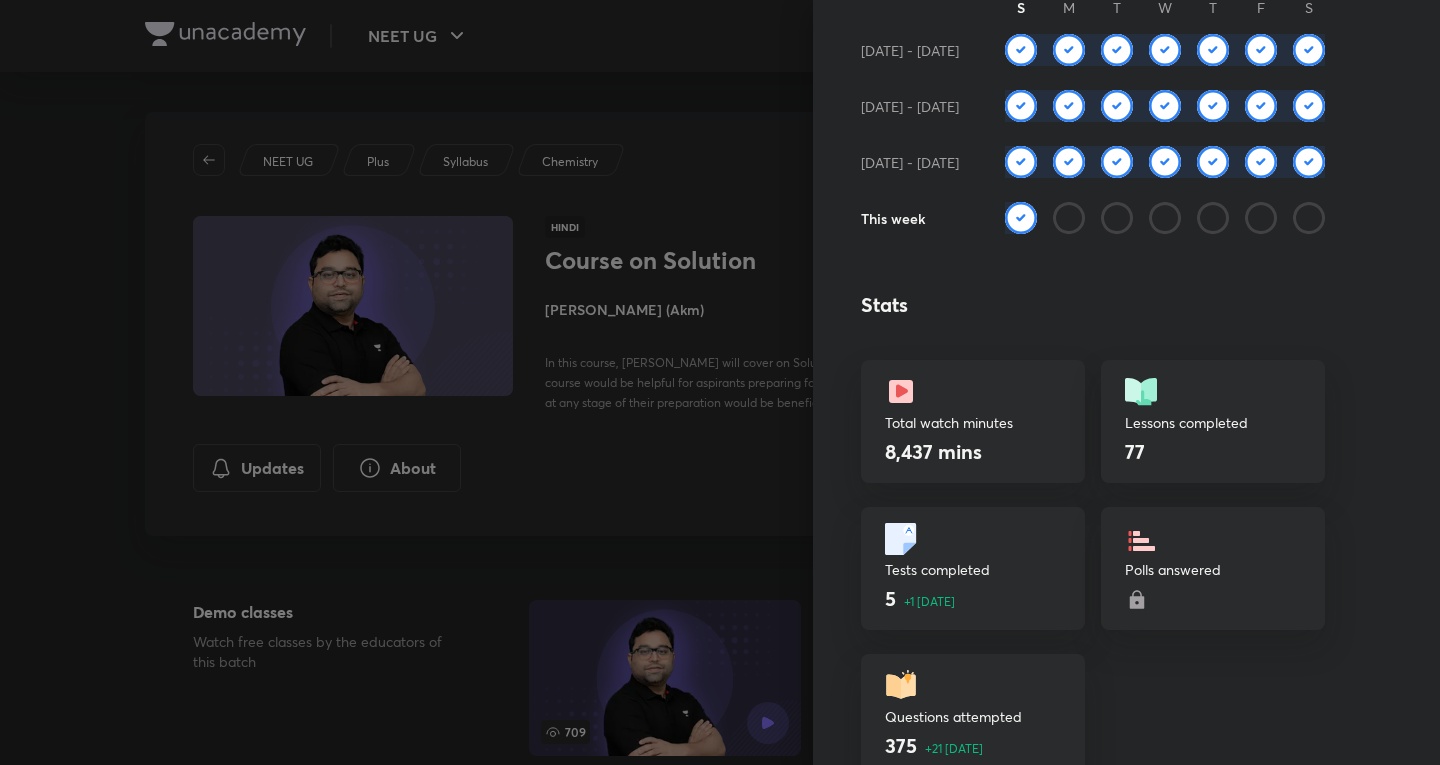 scroll, scrollTop: 333, scrollLeft: 0, axis: vertical 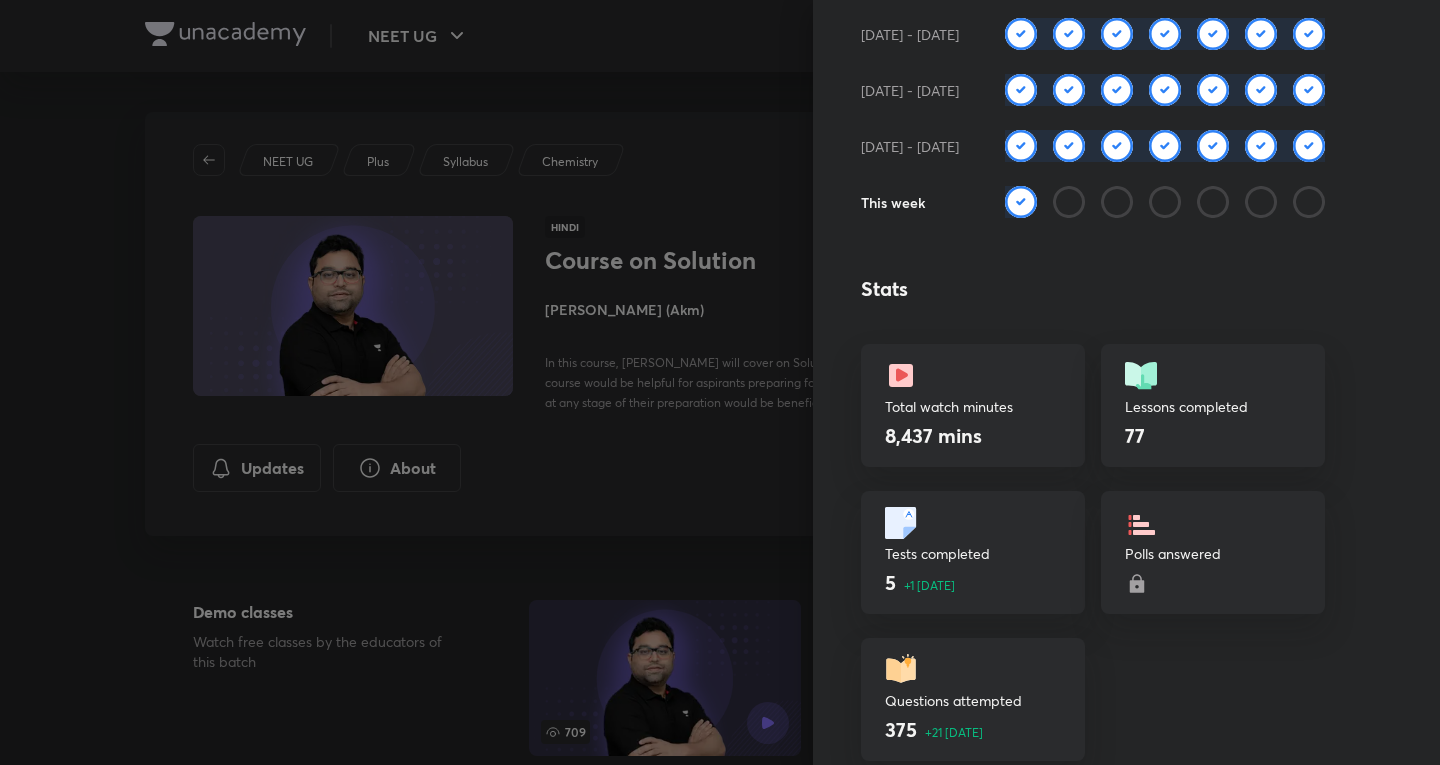 click on "5 +1 today" at bounding box center (973, 583) 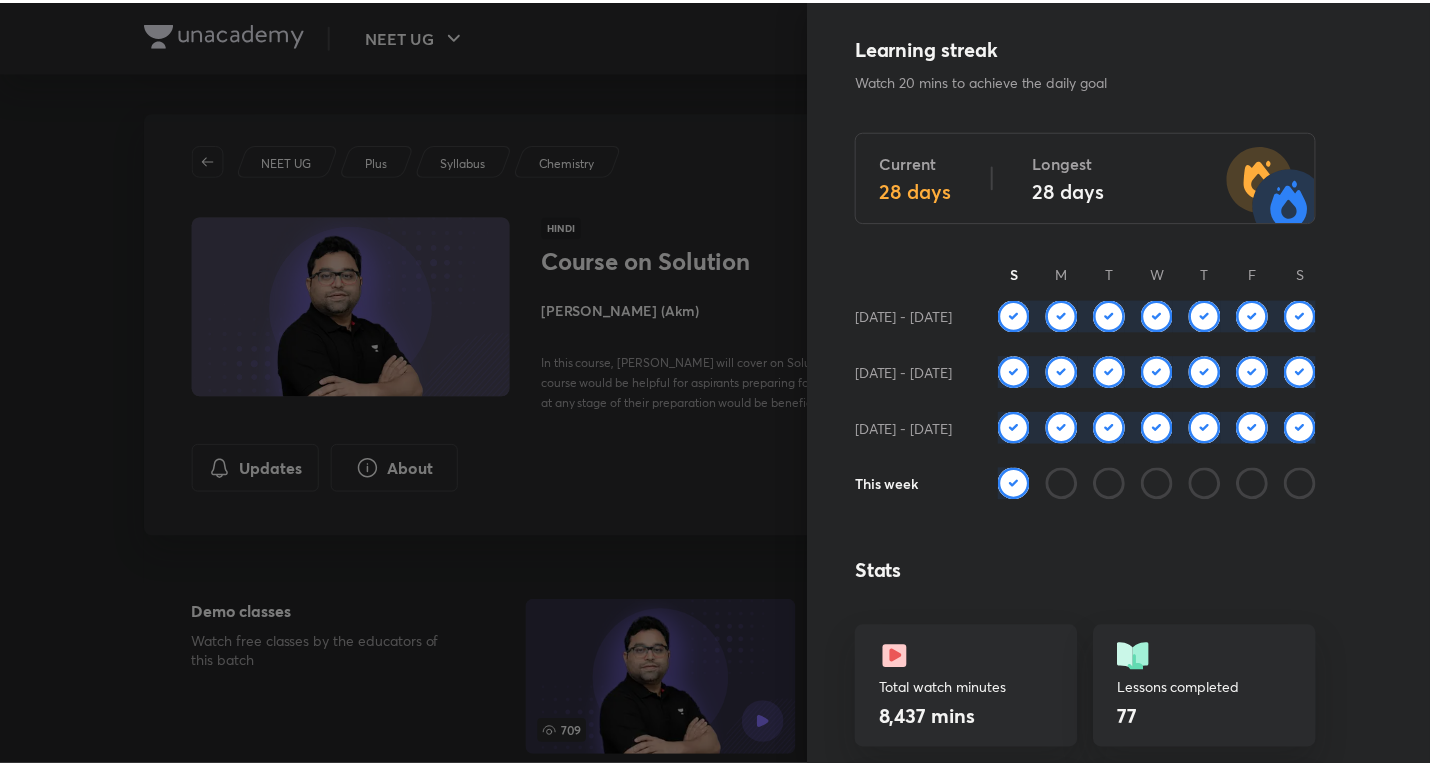 scroll, scrollTop: 0, scrollLeft: 0, axis: both 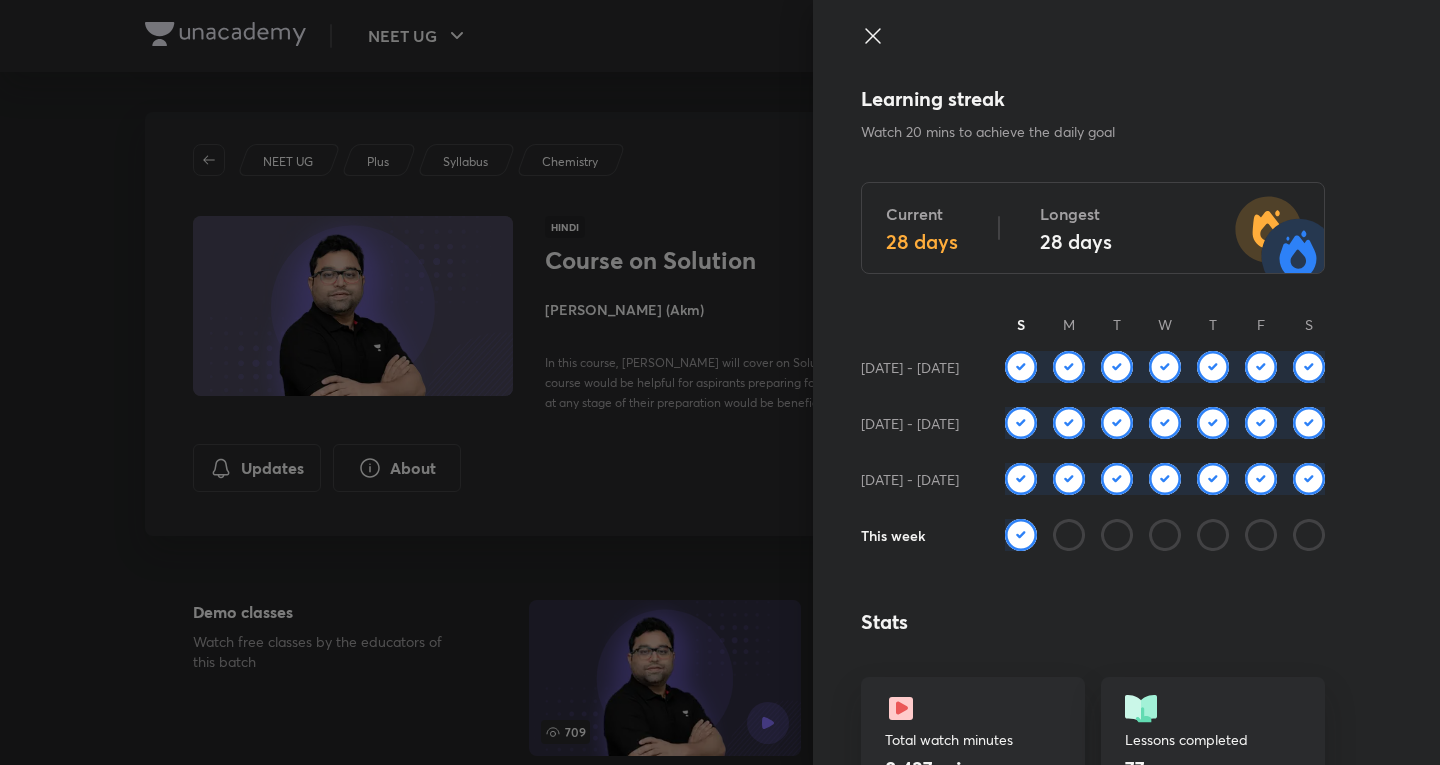 click at bounding box center (720, 382) 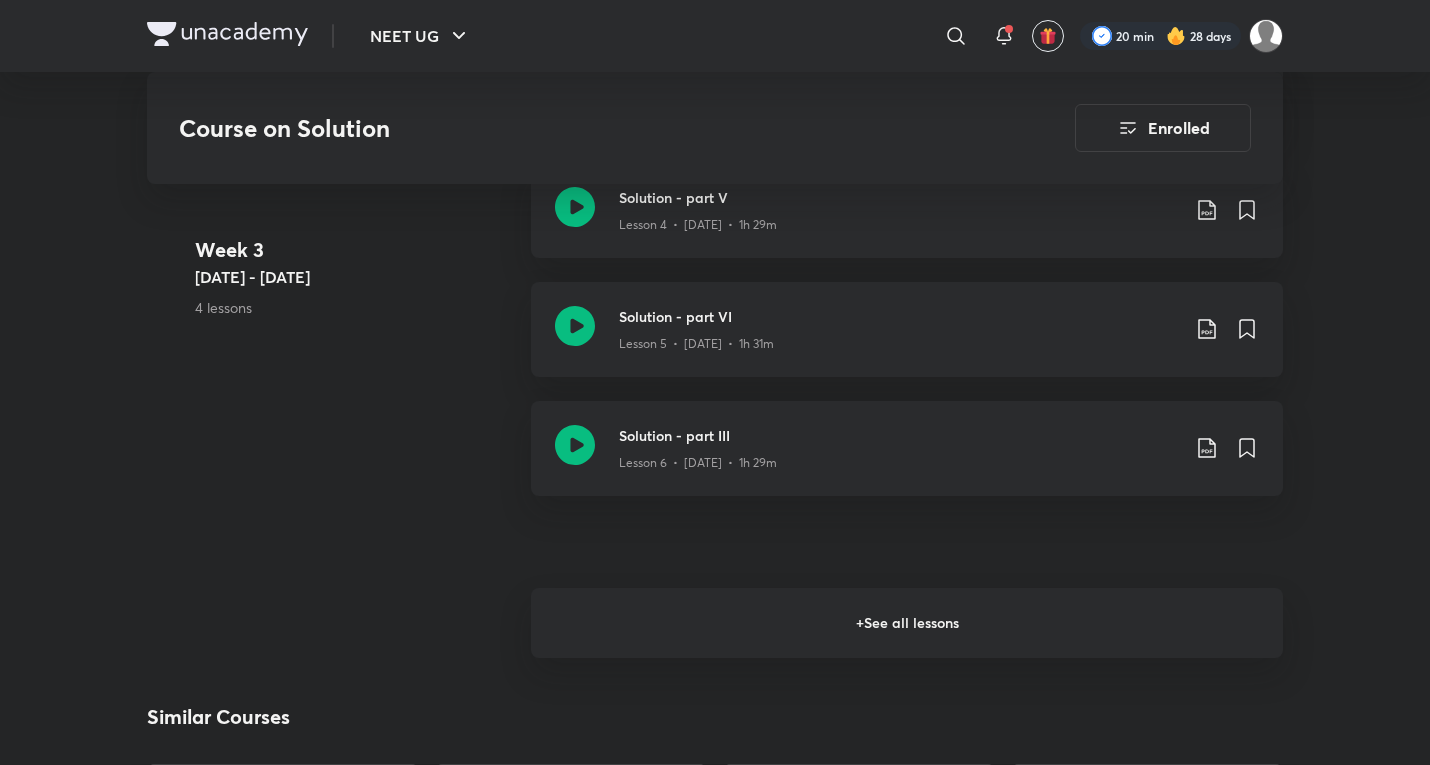 scroll, scrollTop: 1667, scrollLeft: 0, axis: vertical 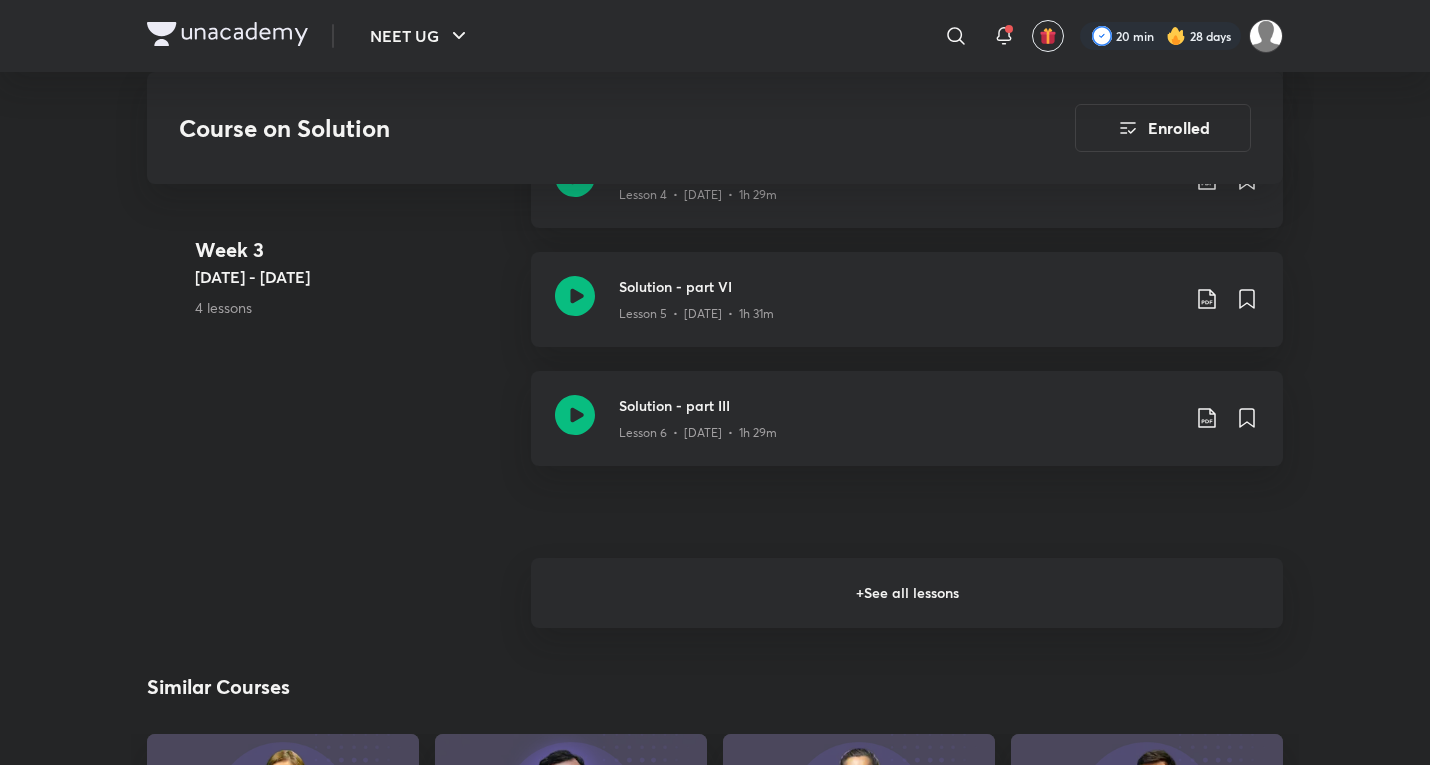 click on "+  See all lessons" at bounding box center [907, 593] 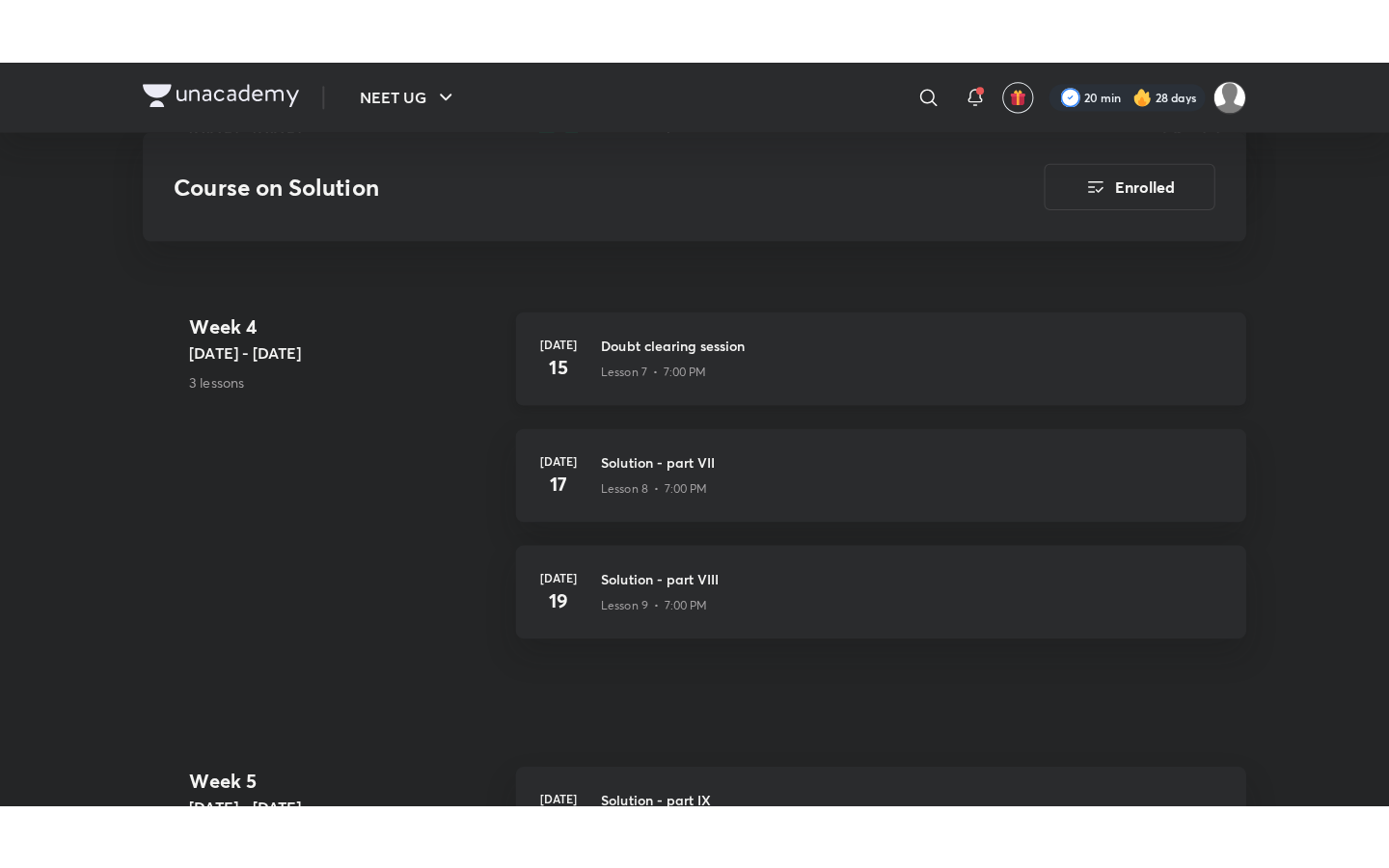 scroll, scrollTop: 1608, scrollLeft: 0, axis: vertical 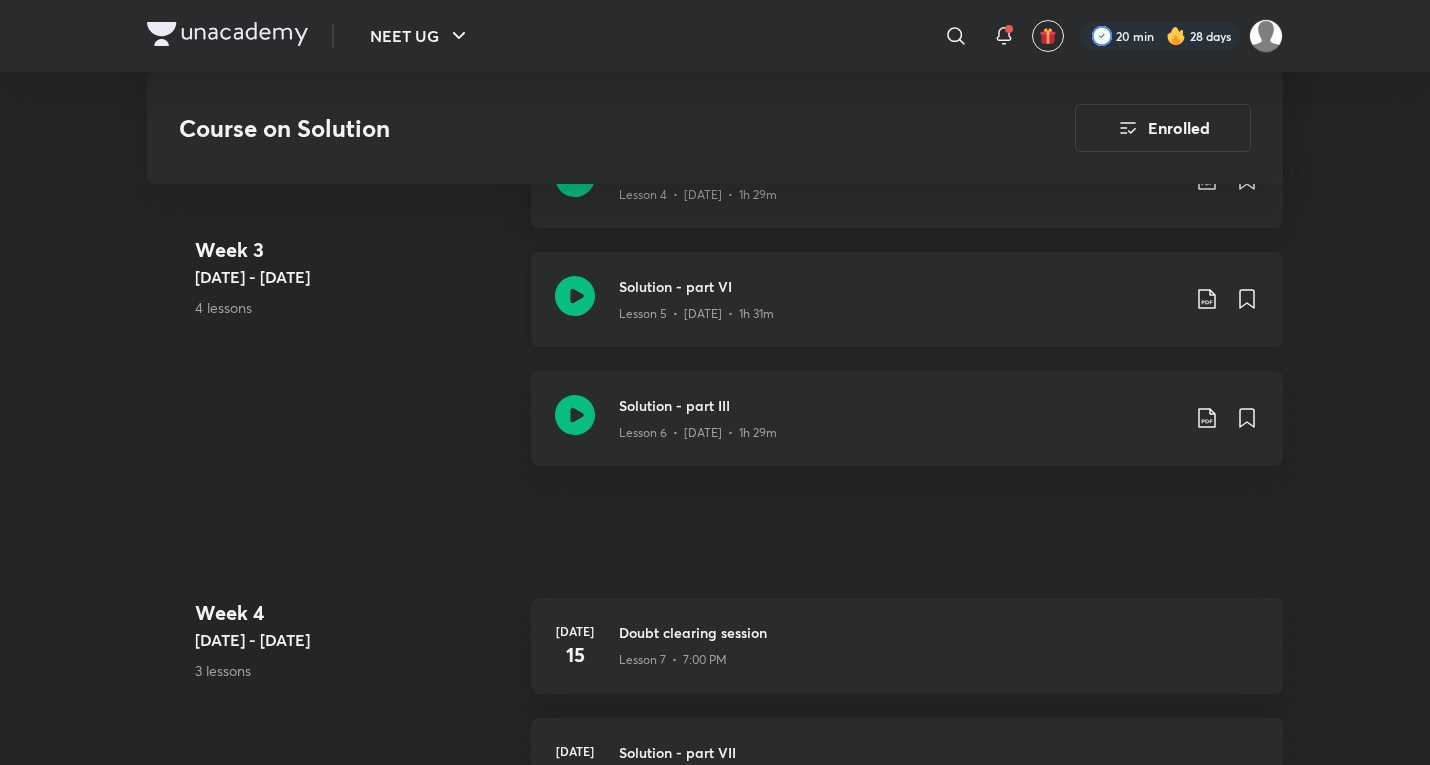 click on "Lesson 5  •  Jul 12  •  1h 31m" at bounding box center (696, -605) 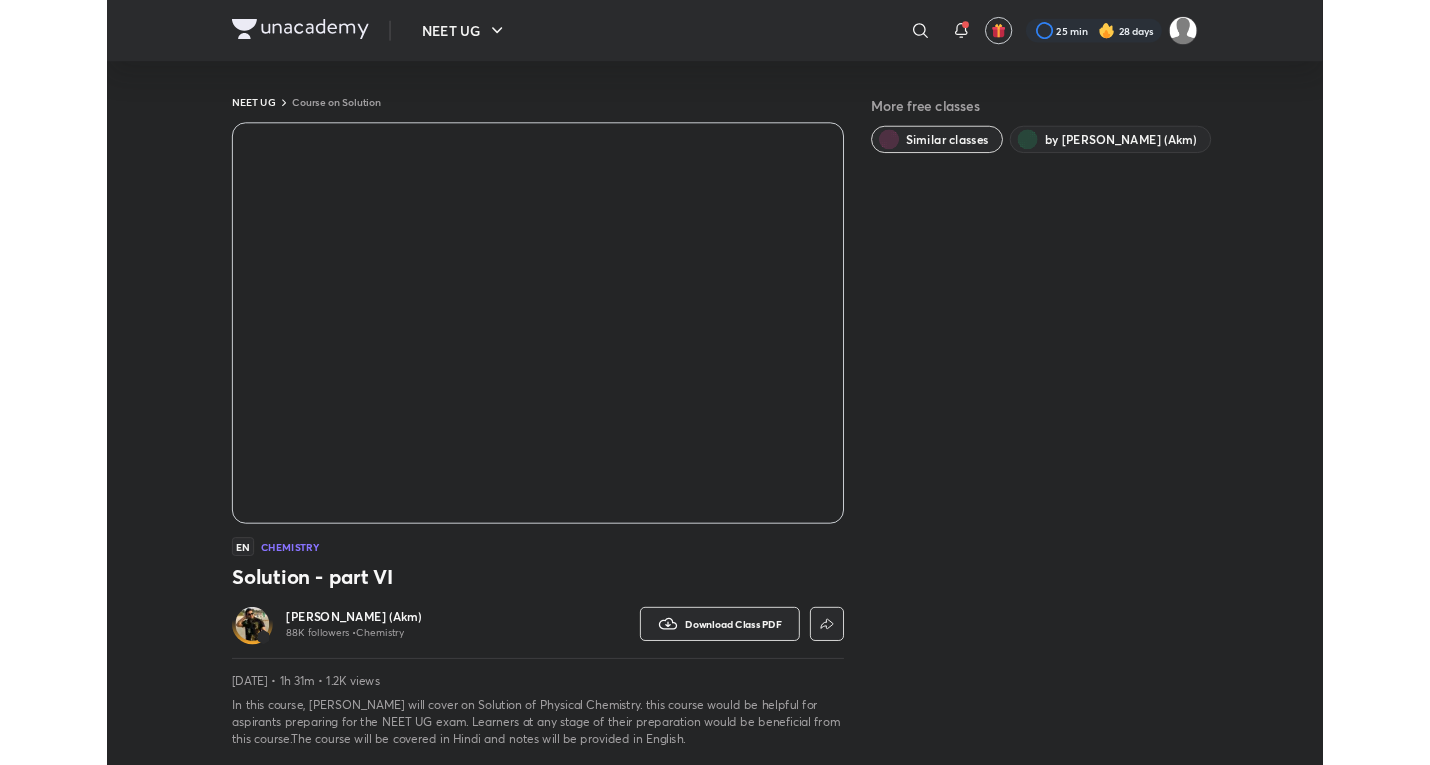 scroll, scrollTop: 999, scrollLeft: 0, axis: vertical 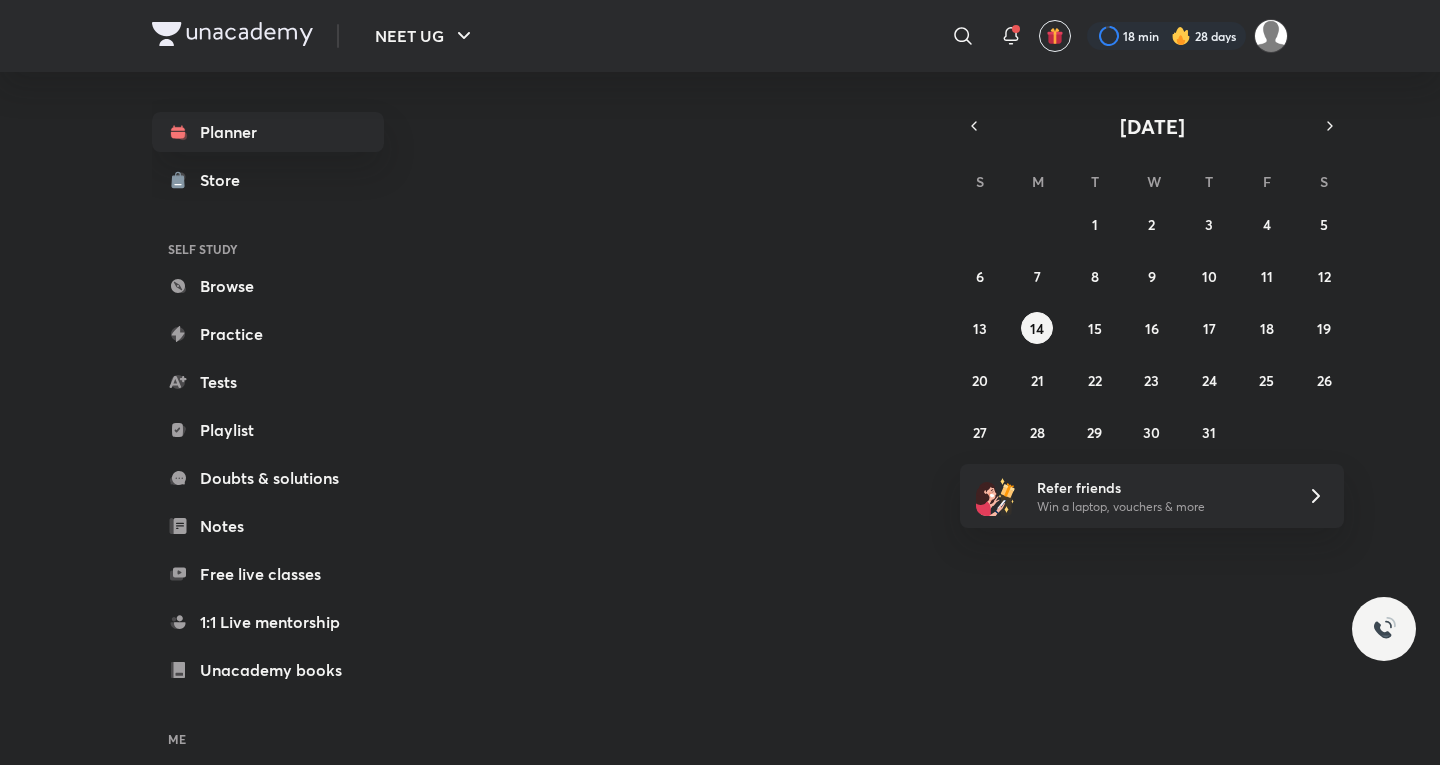 click 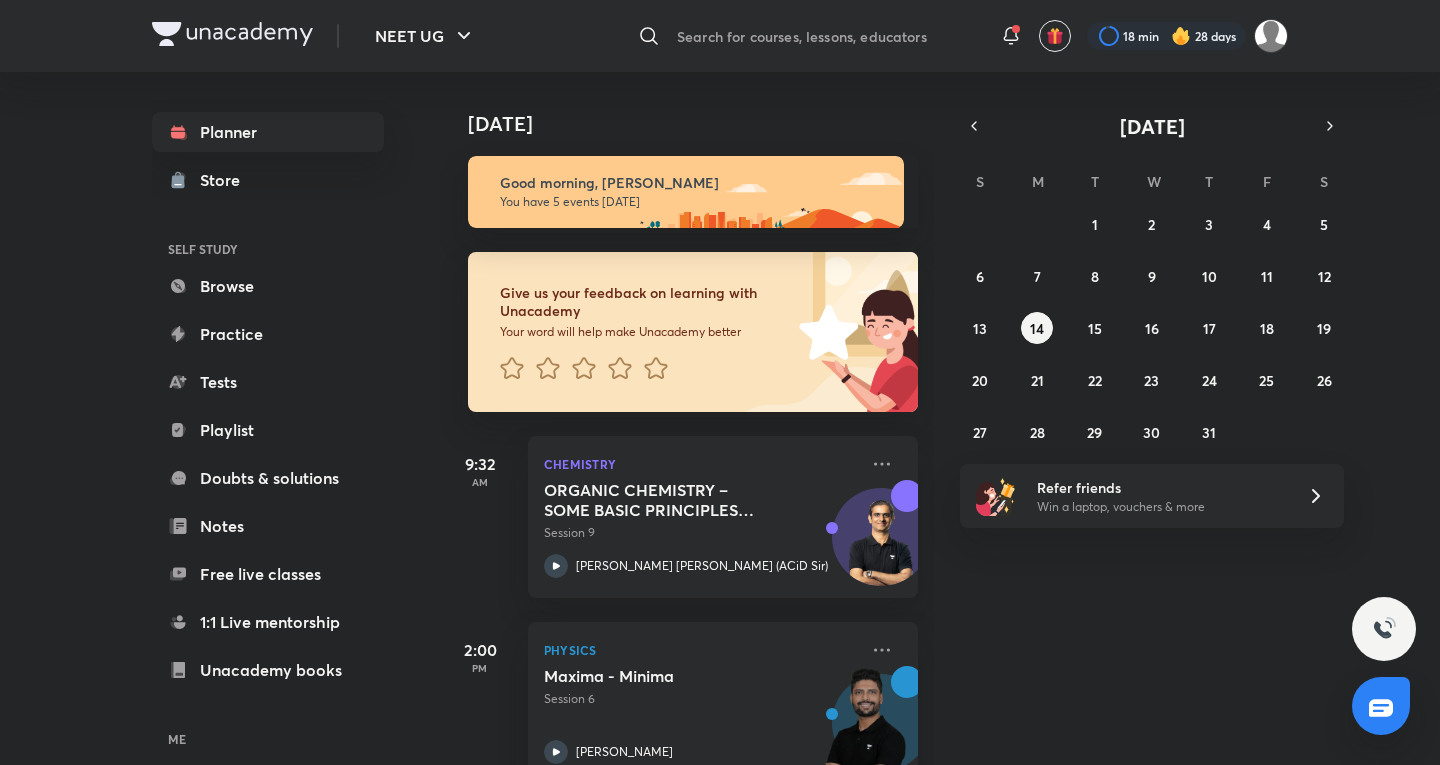 scroll, scrollTop: 0, scrollLeft: 0, axis: both 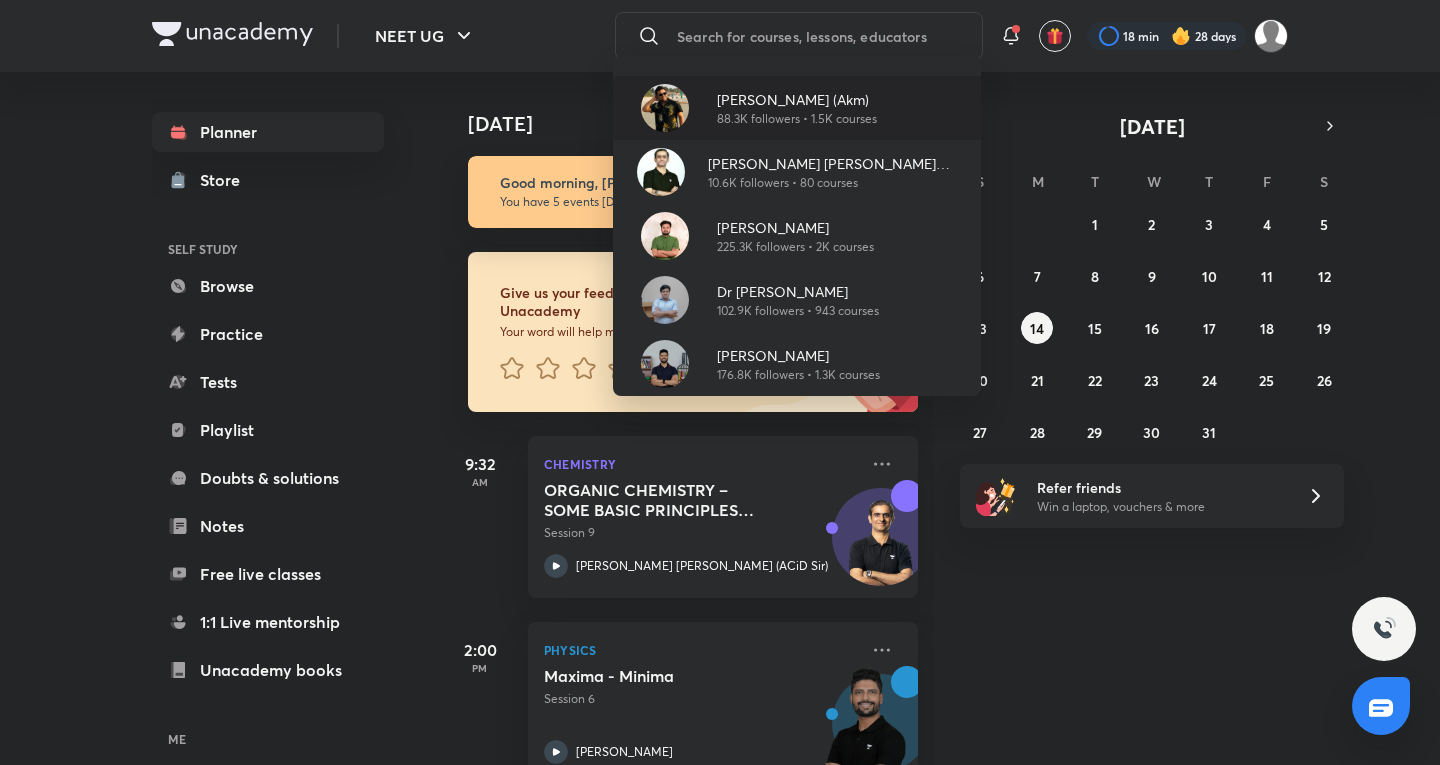 click on "[PERSON_NAME] (Akm)" at bounding box center (797, 99) 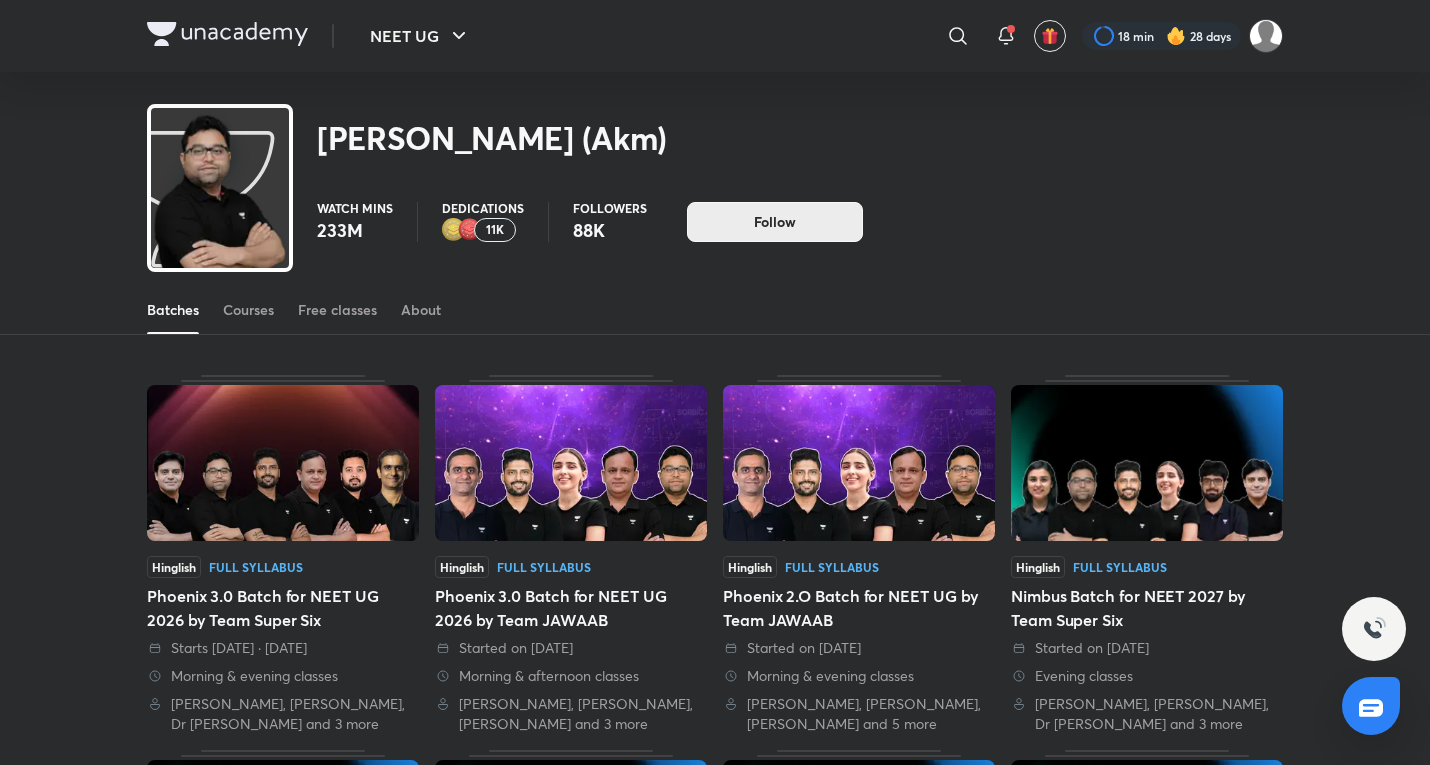 click on "Follow" at bounding box center (775, 222) 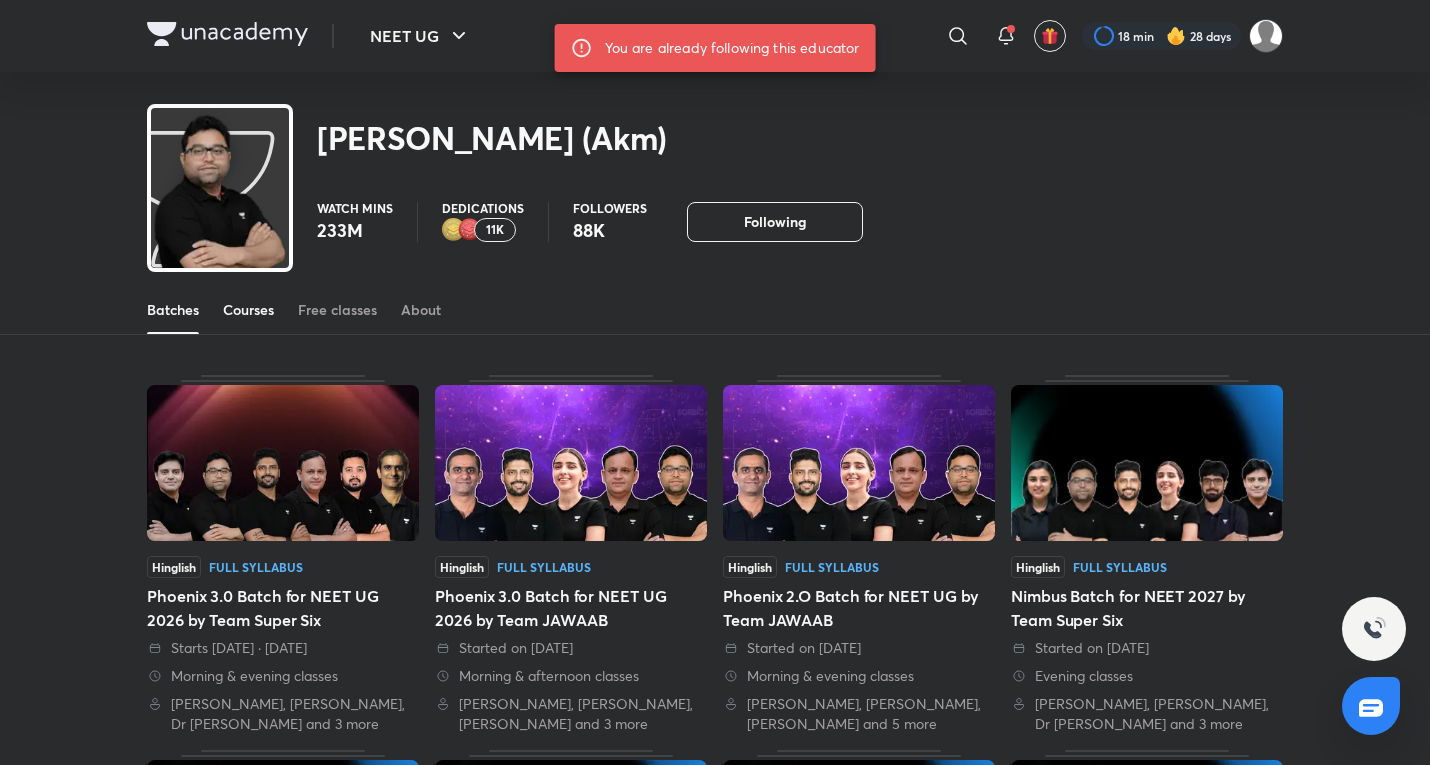 click on "Courses" at bounding box center (248, 310) 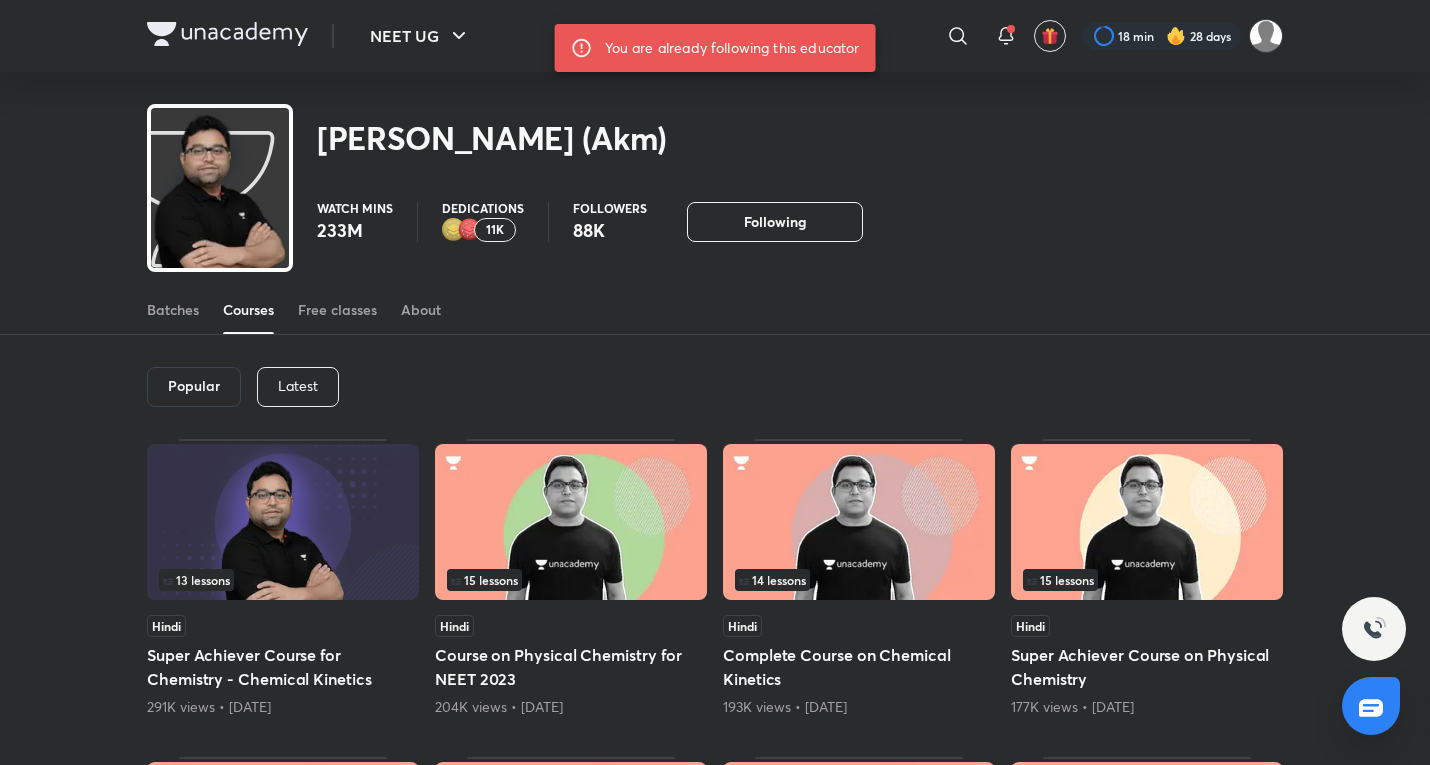 click on "Latest" at bounding box center [298, 387] 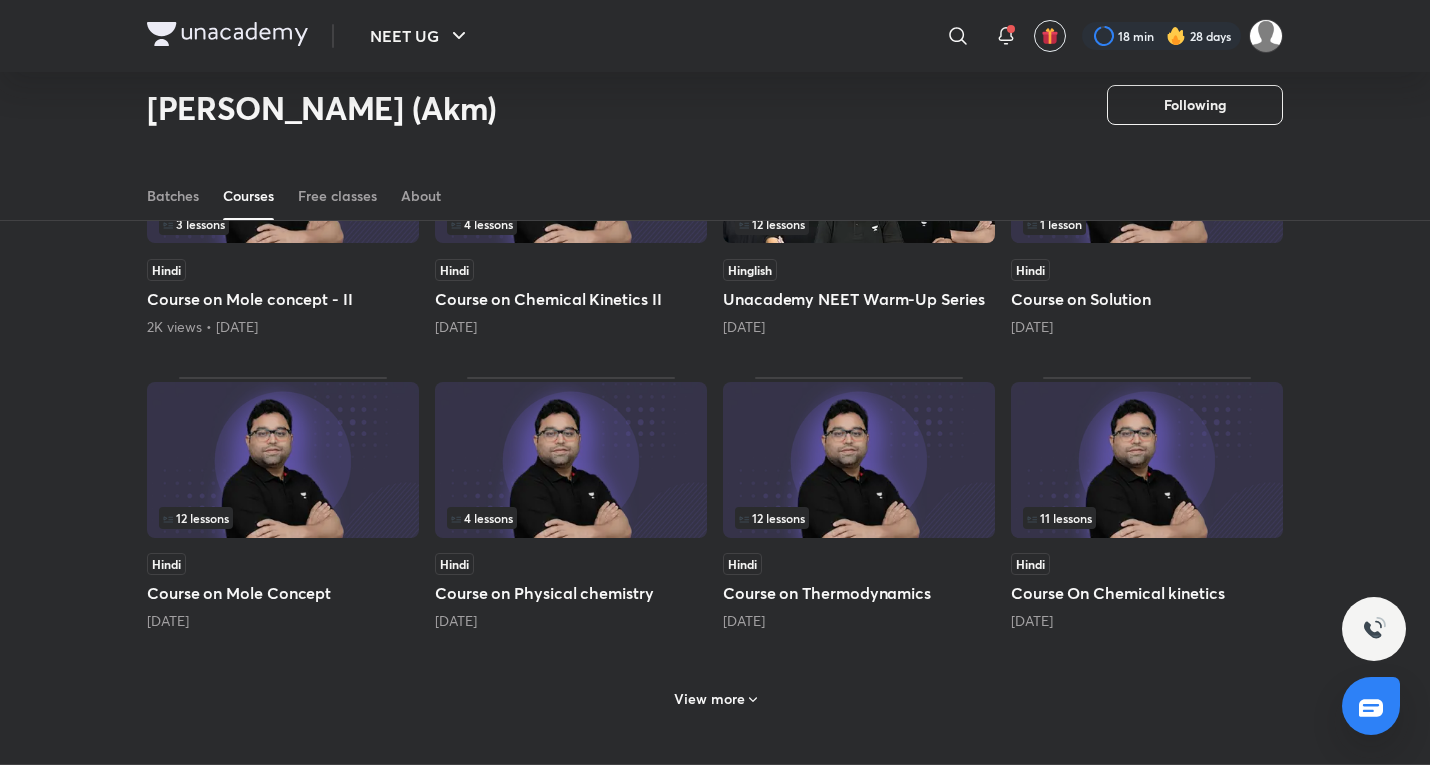scroll, scrollTop: 590, scrollLeft: 0, axis: vertical 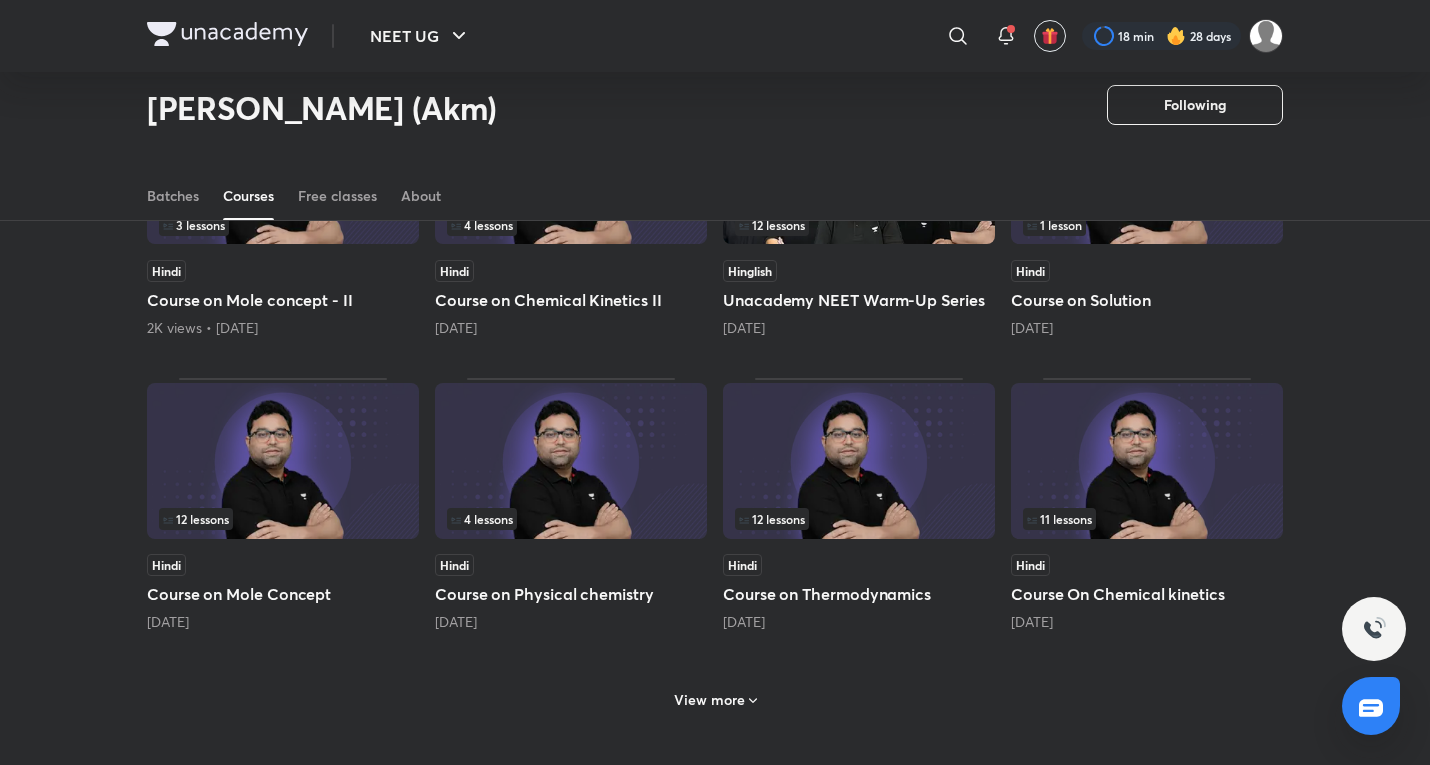 click on "View more" at bounding box center (715, 698) 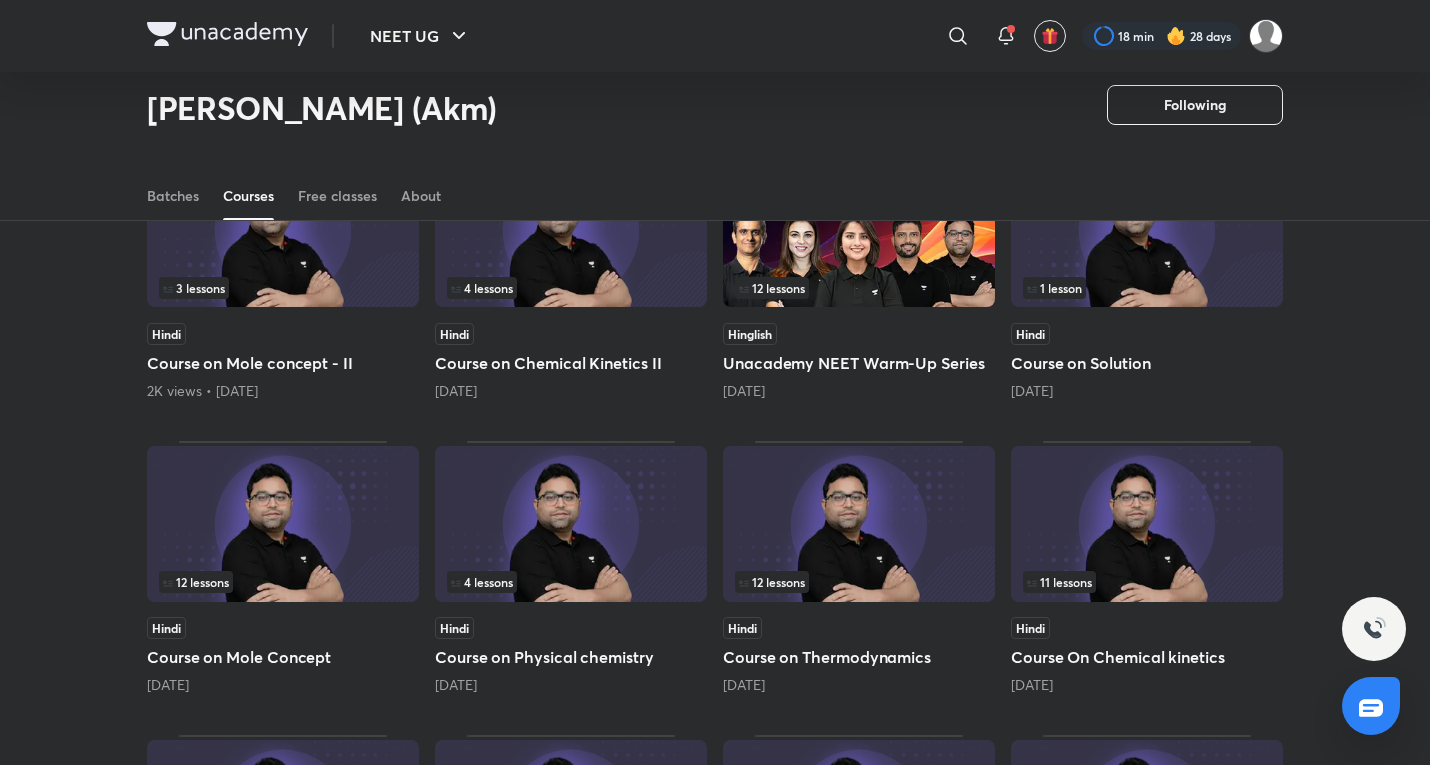 scroll, scrollTop: 0, scrollLeft: 0, axis: both 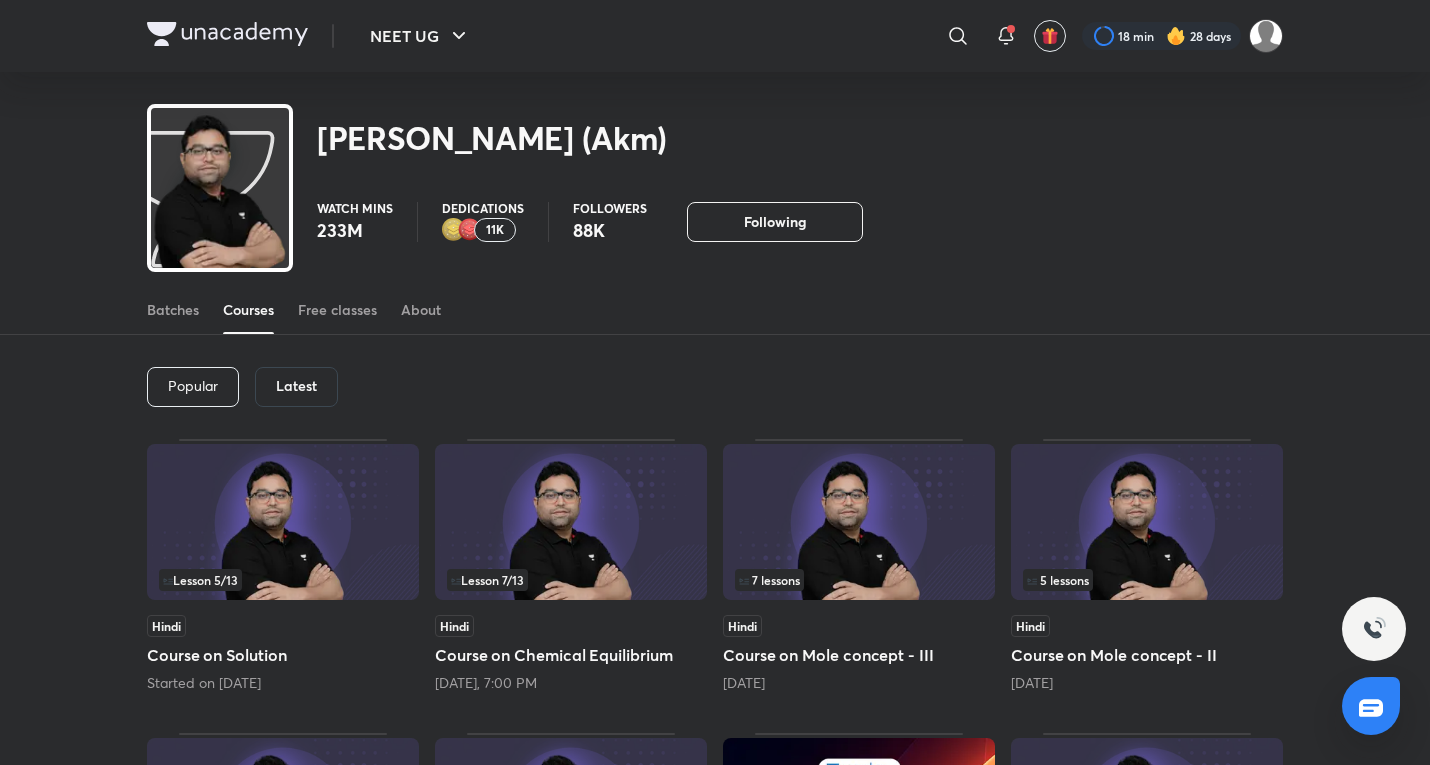 click on "Popular" at bounding box center [193, 387] 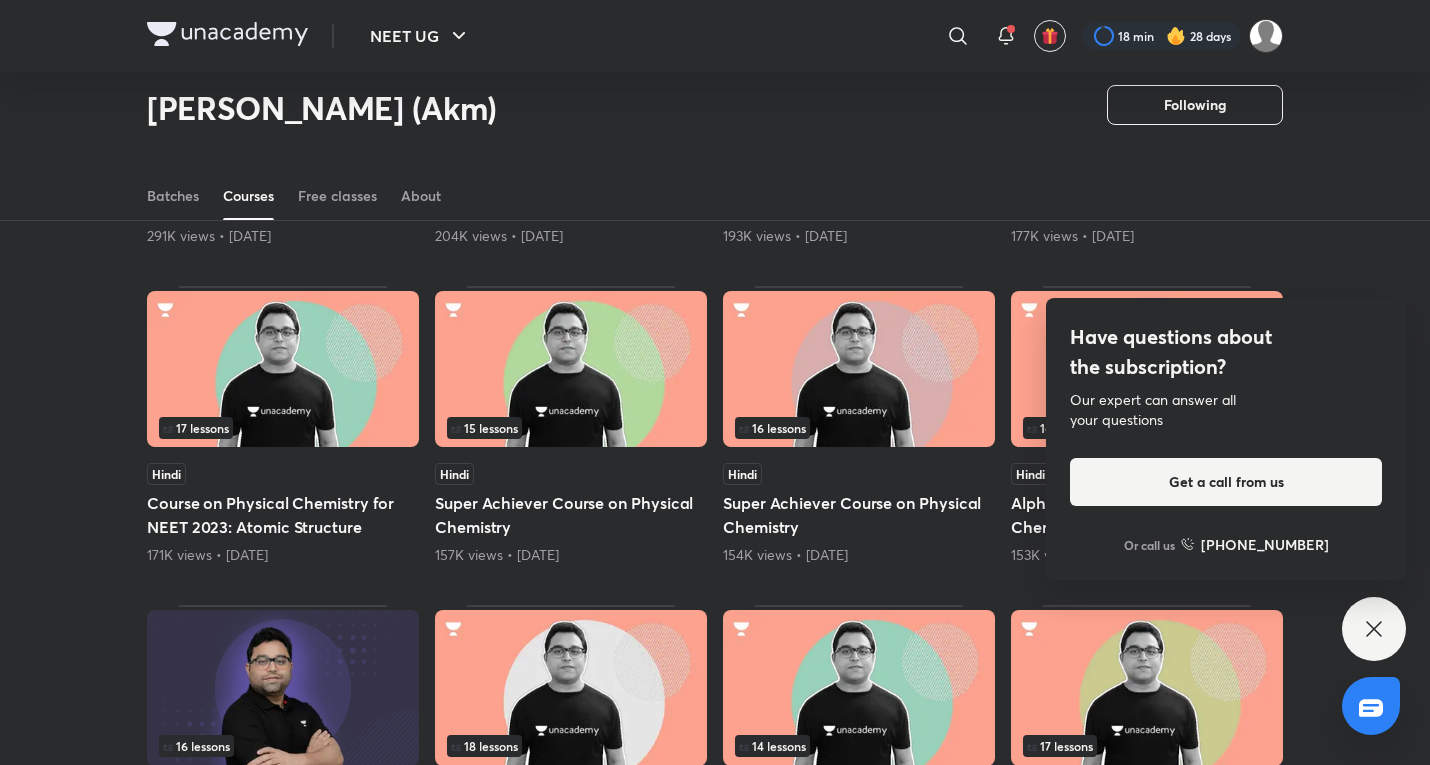 scroll, scrollTop: 745, scrollLeft: 0, axis: vertical 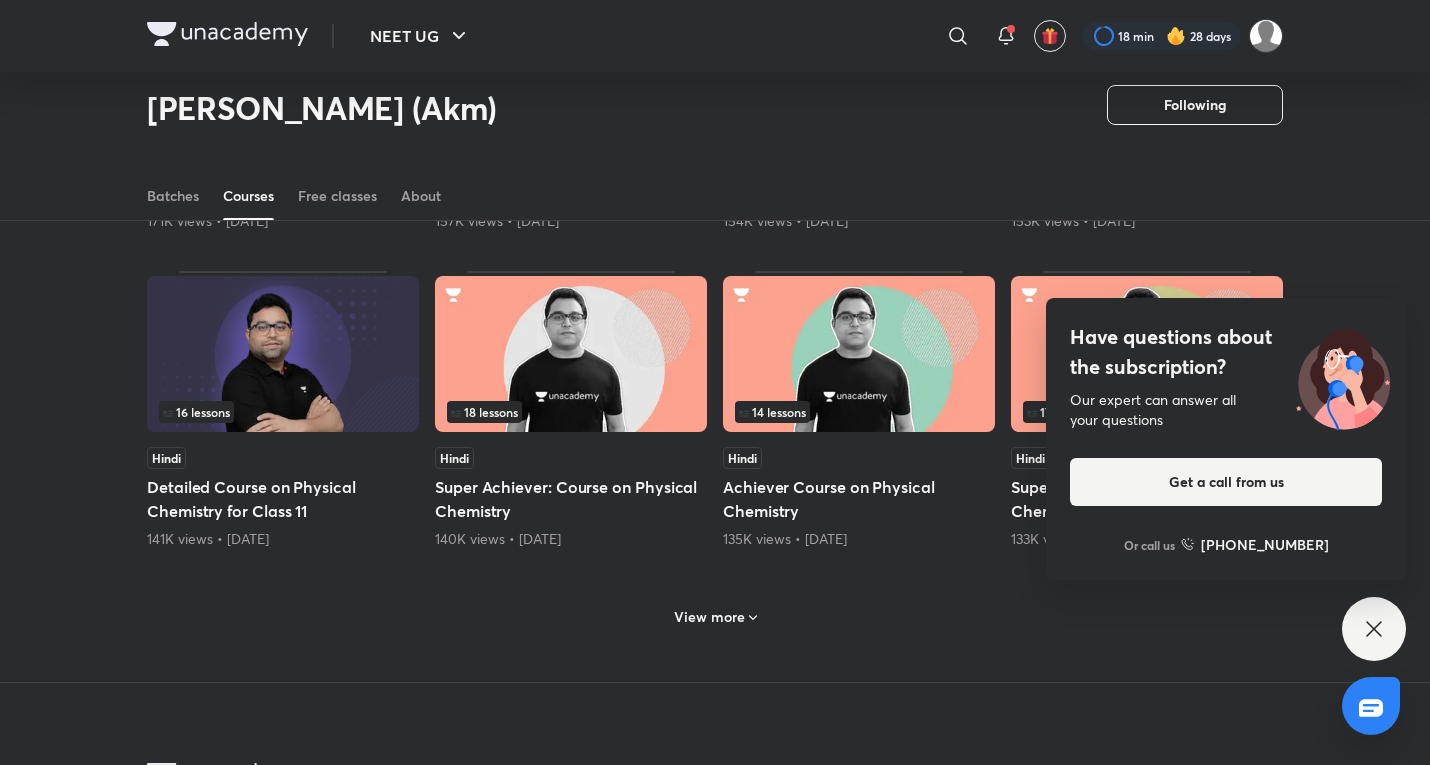 click 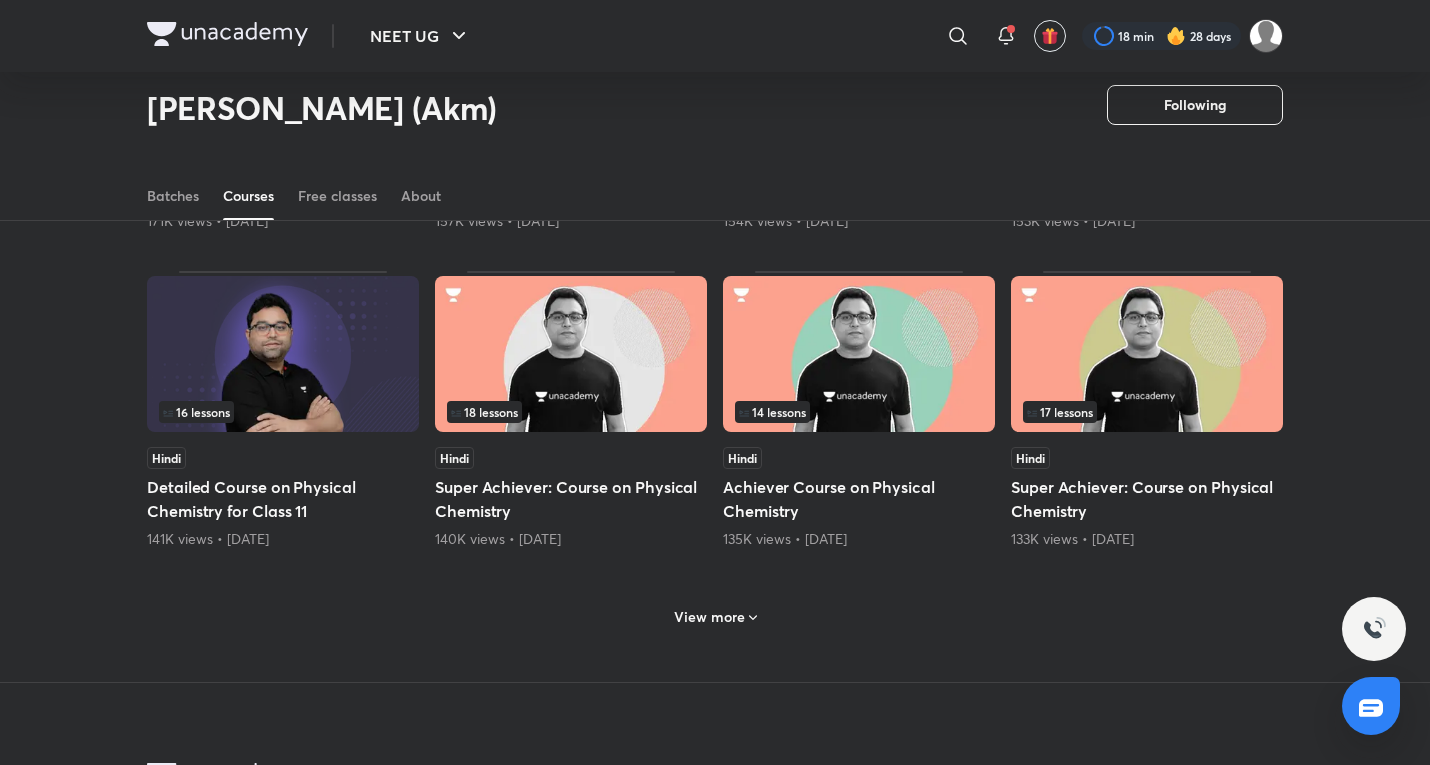 click on "View more" at bounding box center (715, 615) 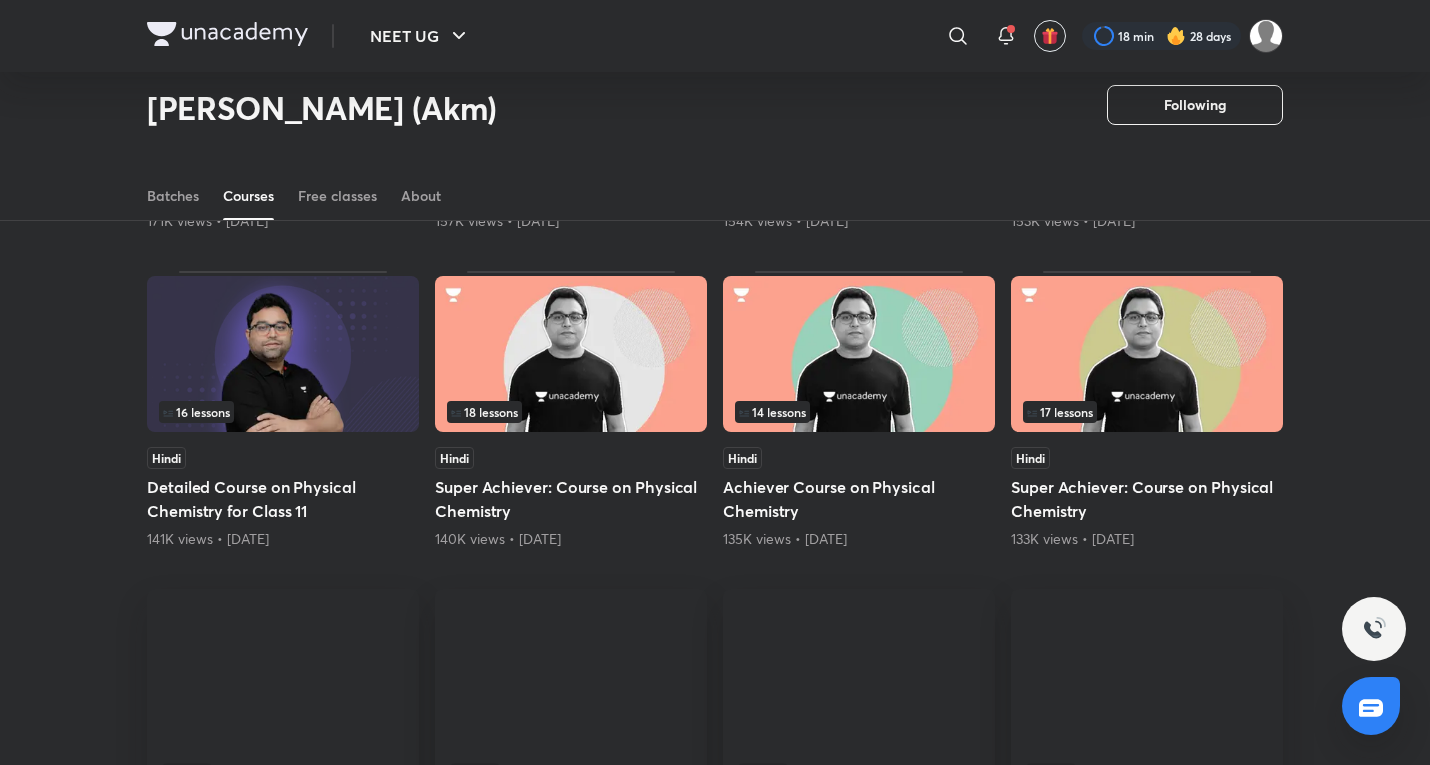 click at bounding box center [859, 665] 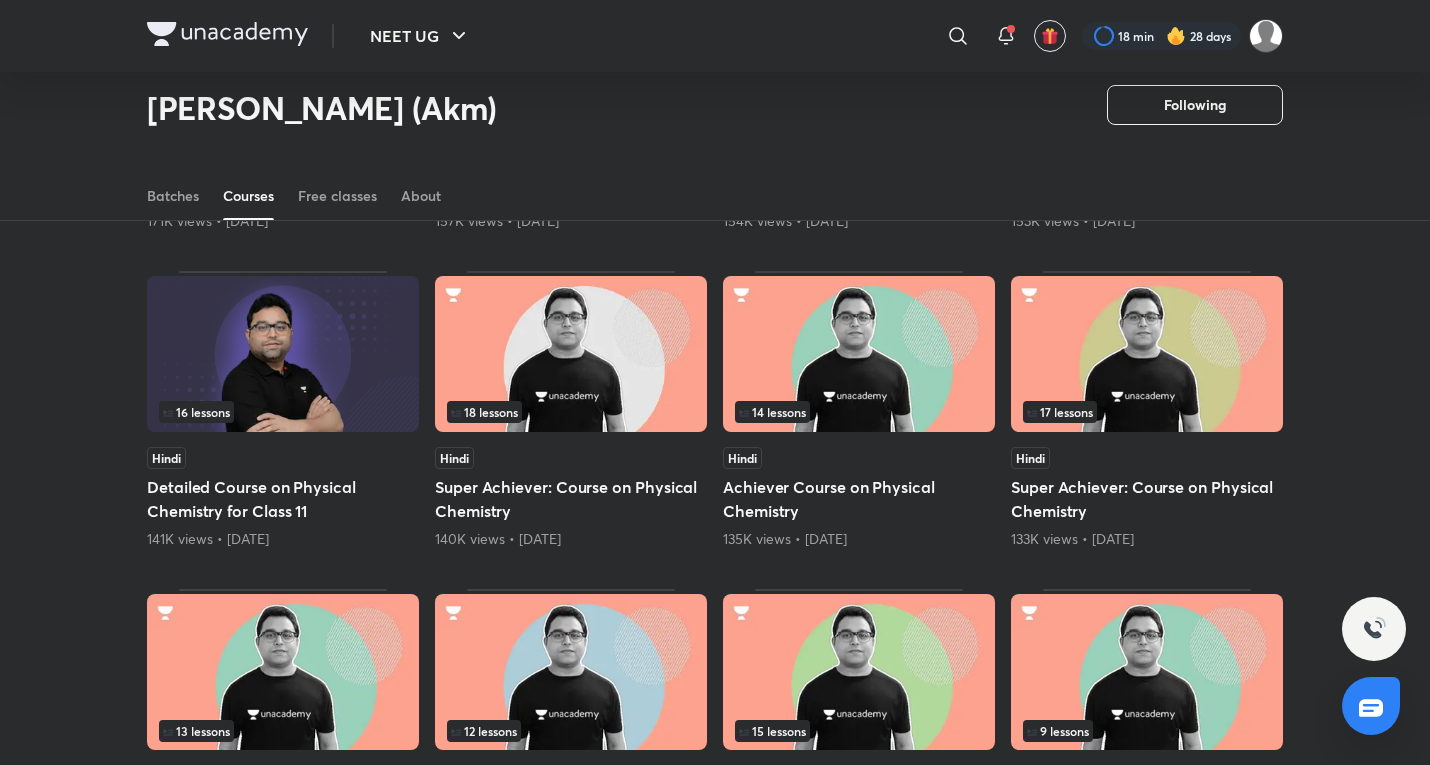 click on "Hindi" at bounding box center (742, 458) 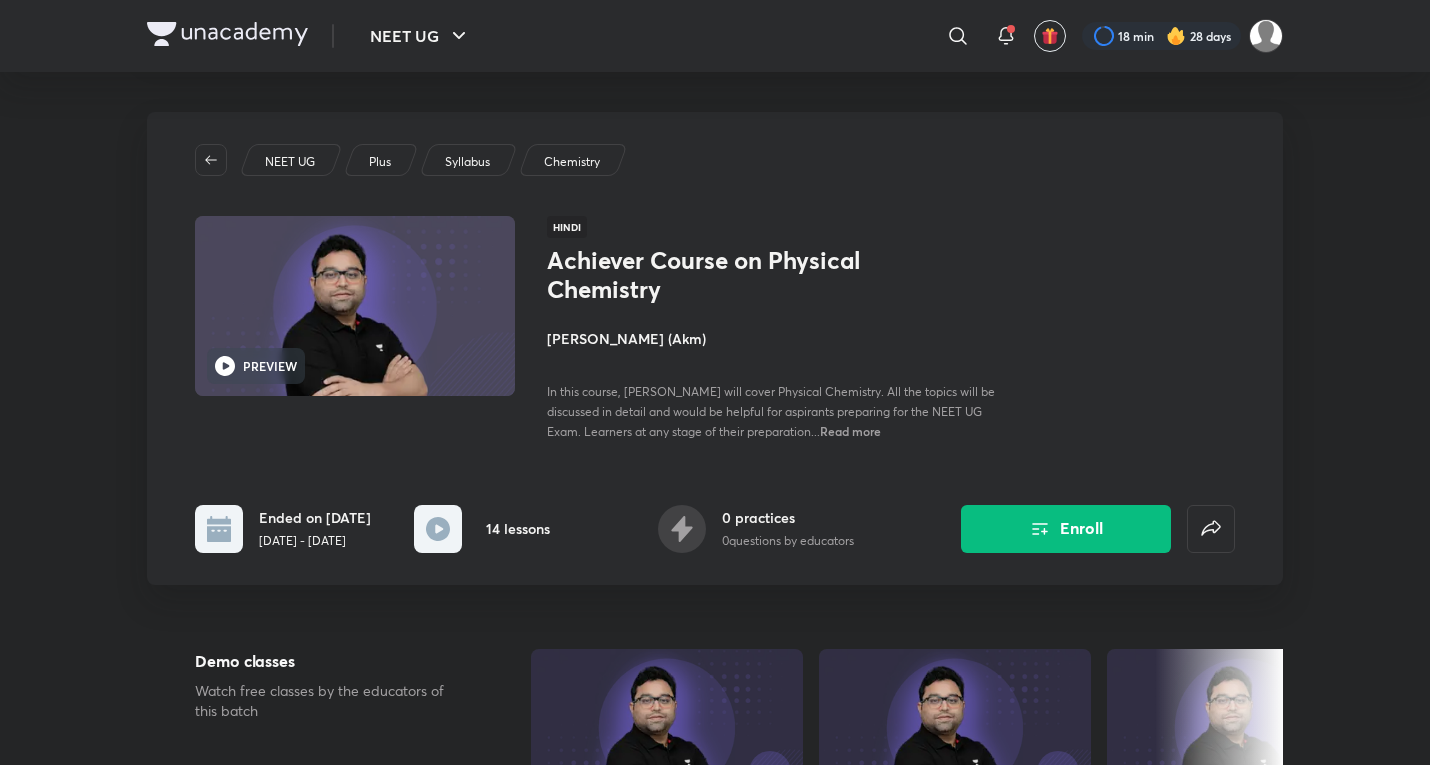scroll, scrollTop: 333, scrollLeft: 0, axis: vertical 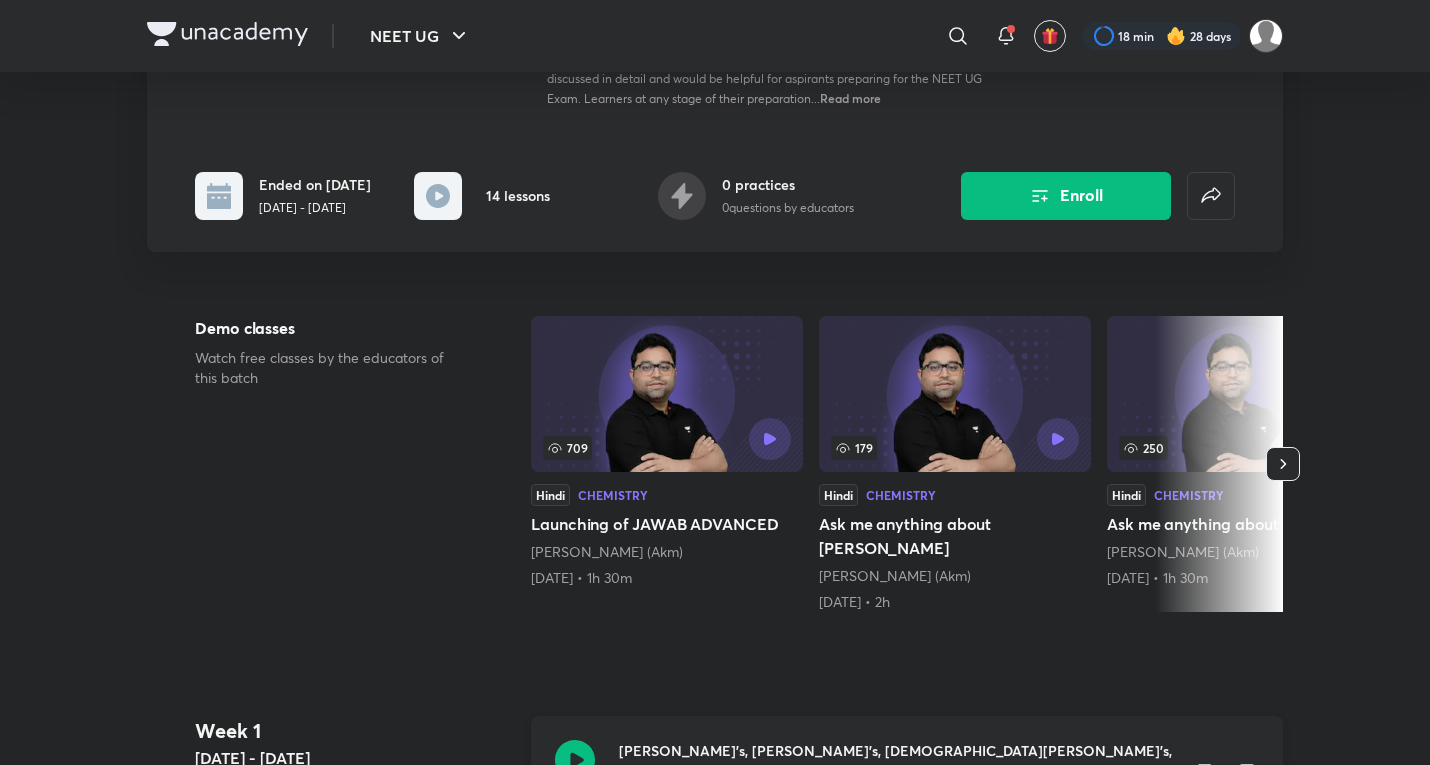 click on "[PERSON_NAME]'s, [PERSON_NAME]'s, [DEMOGRAPHIC_DATA][PERSON_NAME]'s, and [PERSON_NAME]'s Law" at bounding box center [899, 761] 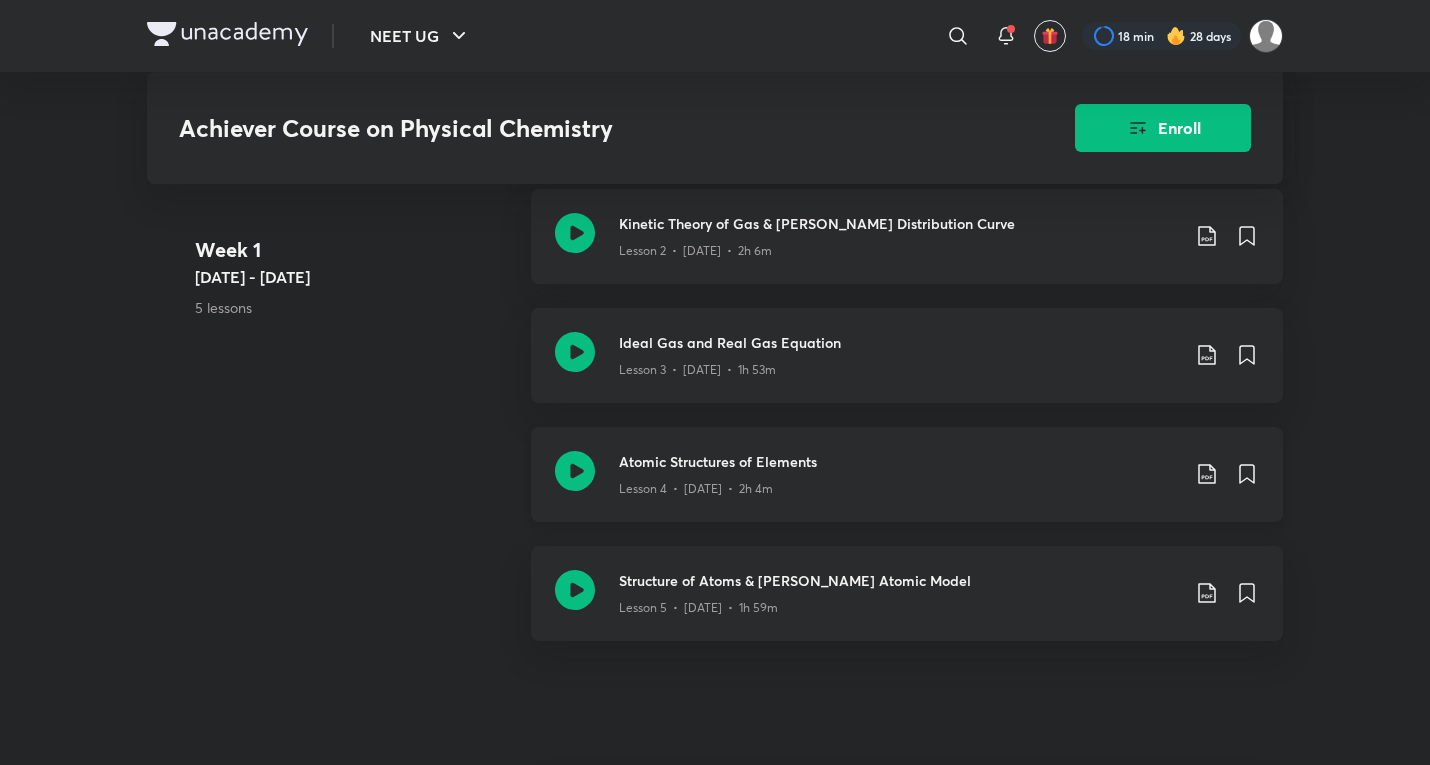 scroll, scrollTop: 667, scrollLeft: 0, axis: vertical 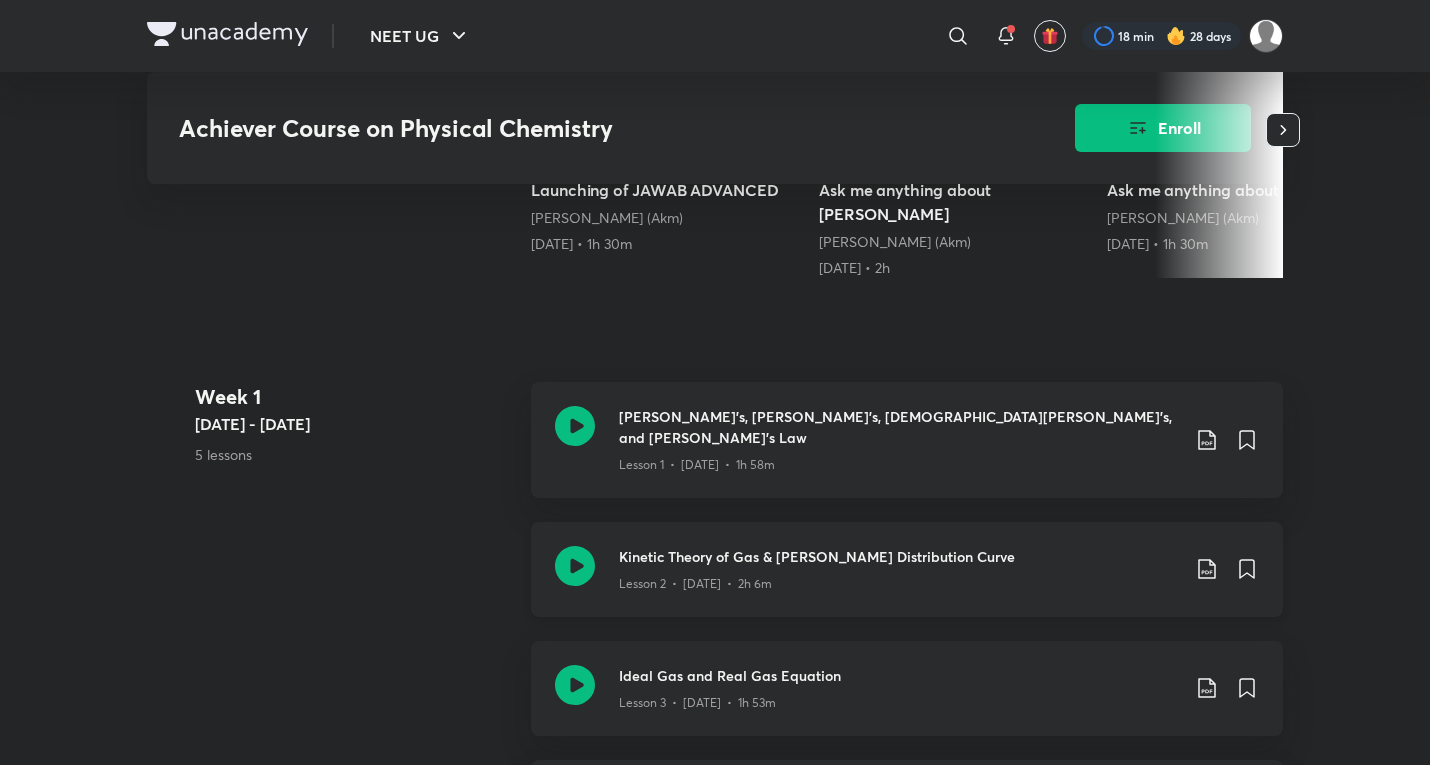 click on "Lesson 2  •  [DATE]  •  2h 6m" at bounding box center (899, 580) 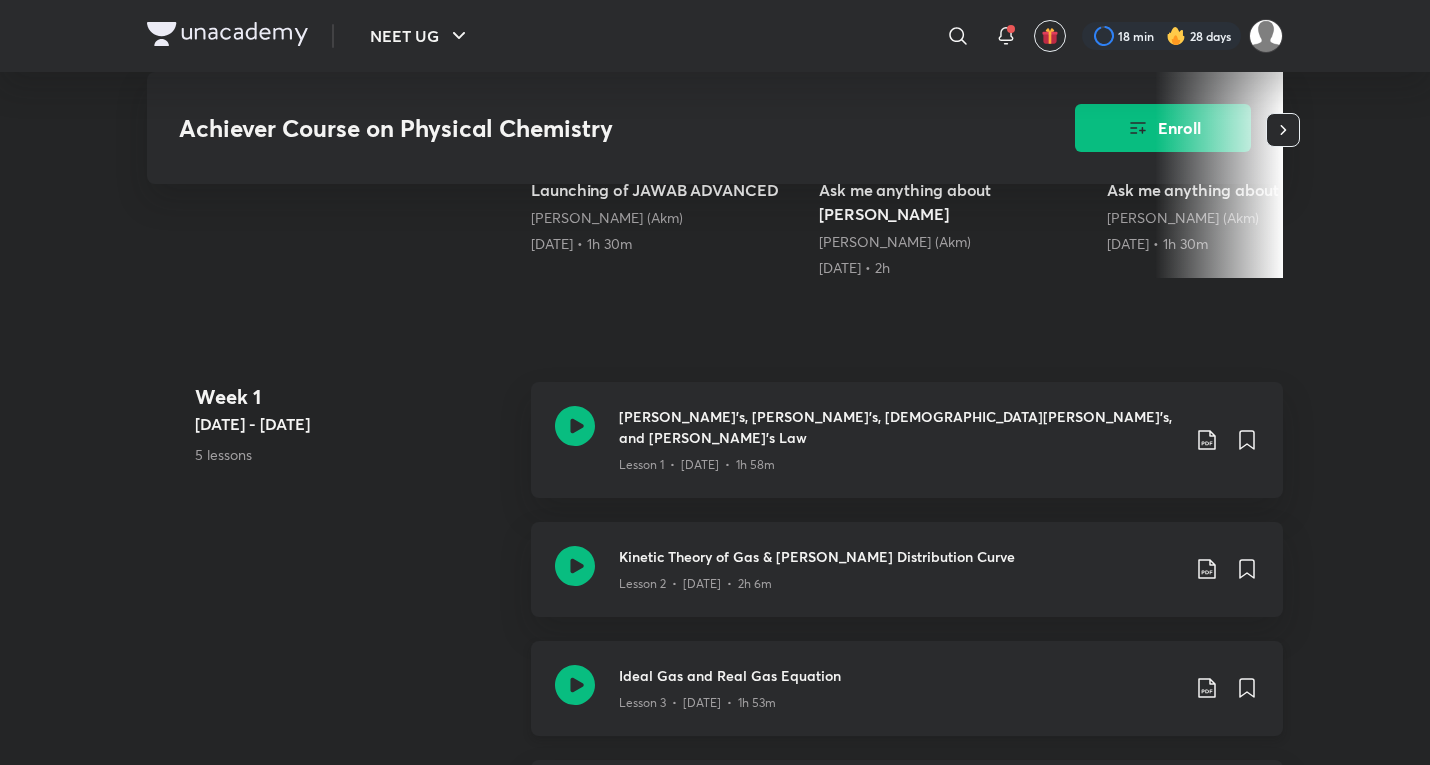 scroll, scrollTop: 0, scrollLeft: 0, axis: both 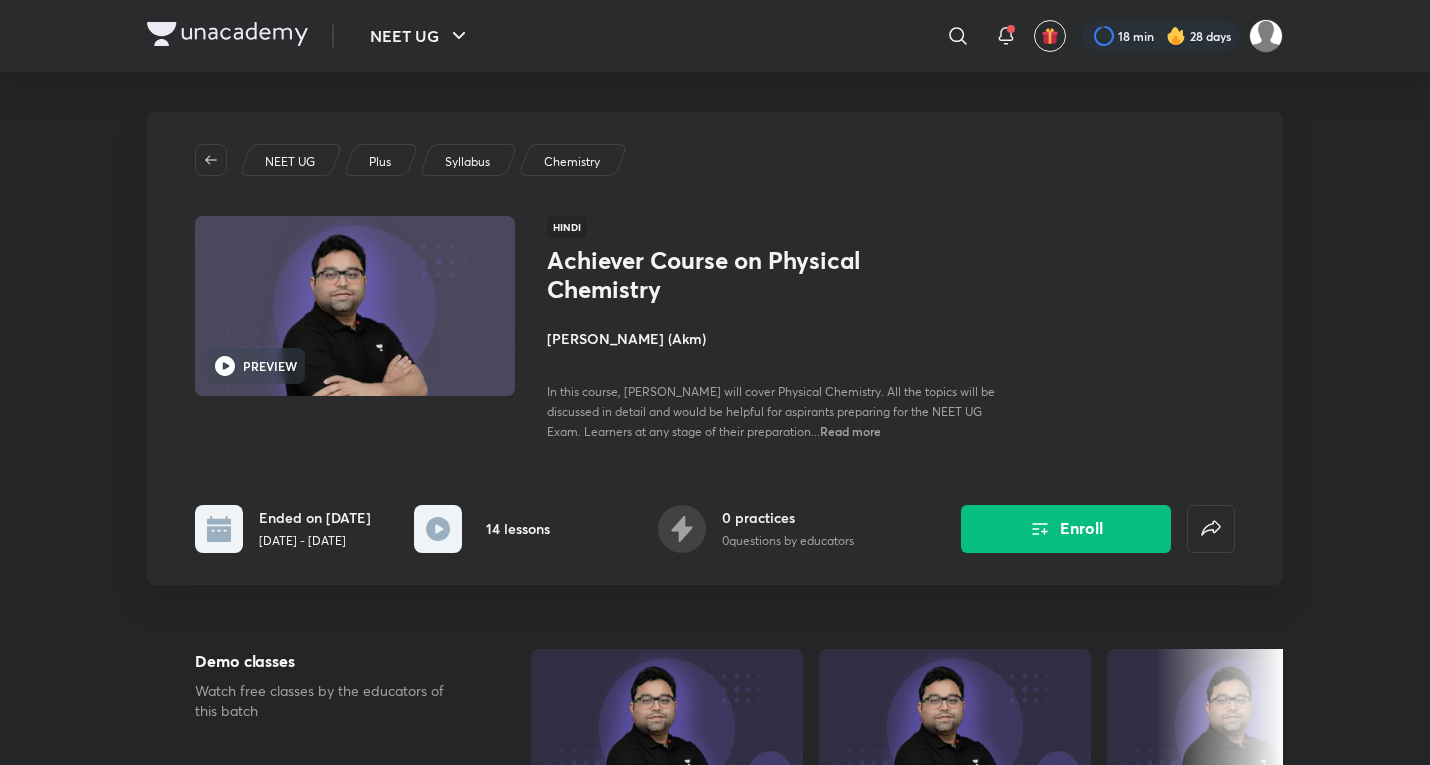 click at bounding box center (667, 727) 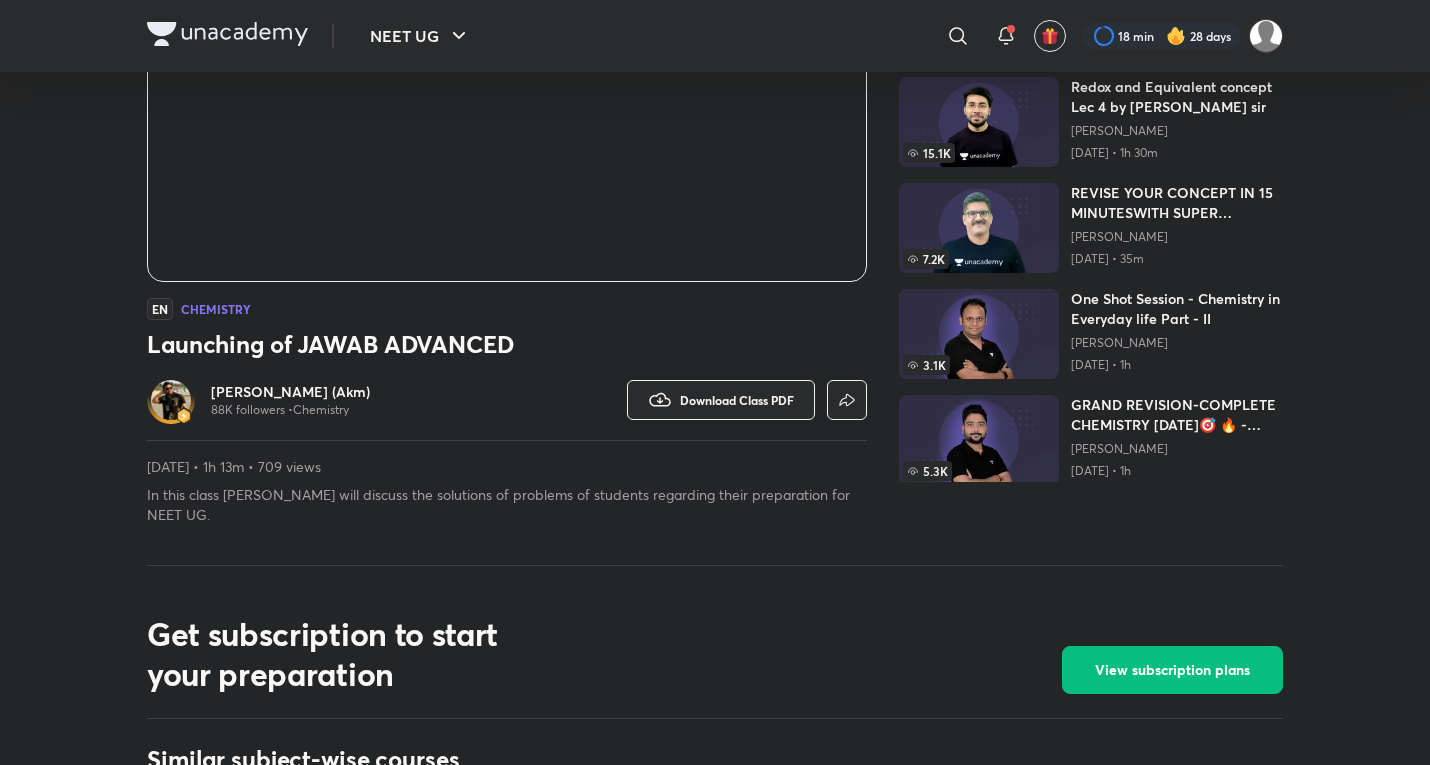 scroll, scrollTop: 0, scrollLeft: 0, axis: both 